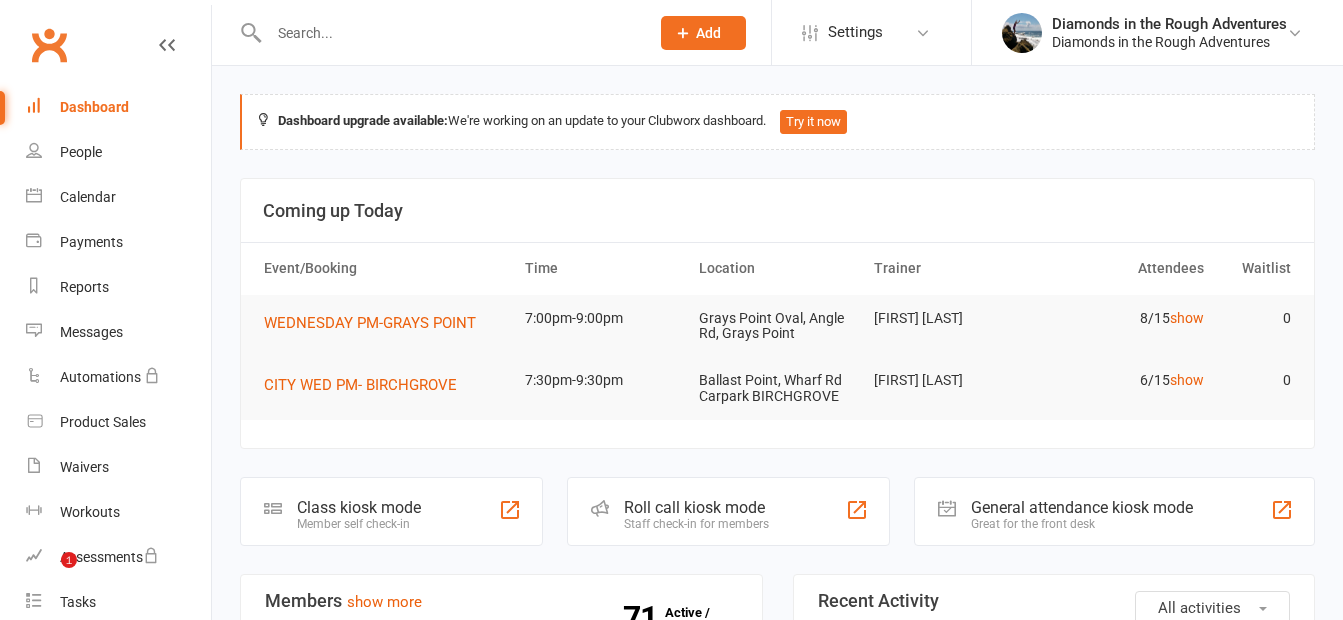 scroll, scrollTop: 1200, scrollLeft: 0, axis: vertical 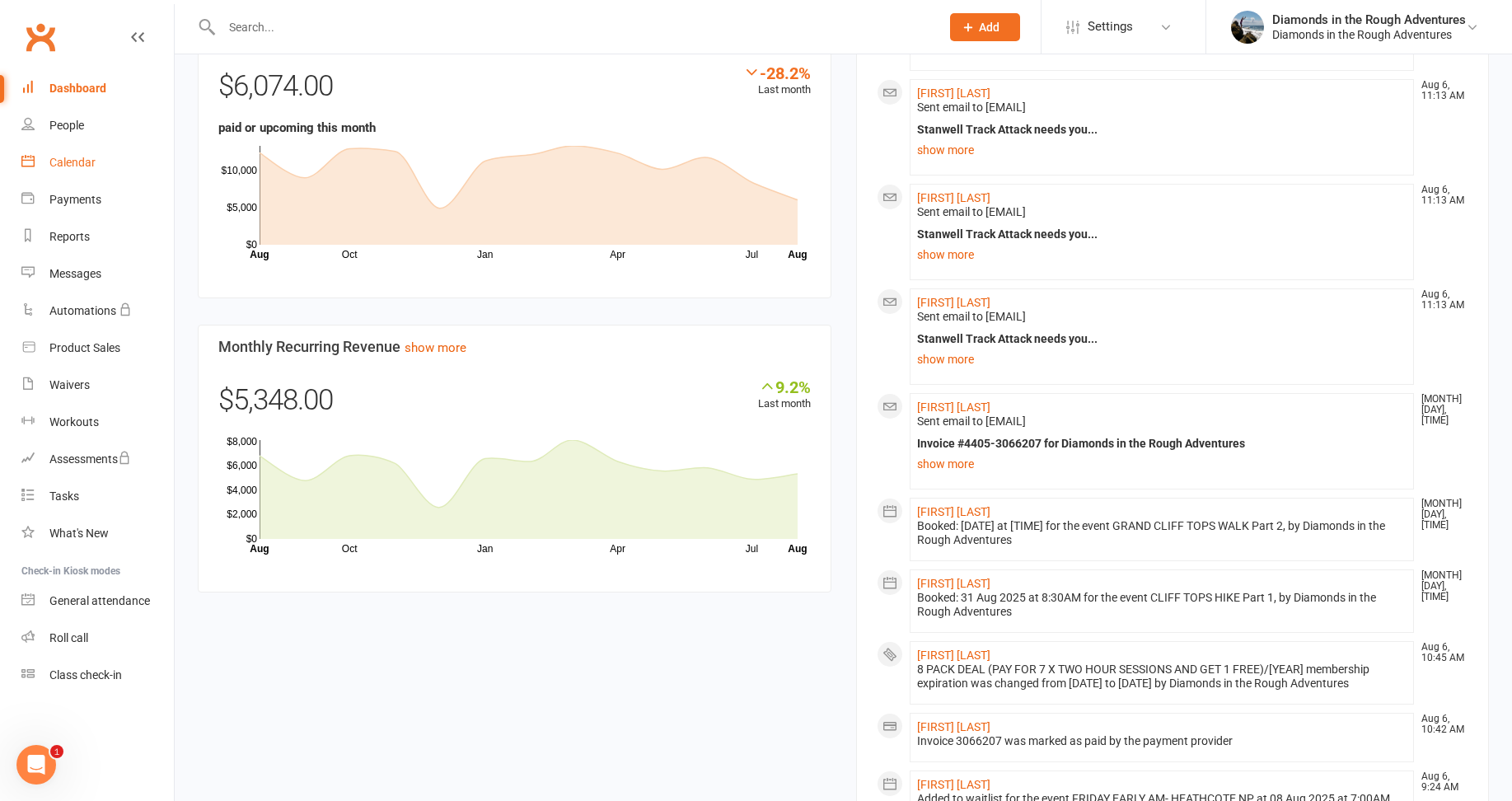 click on "Calendar" at bounding box center [73, 162] 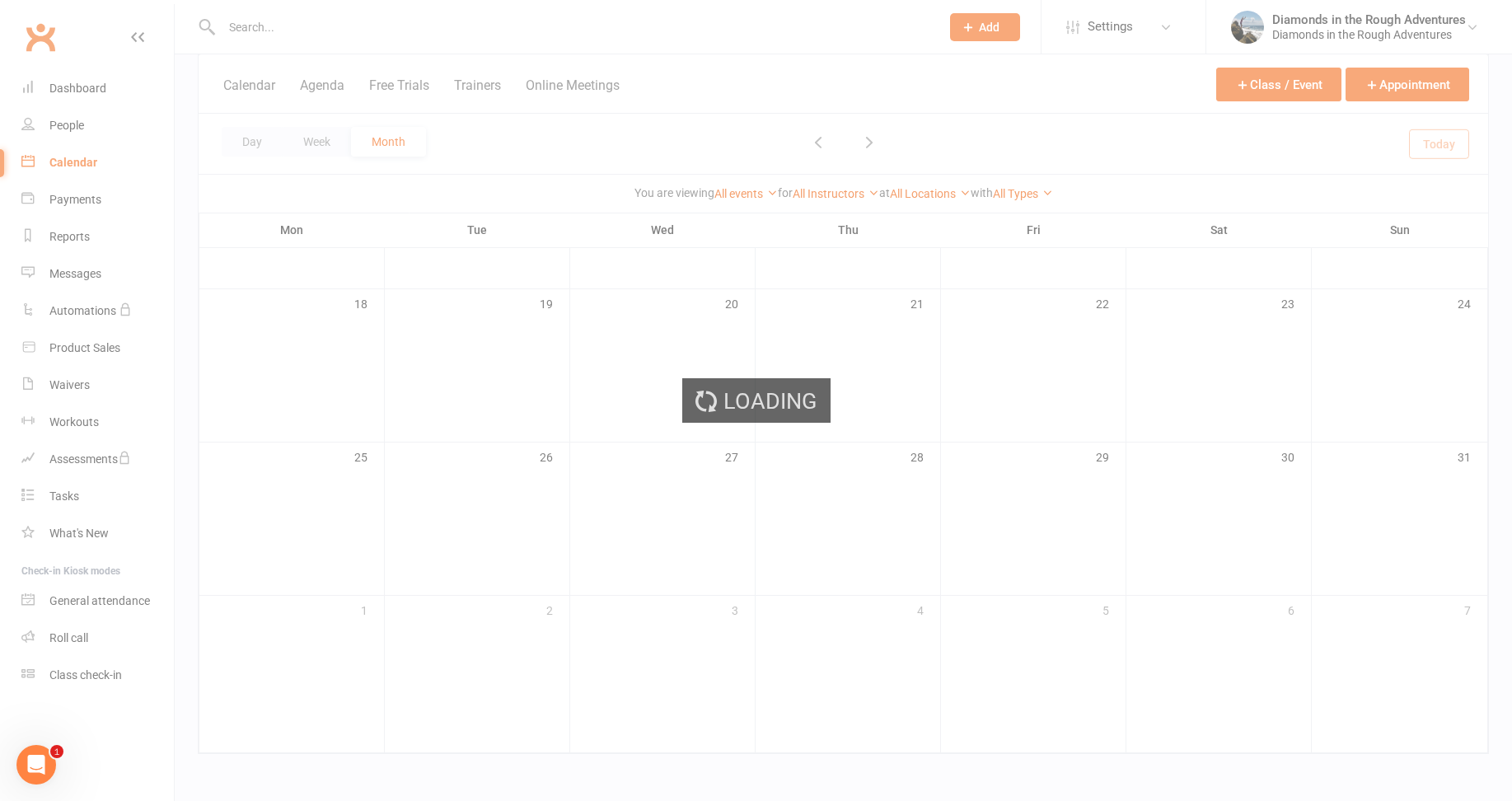 scroll, scrollTop: 0, scrollLeft: 0, axis: both 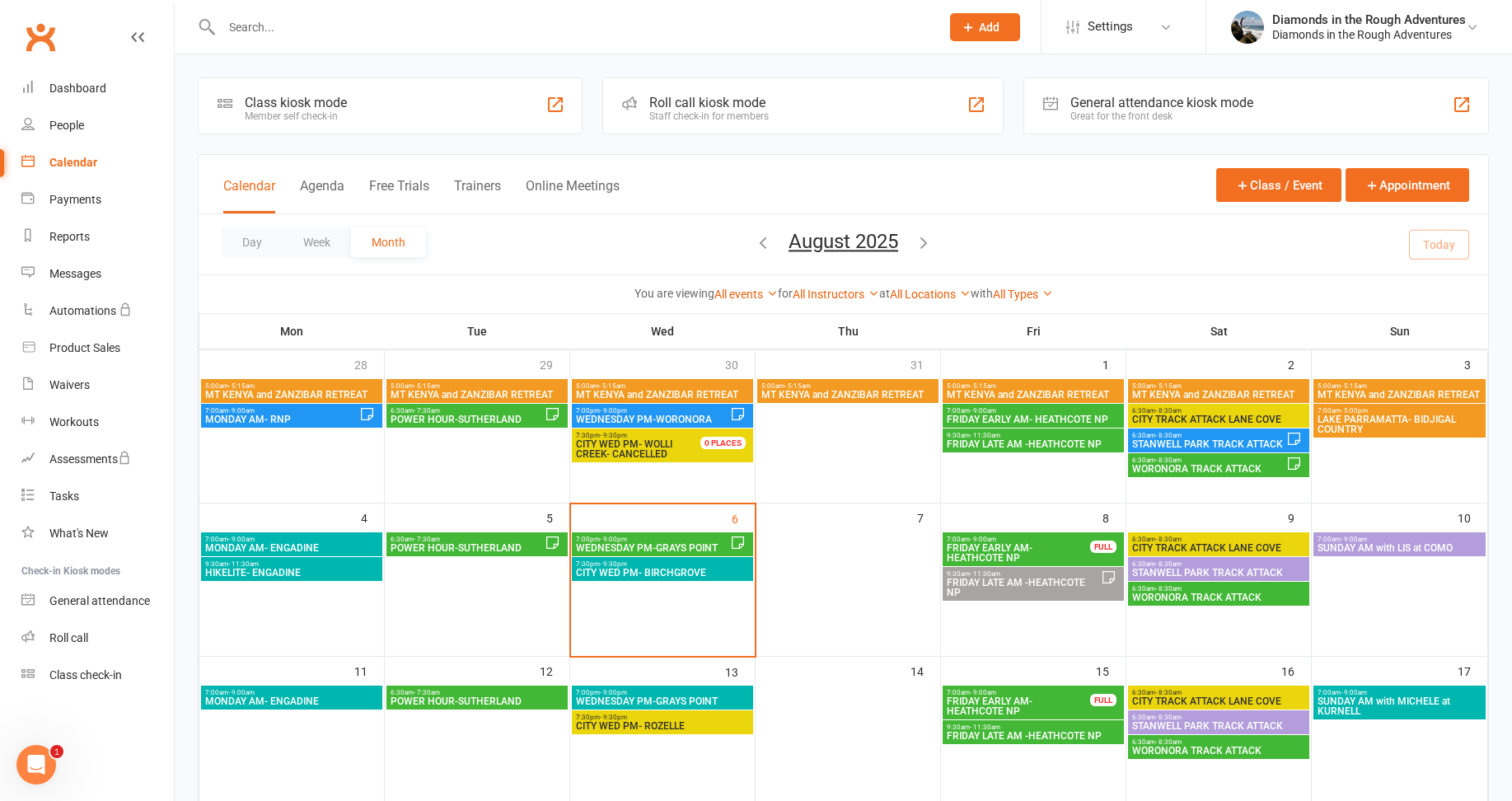 click at bounding box center [924, 242] 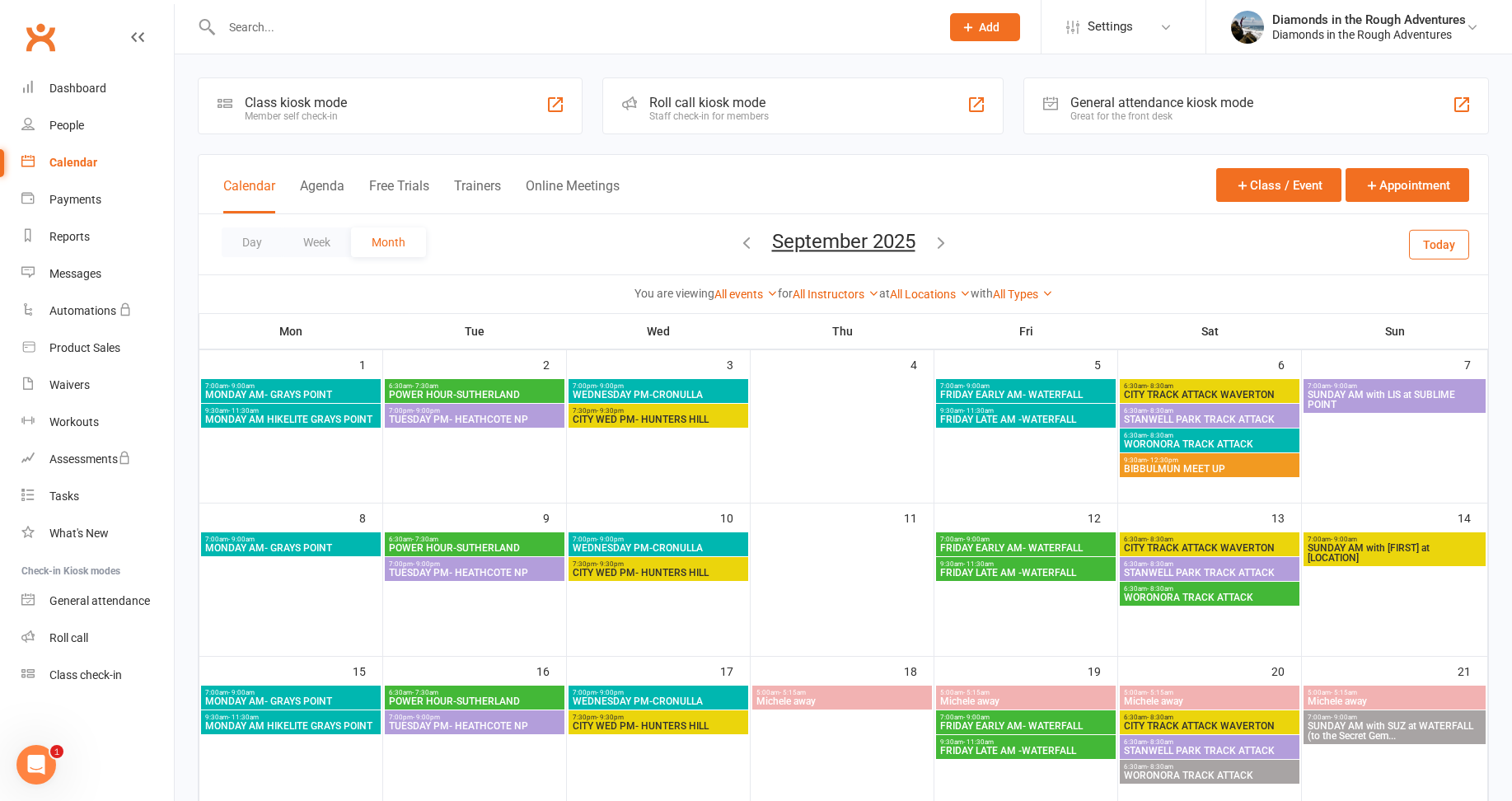 click at bounding box center [941, 242] 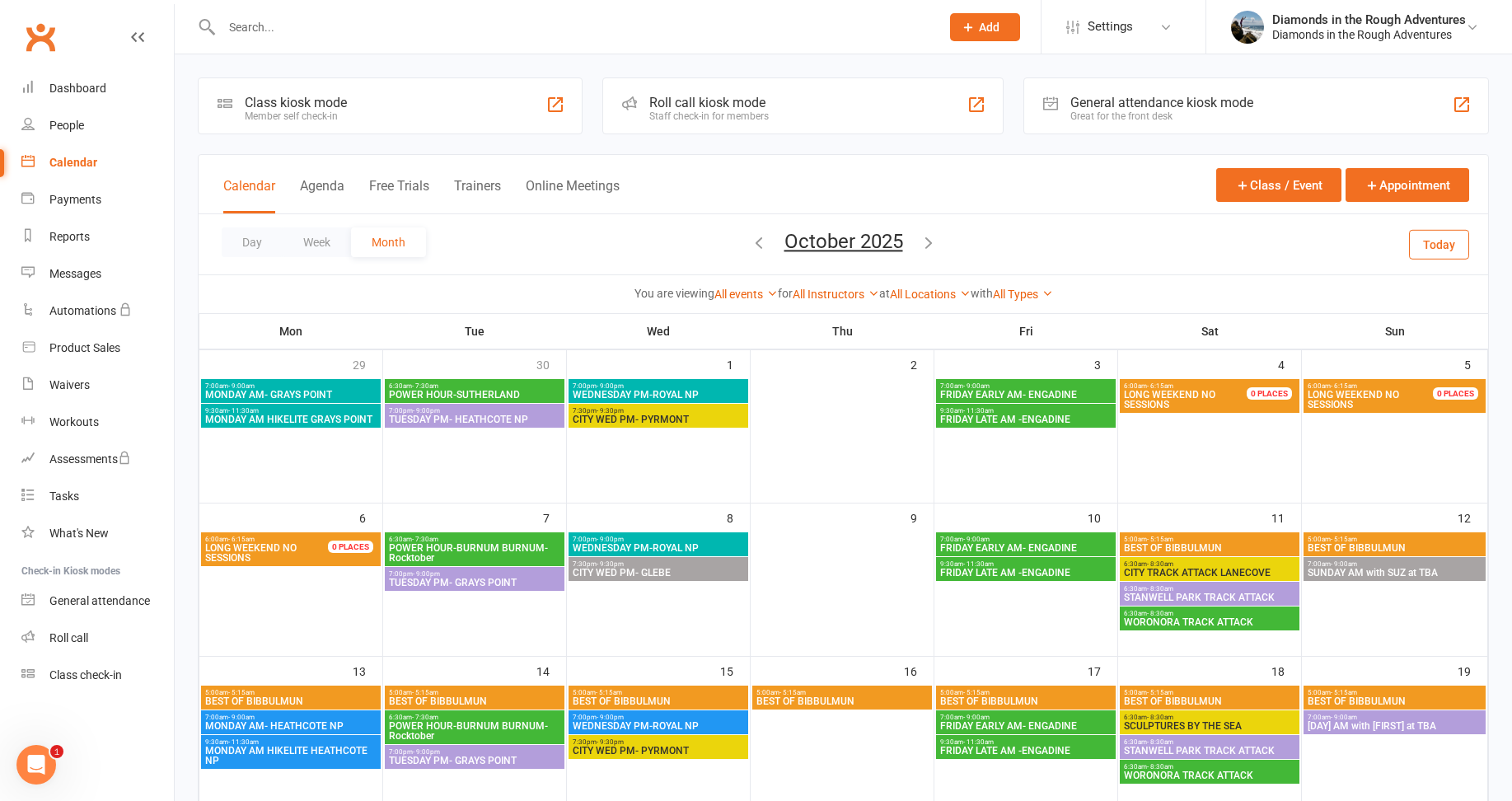 click at bounding box center [929, 242] 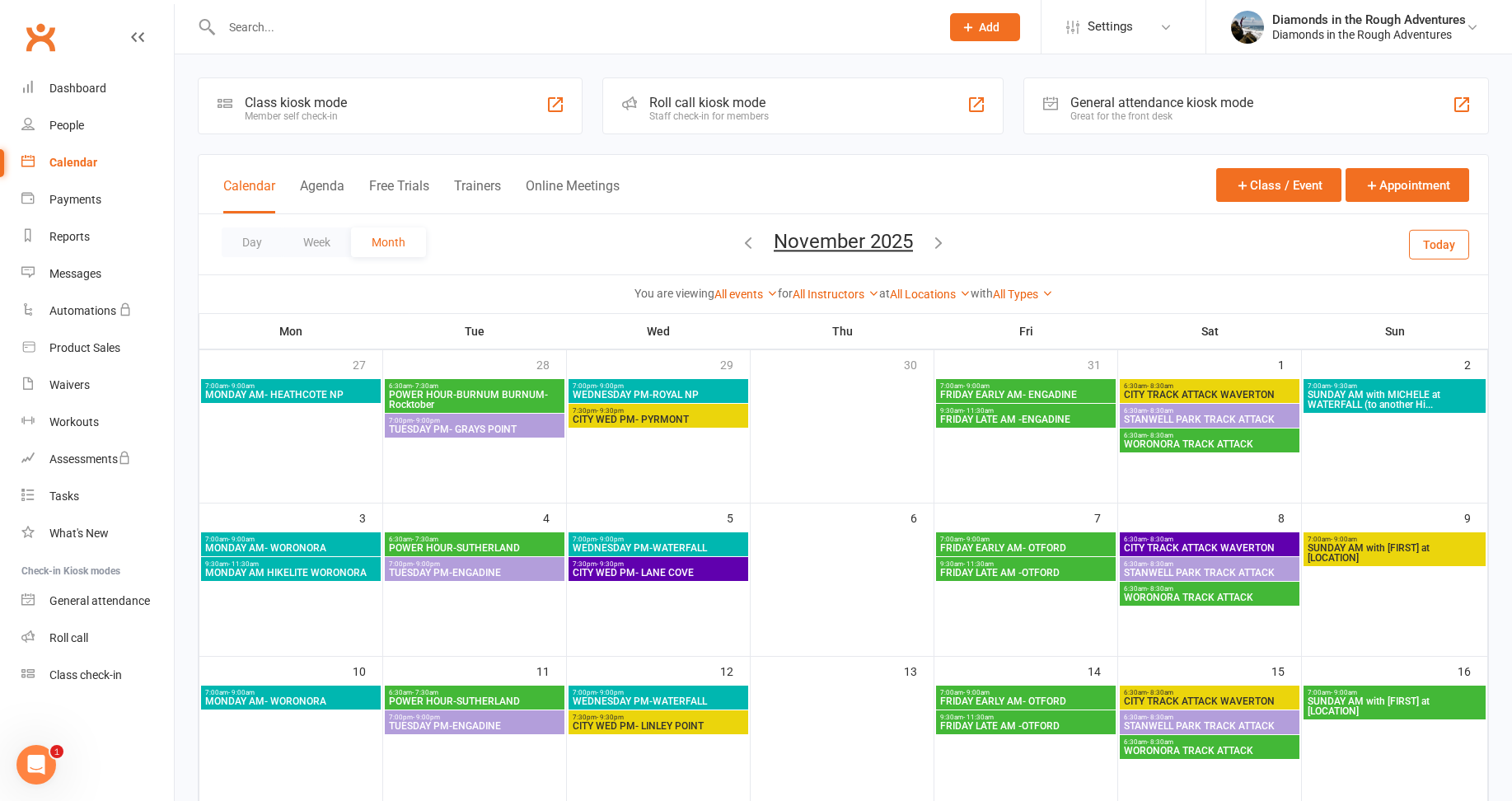 click at bounding box center [939, 242] 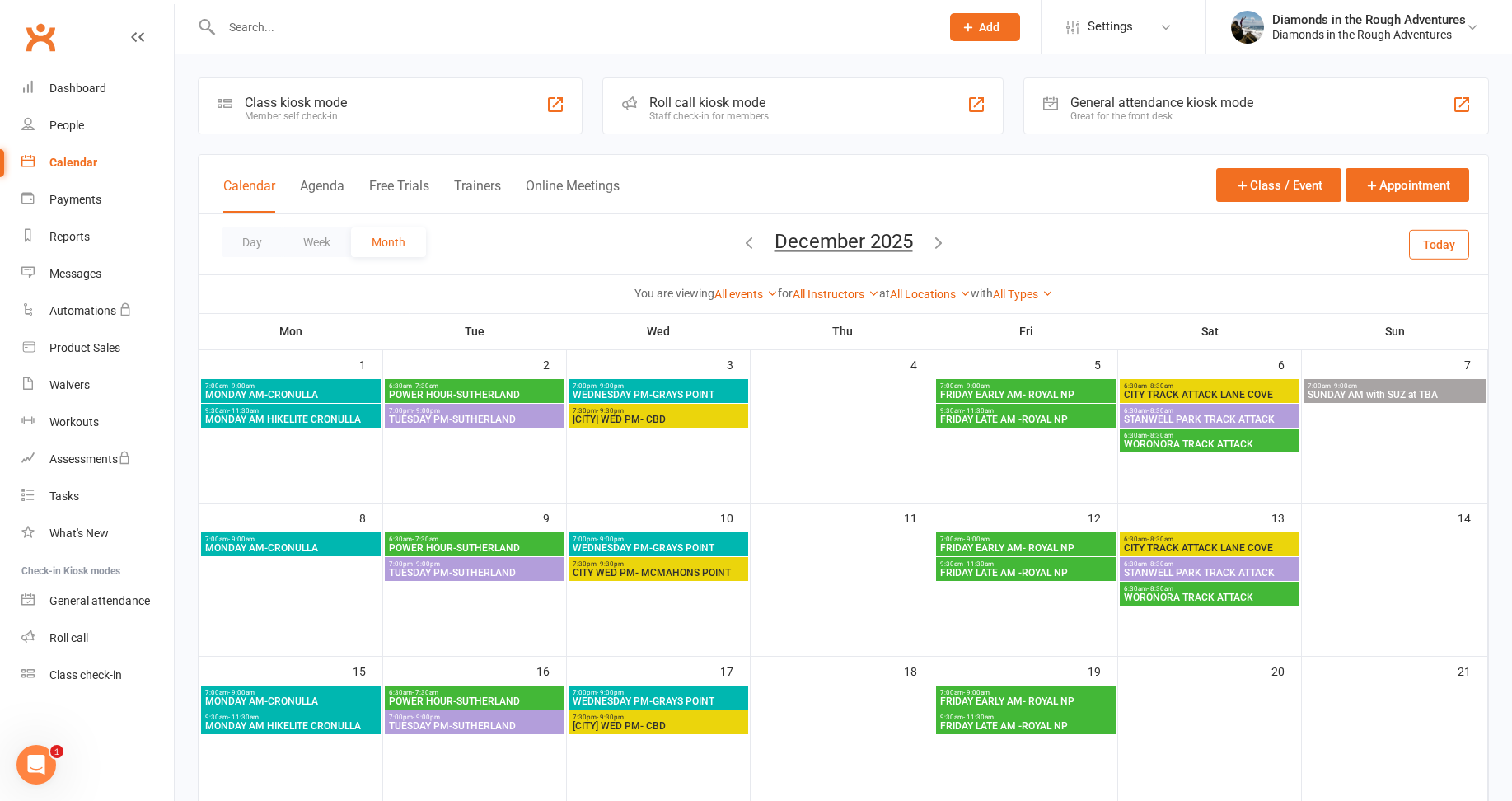 click at bounding box center (939, 242) 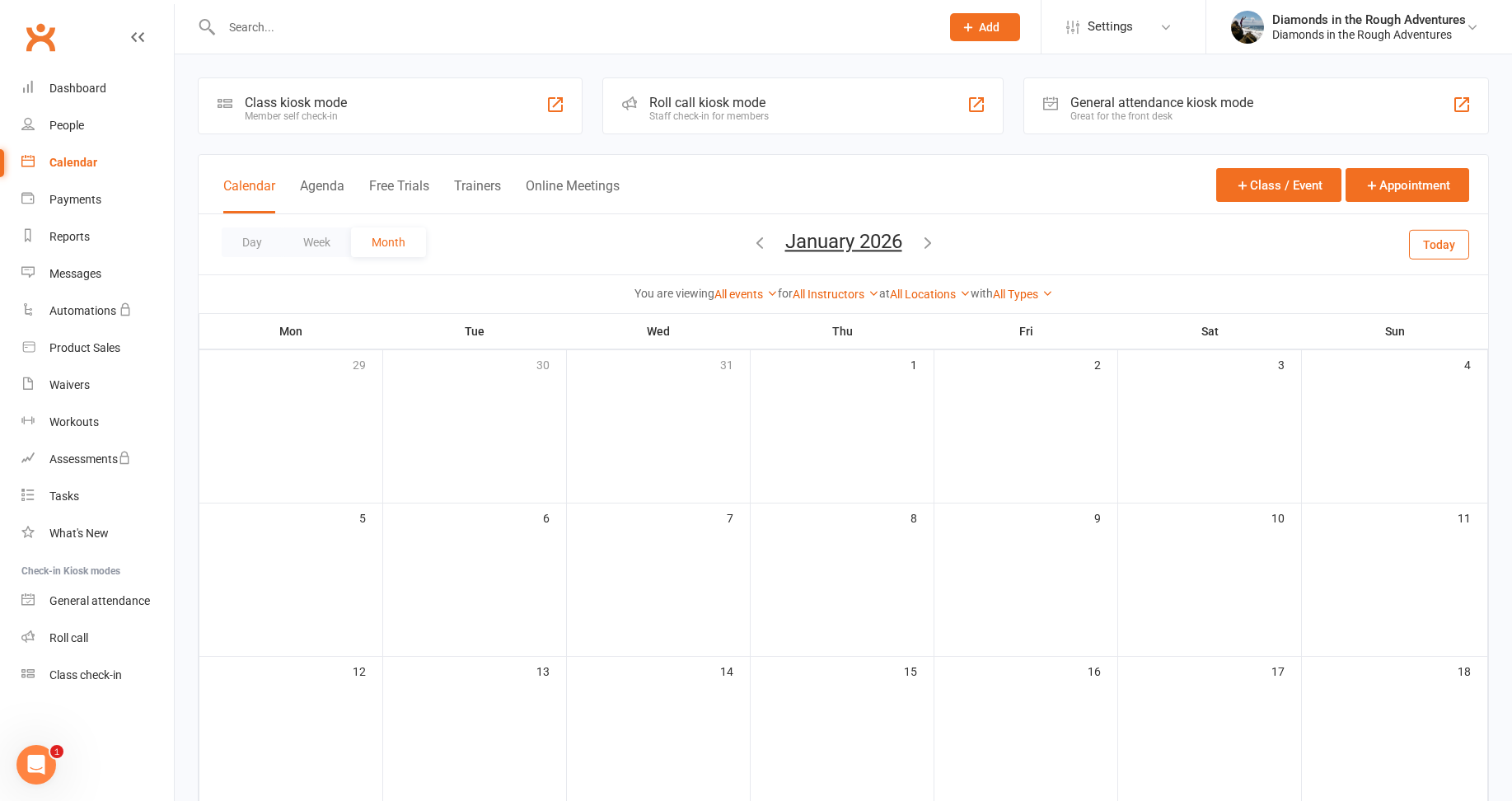 click at bounding box center [928, 242] 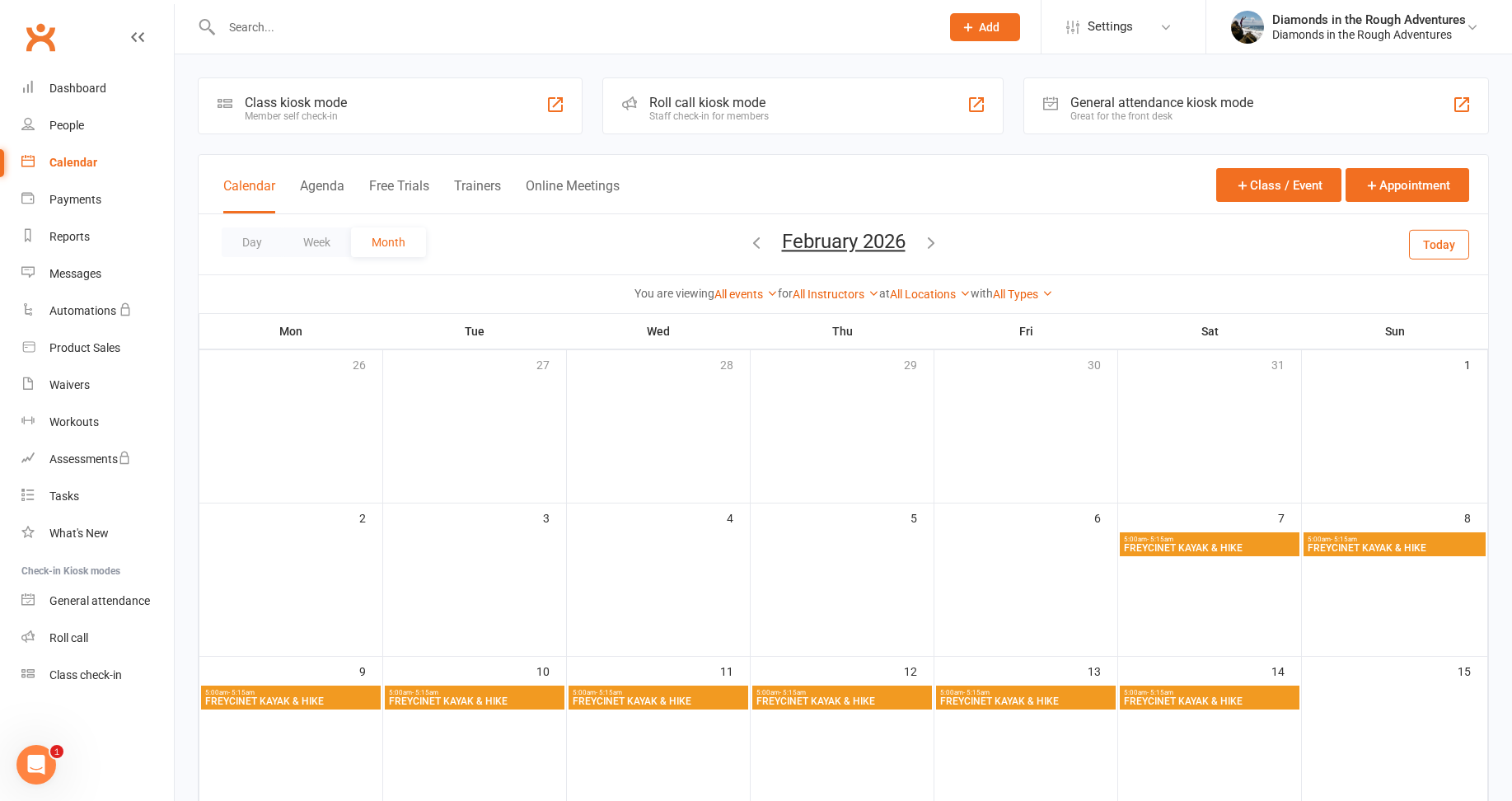 click at bounding box center (931, 242) 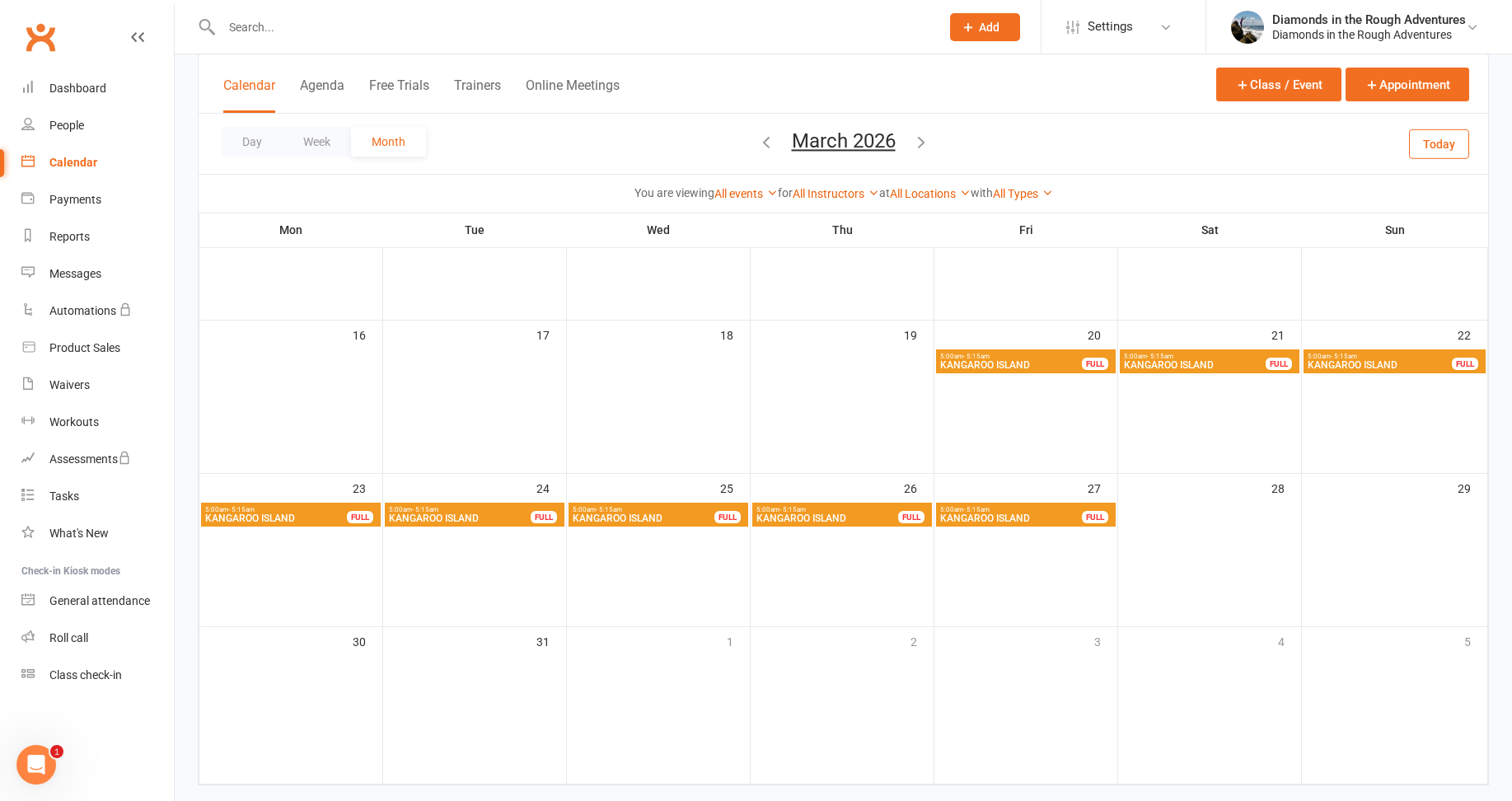 scroll, scrollTop: 494, scrollLeft: 0, axis: vertical 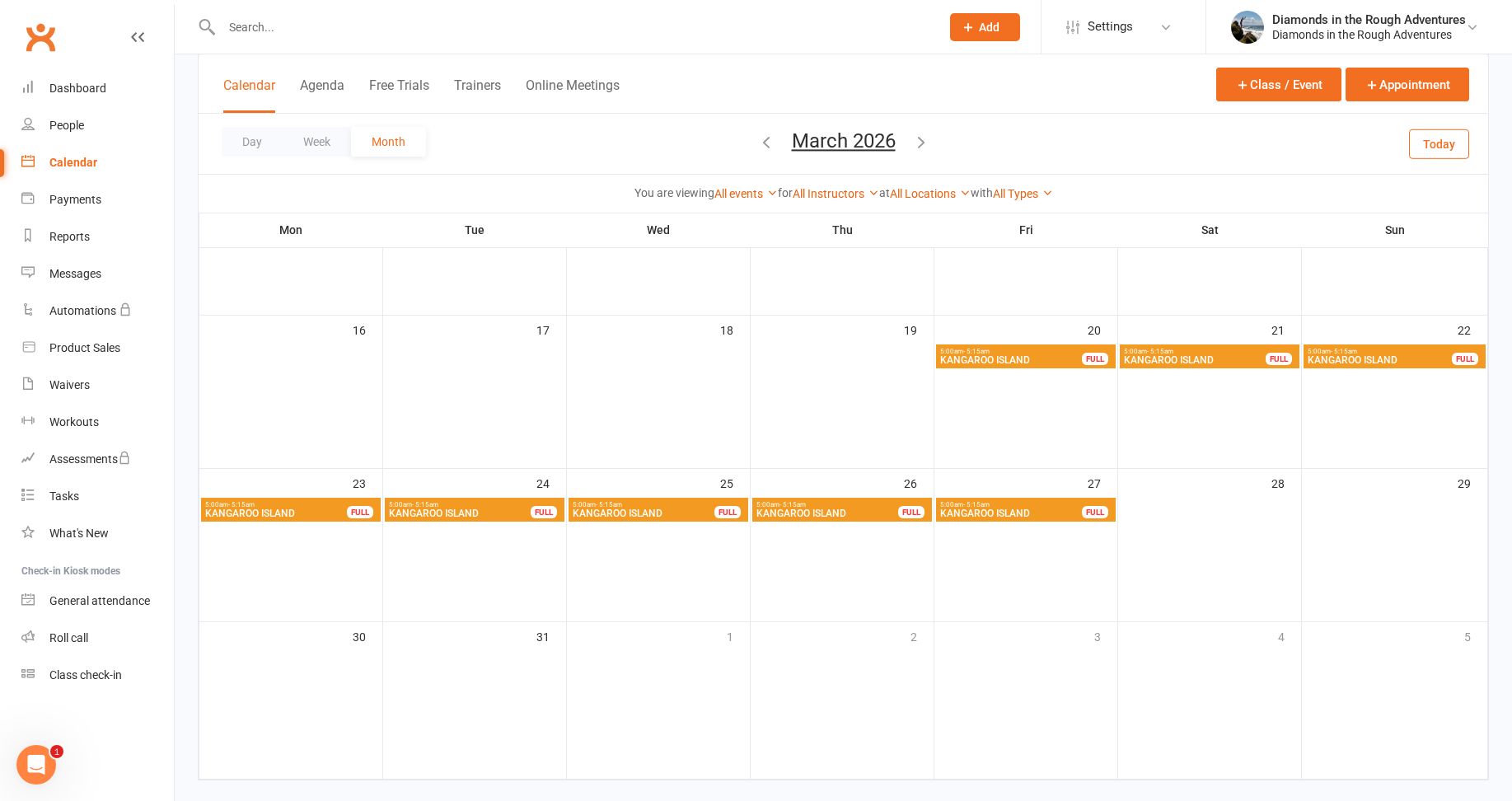 click on "5:00am  - 5:15am" at bounding box center [1011, 351] 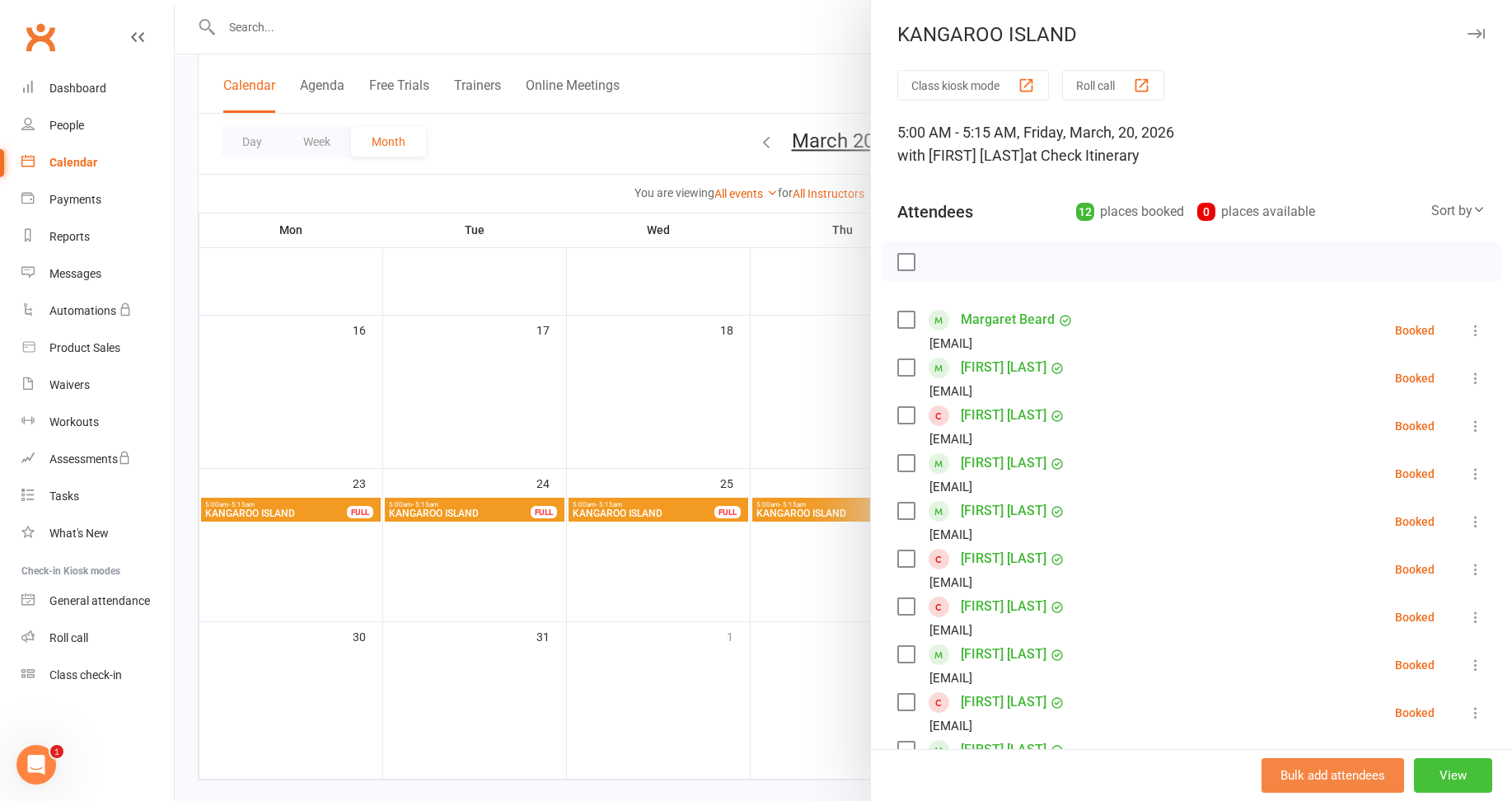 click on "View" at bounding box center [1453, 775] 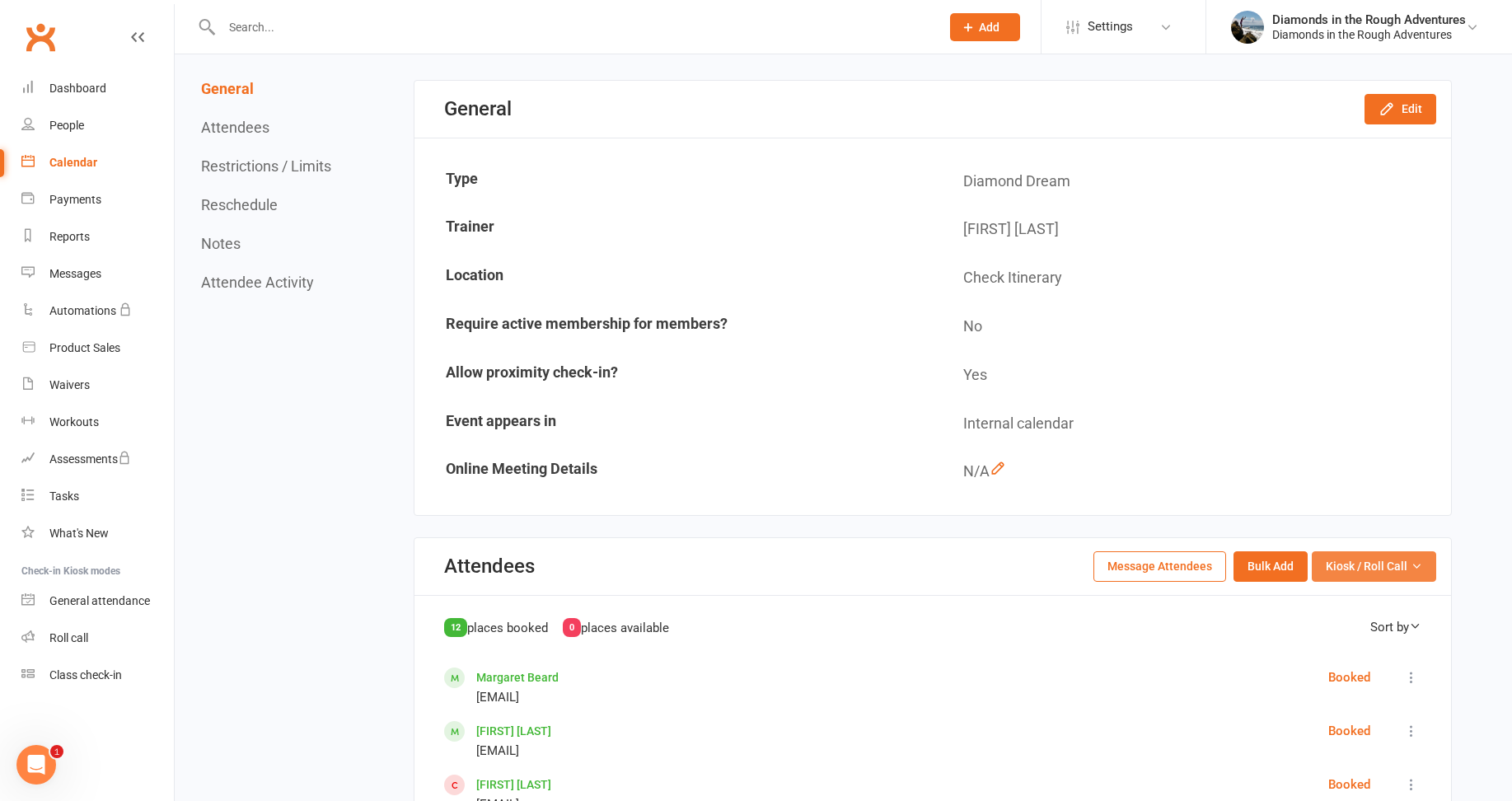 scroll, scrollTop: 165, scrollLeft: 0, axis: vertical 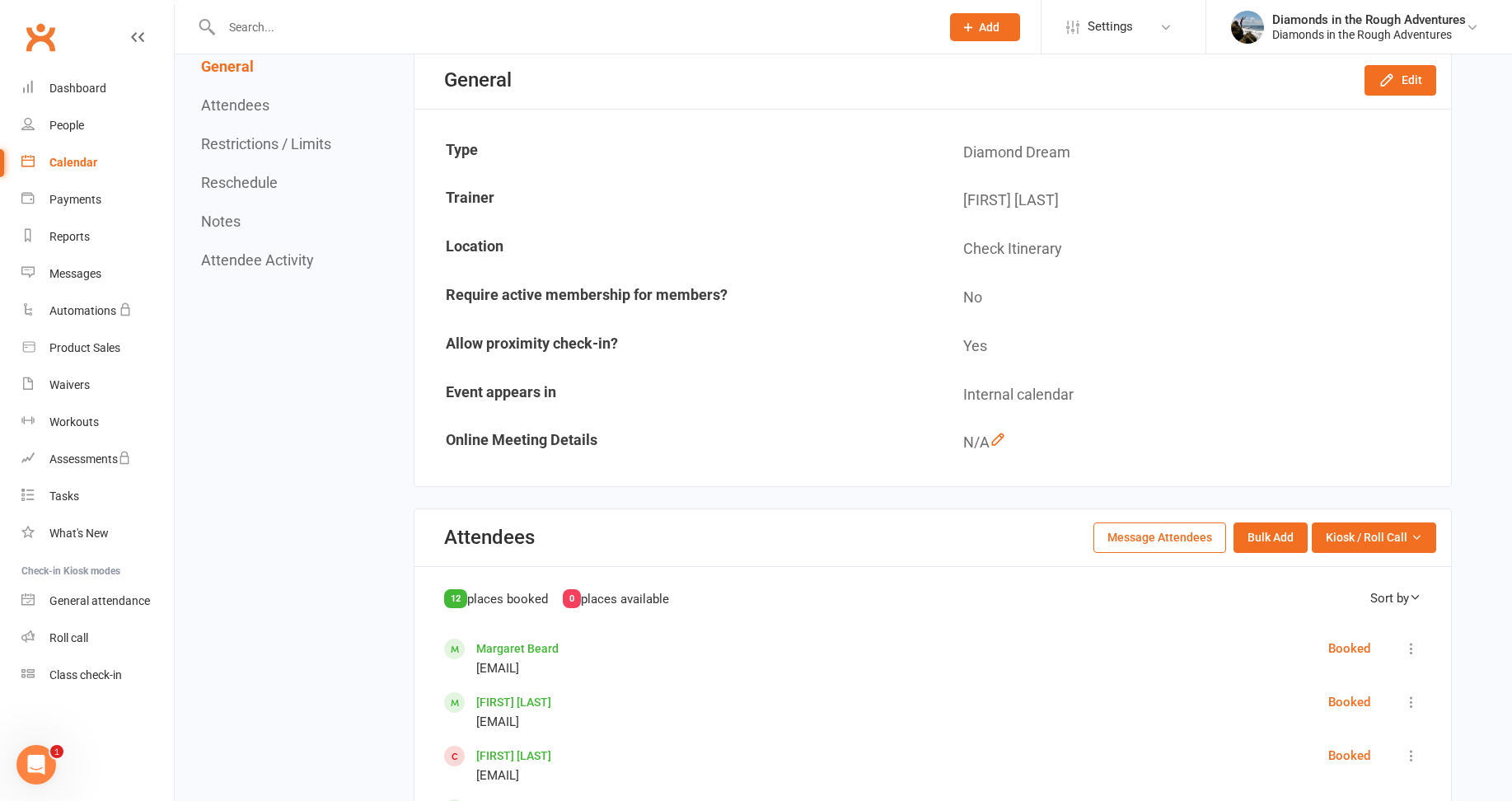 click on "Message Attendees" at bounding box center (1159, 537) 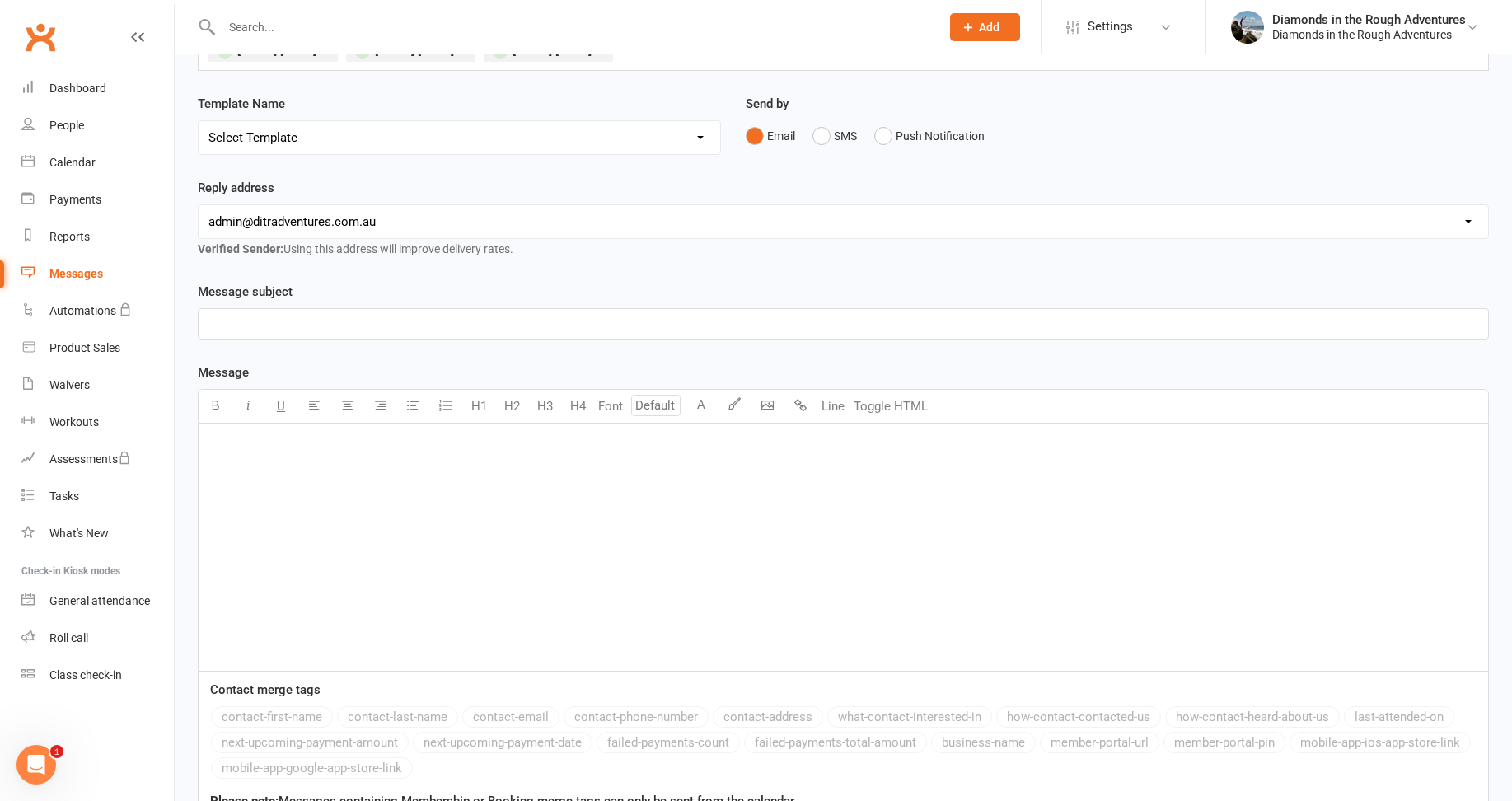 scroll, scrollTop: 0, scrollLeft: 0, axis: both 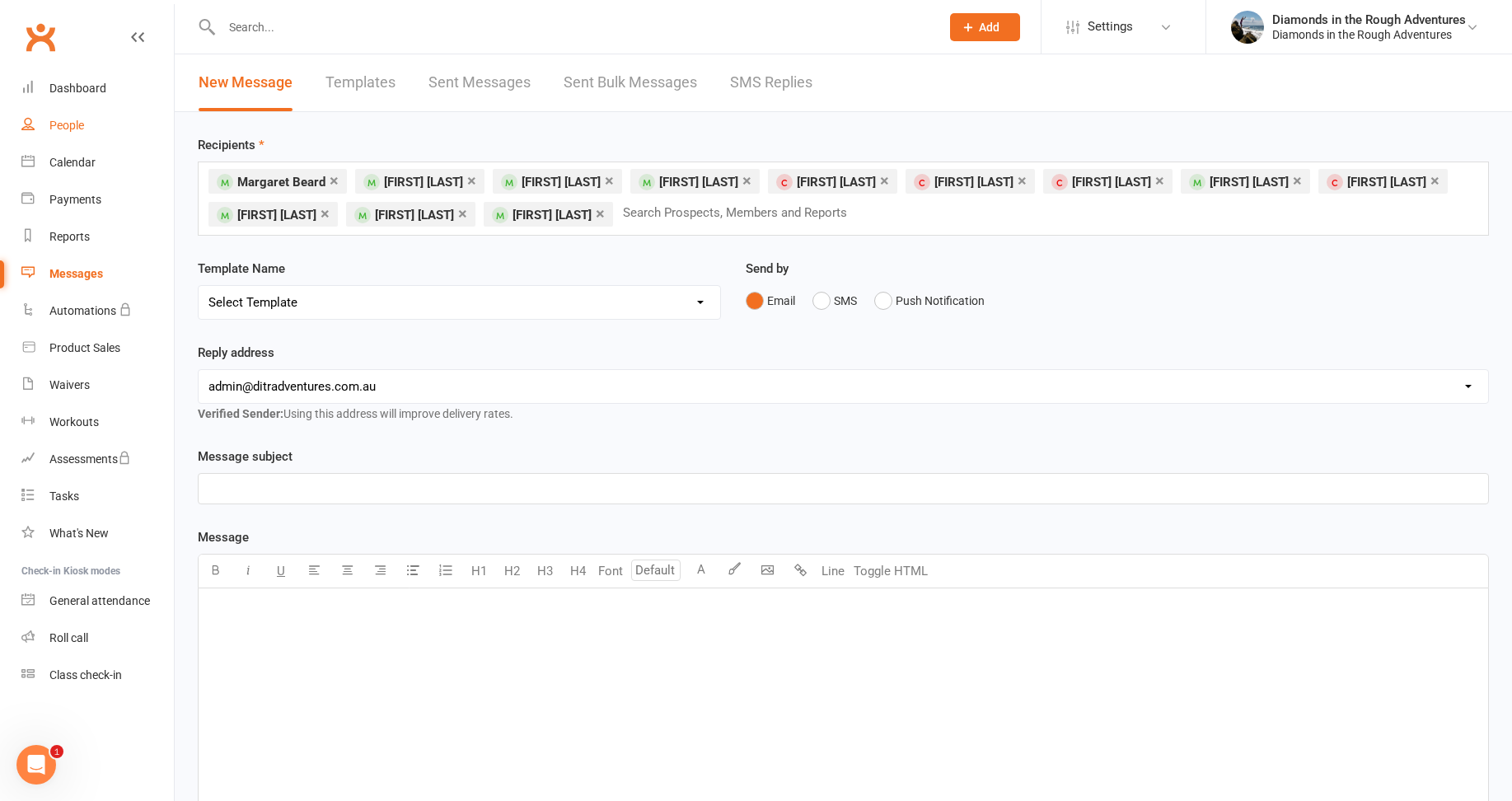 click on "People" at bounding box center [67, 125] 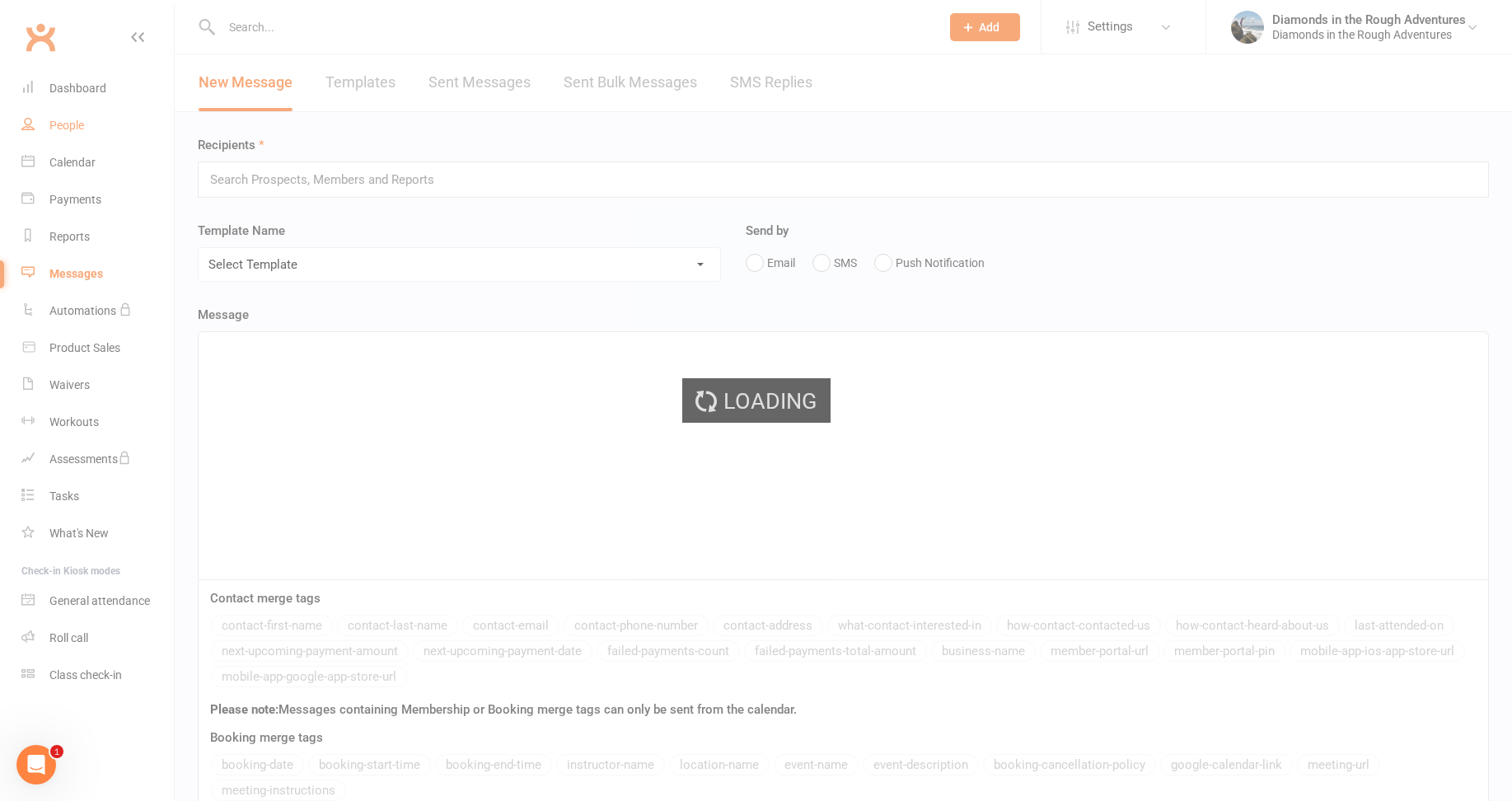 select on "100" 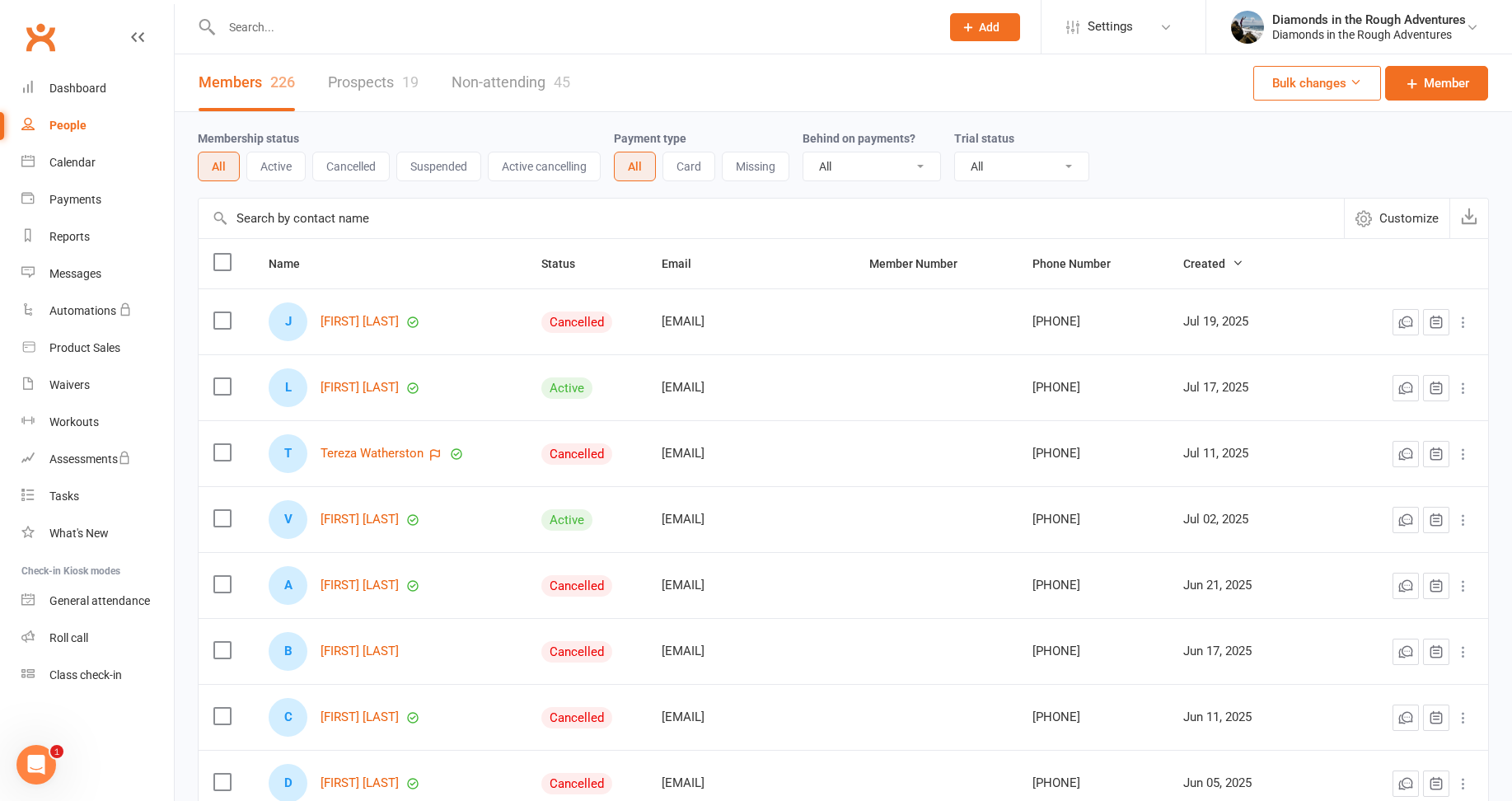 click at bounding box center [573, 27] 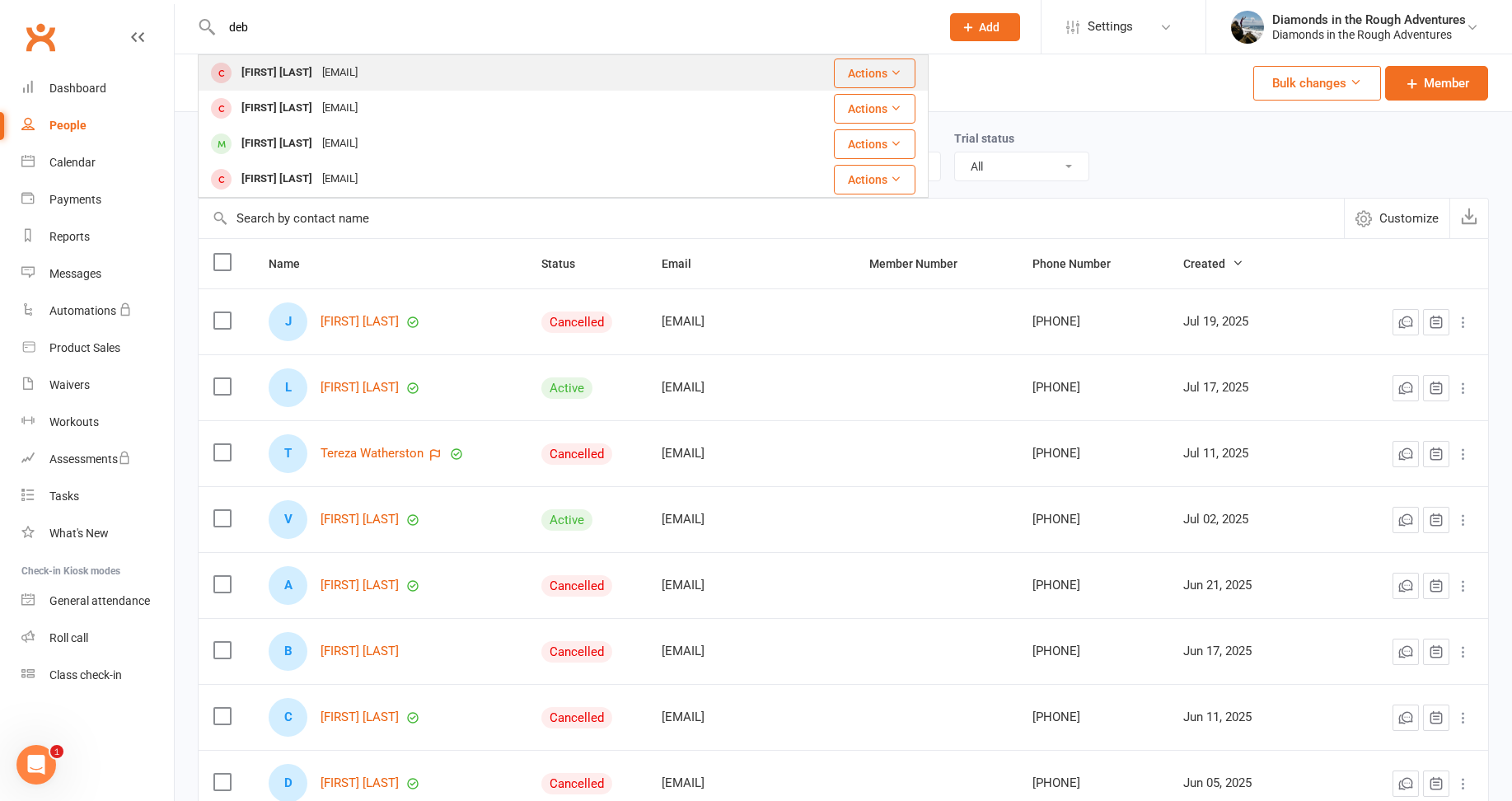 type on "deb" 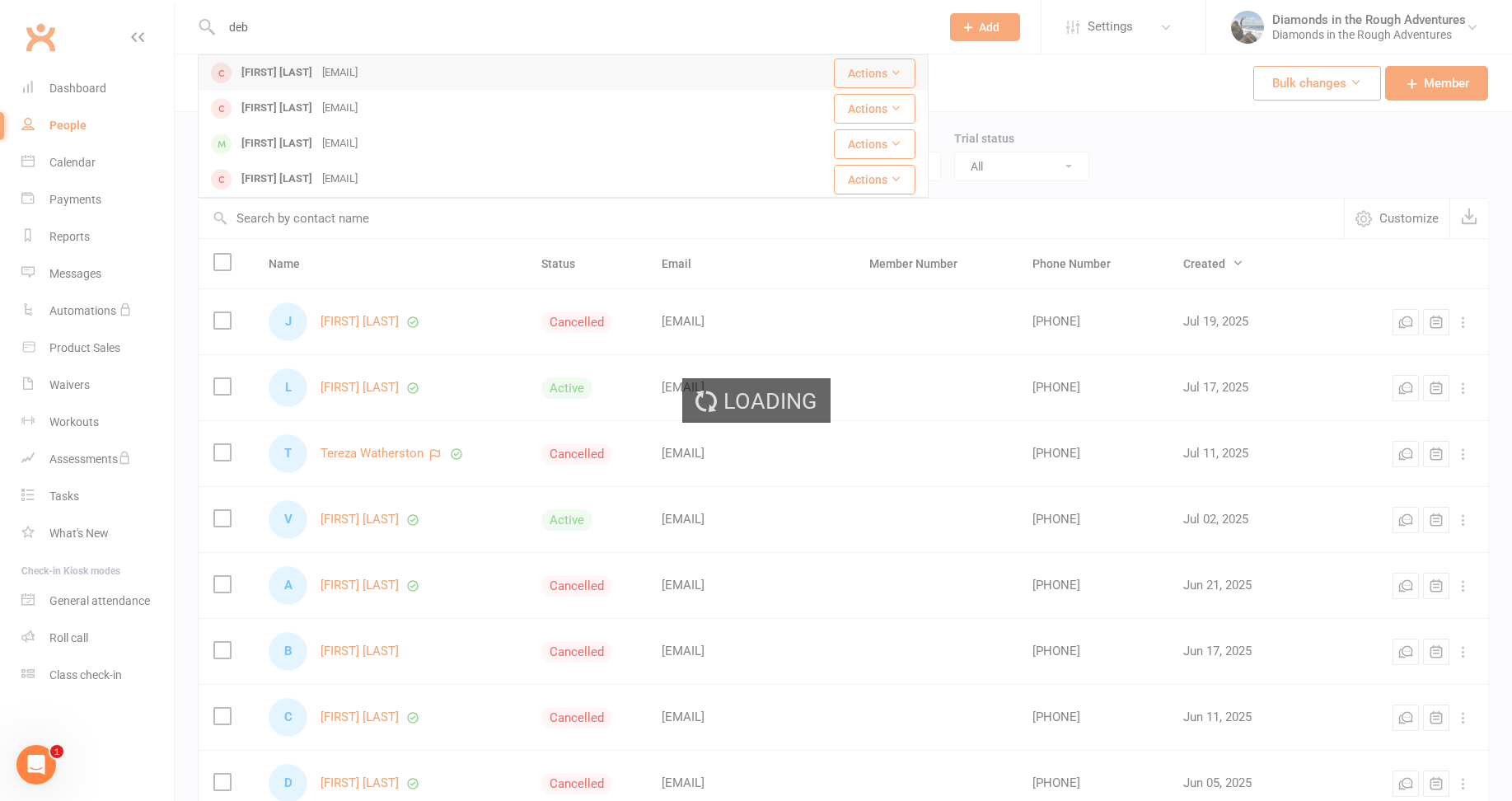 type 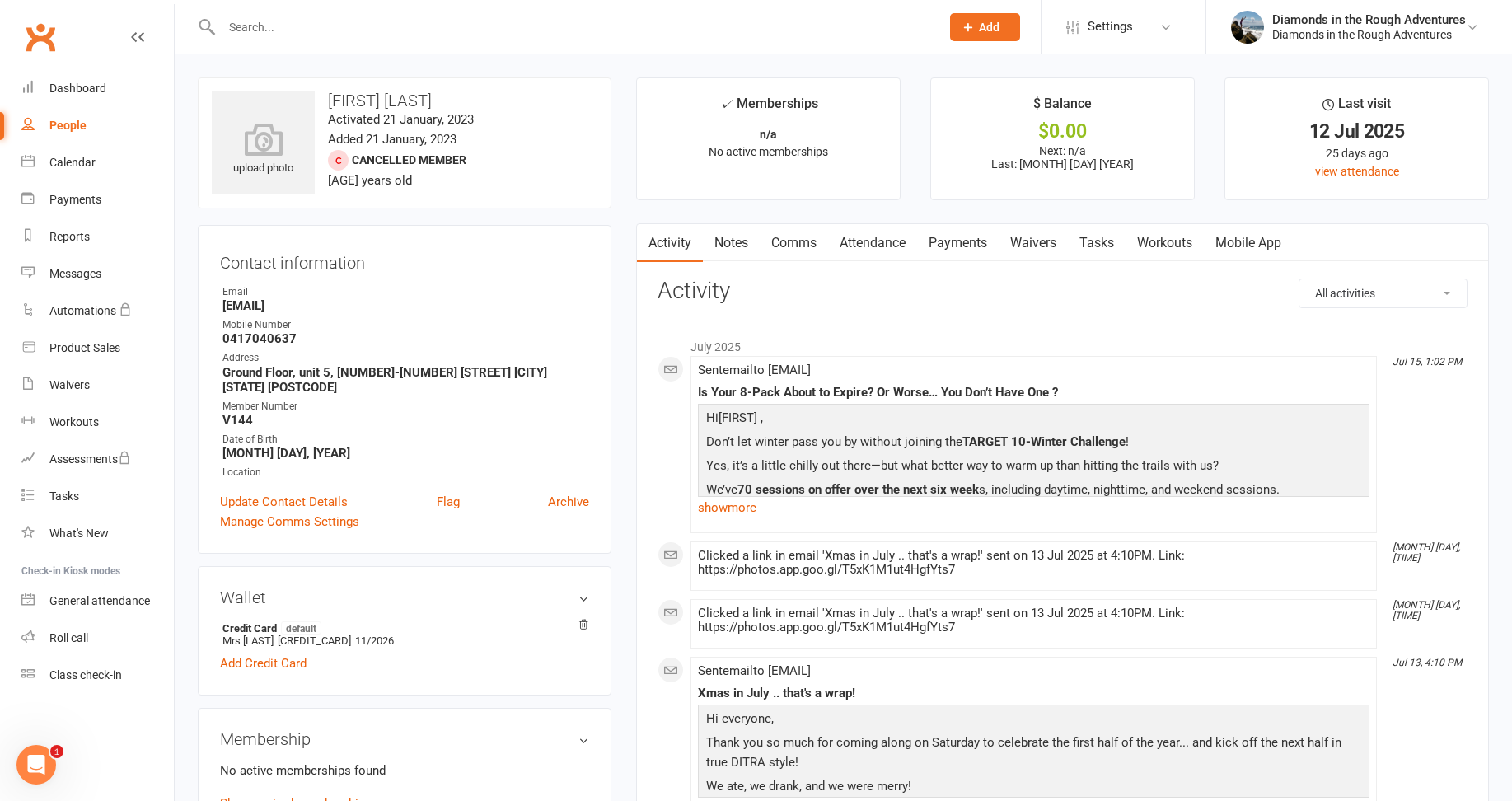 click on "Comms" at bounding box center (793, 243) 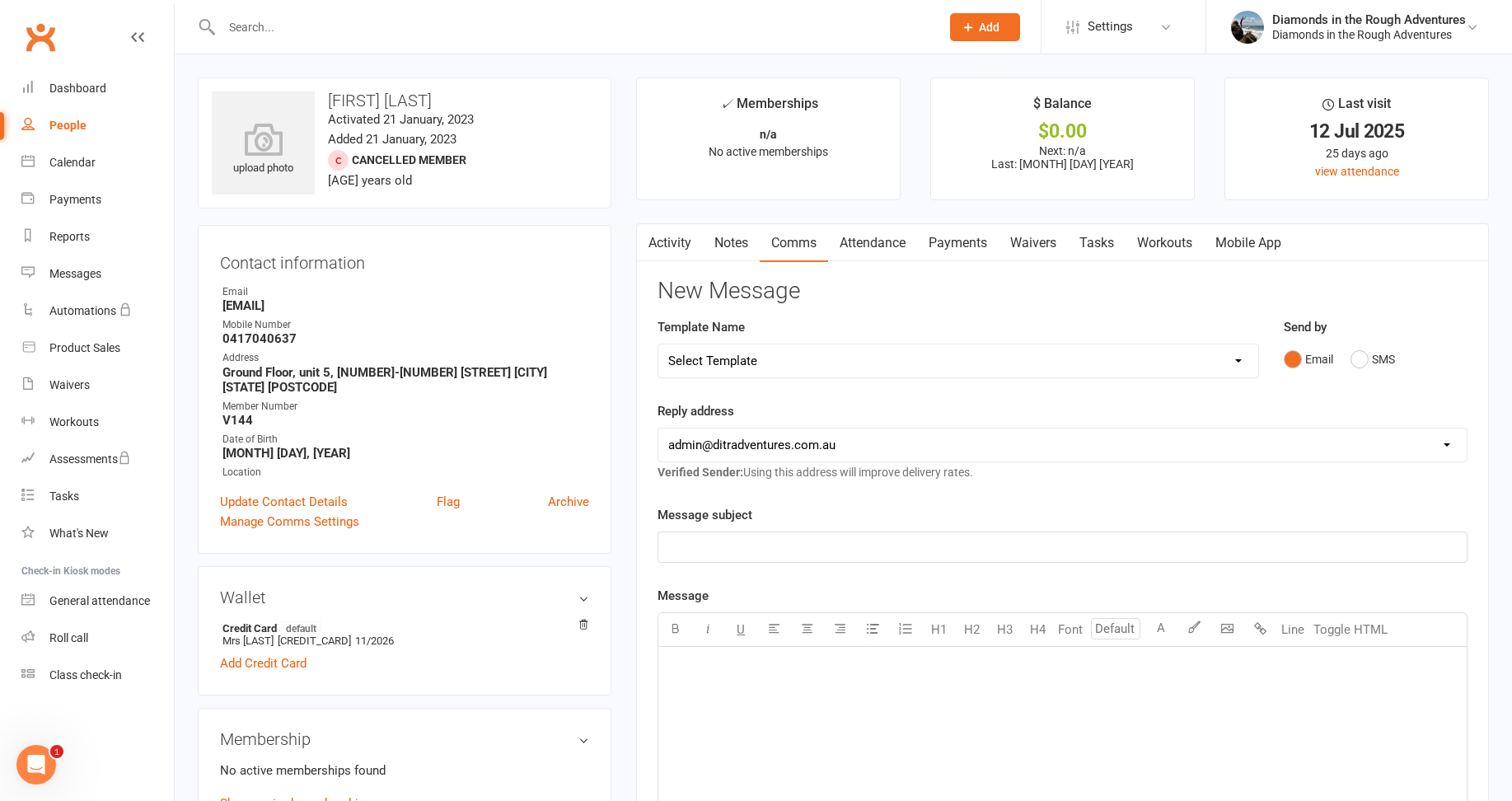 drag, startPoint x: 659, startPoint y: 242, endPoint x: 672, endPoint y: 243, distance: 13.0384 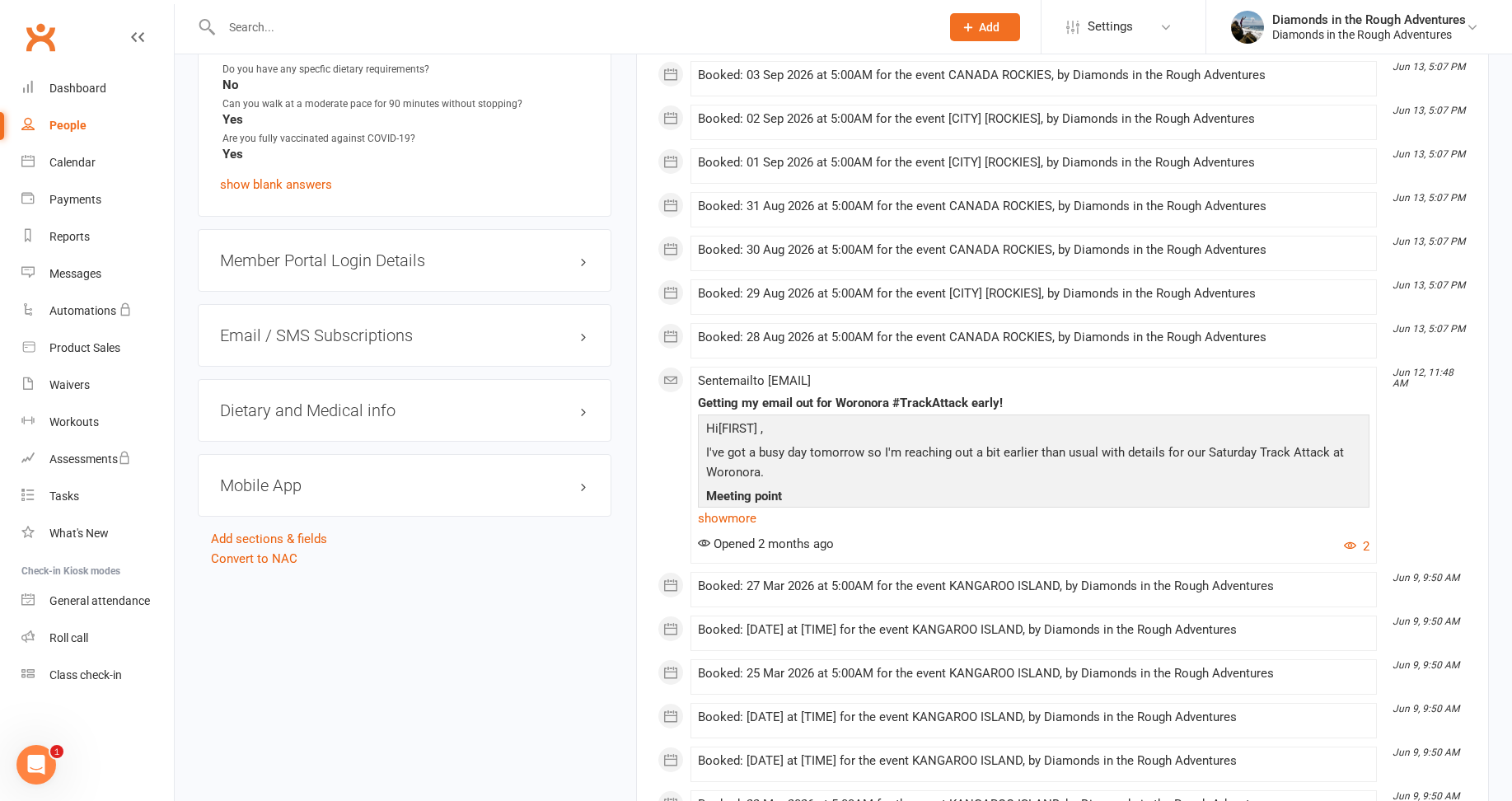 scroll, scrollTop: 1401, scrollLeft: 0, axis: vertical 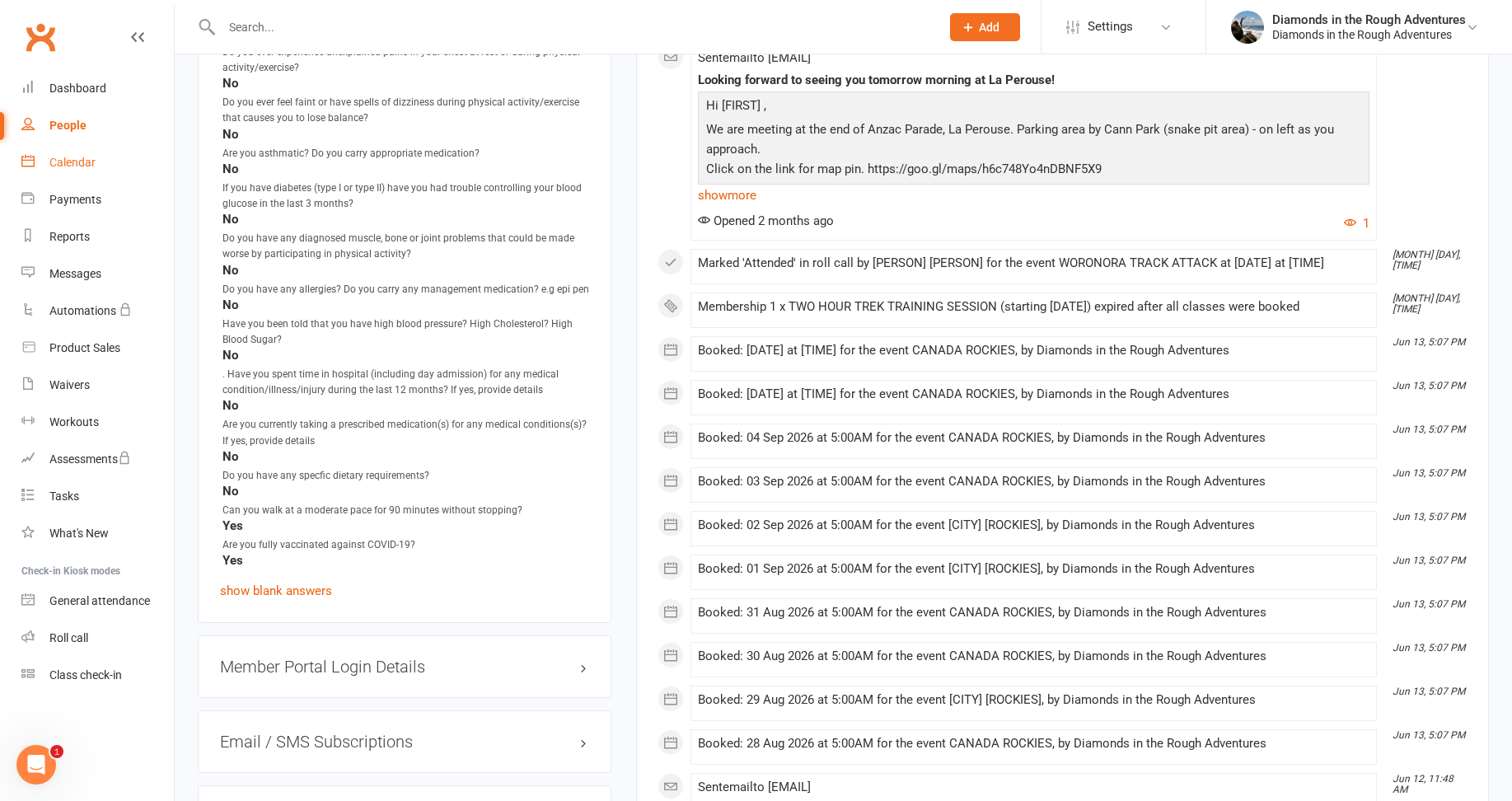click on "Calendar" at bounding box center [73, 162] 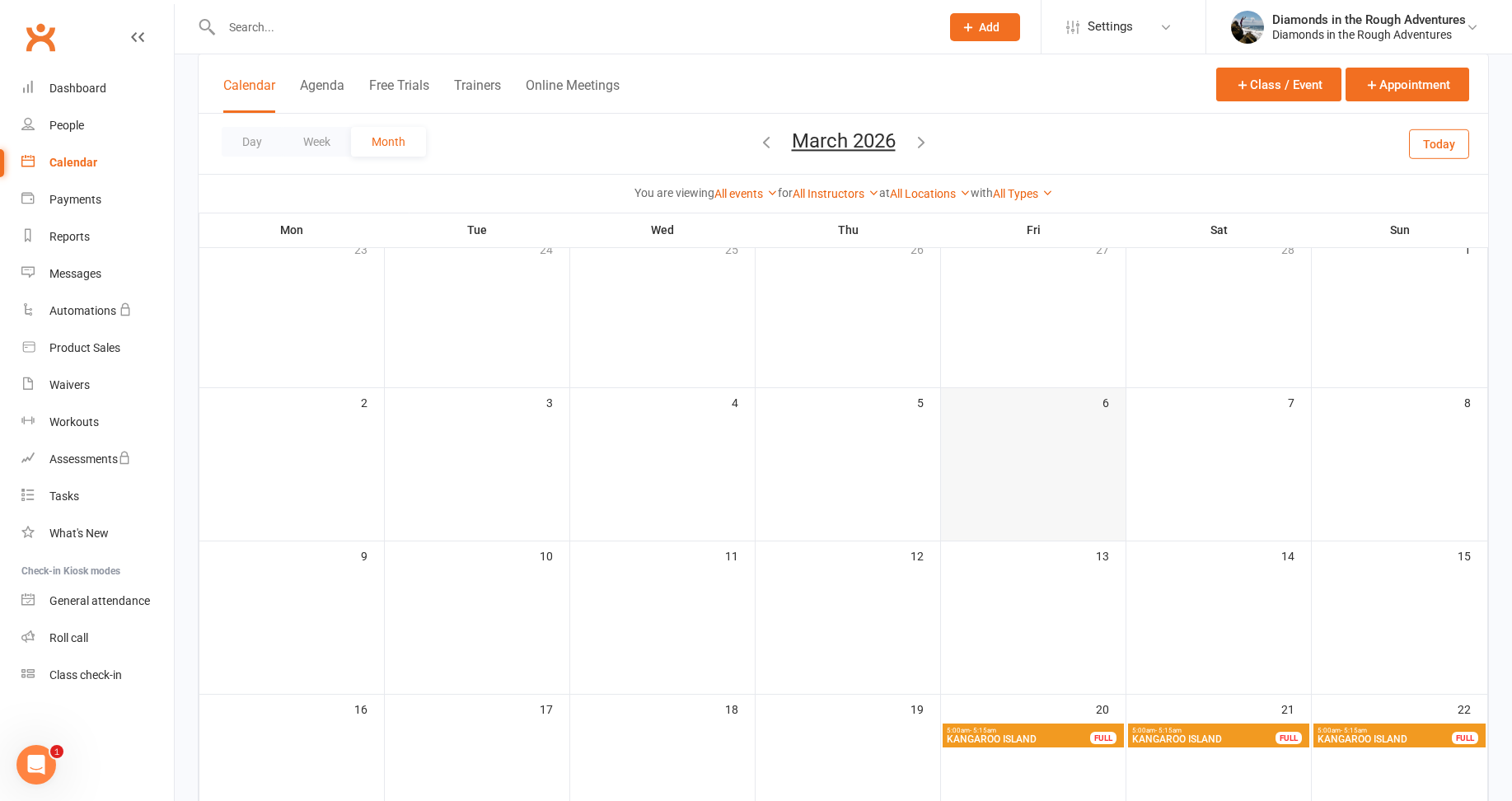 scroll, scrollTop: 494, scrollLeft: 0, axis: vertical 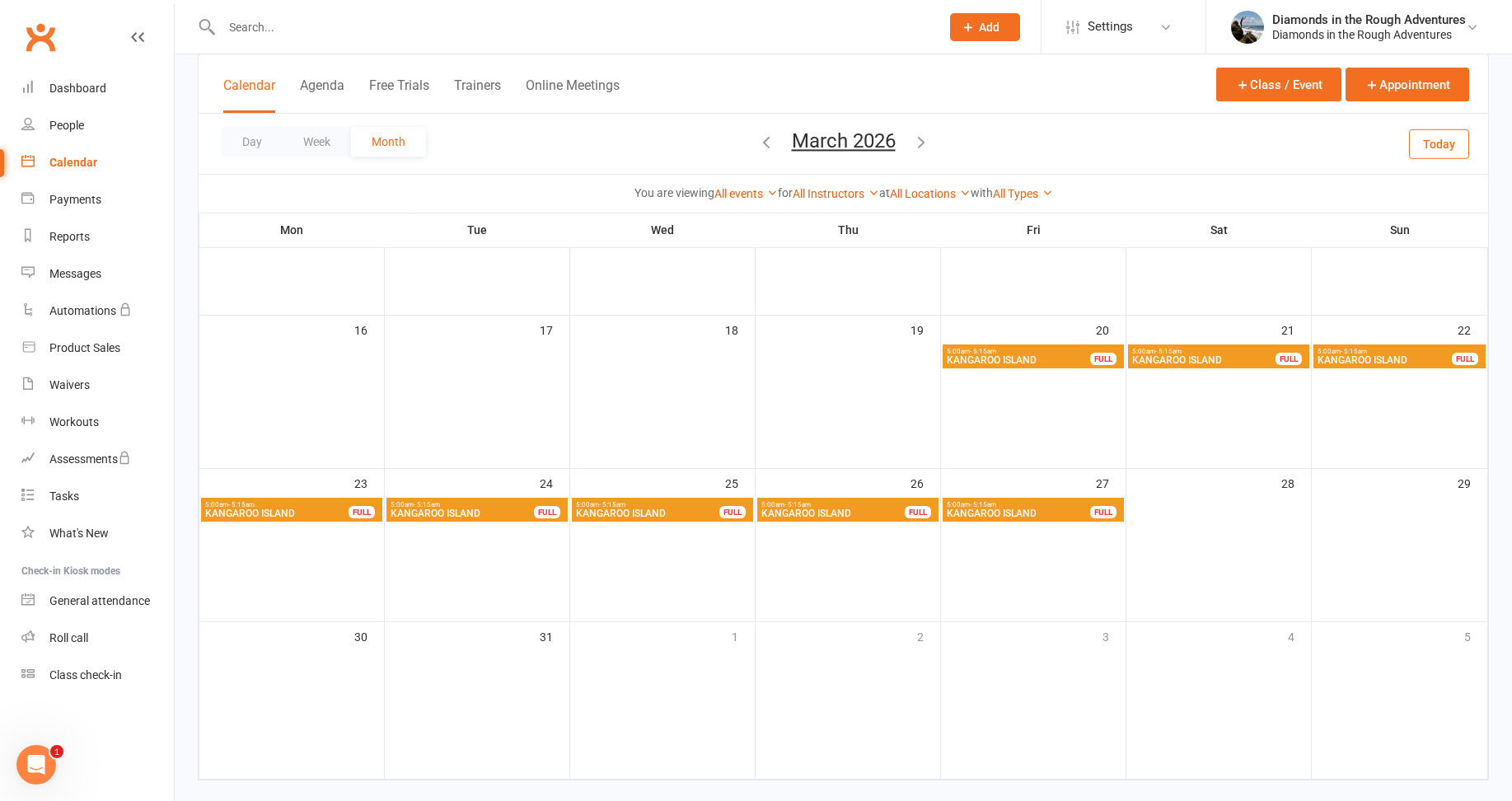 click on "KANGAROO ISLAND" at bounding box center (1018, 360) 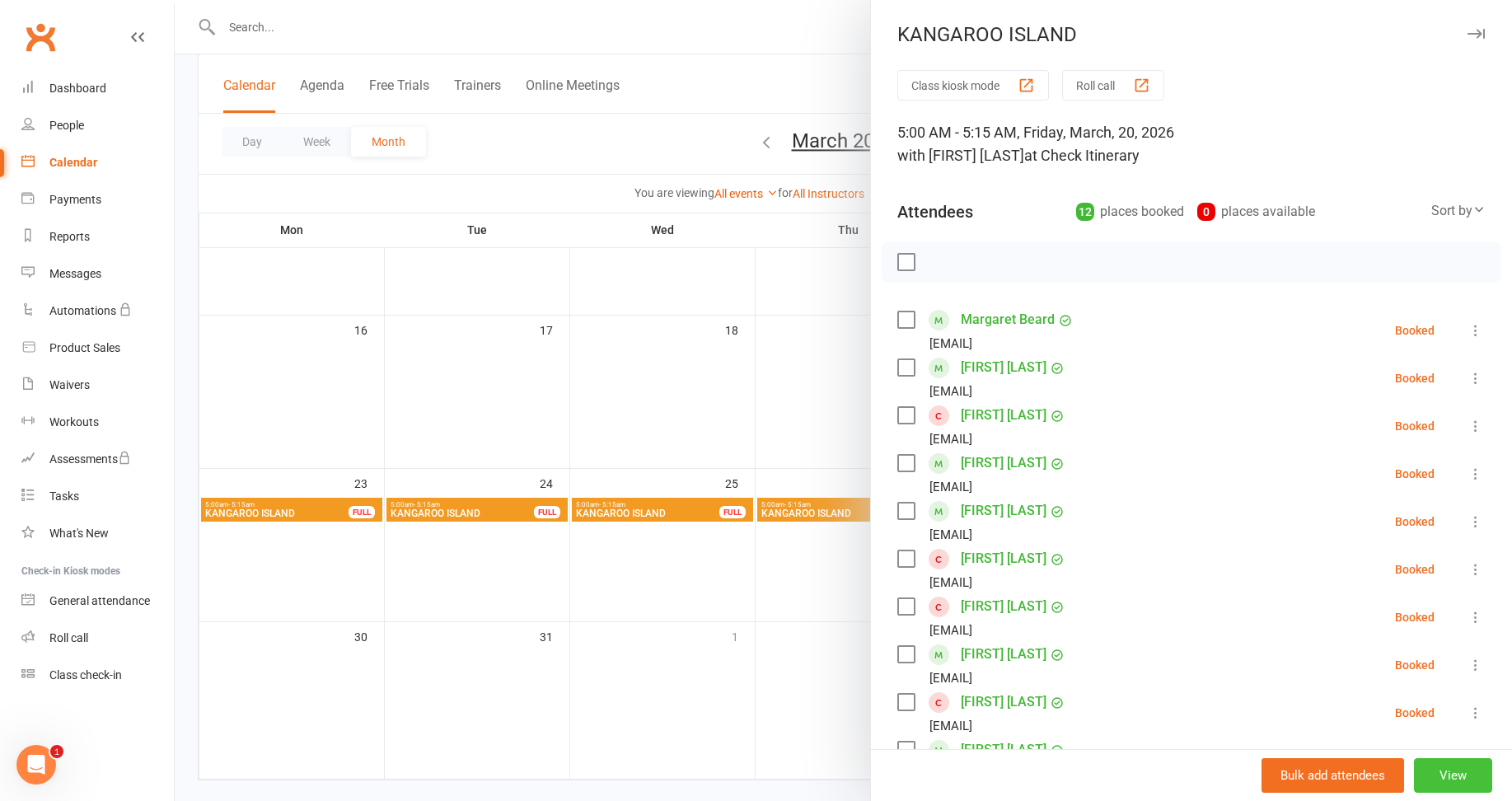 click on "View" at bounding box center [1453, 775] 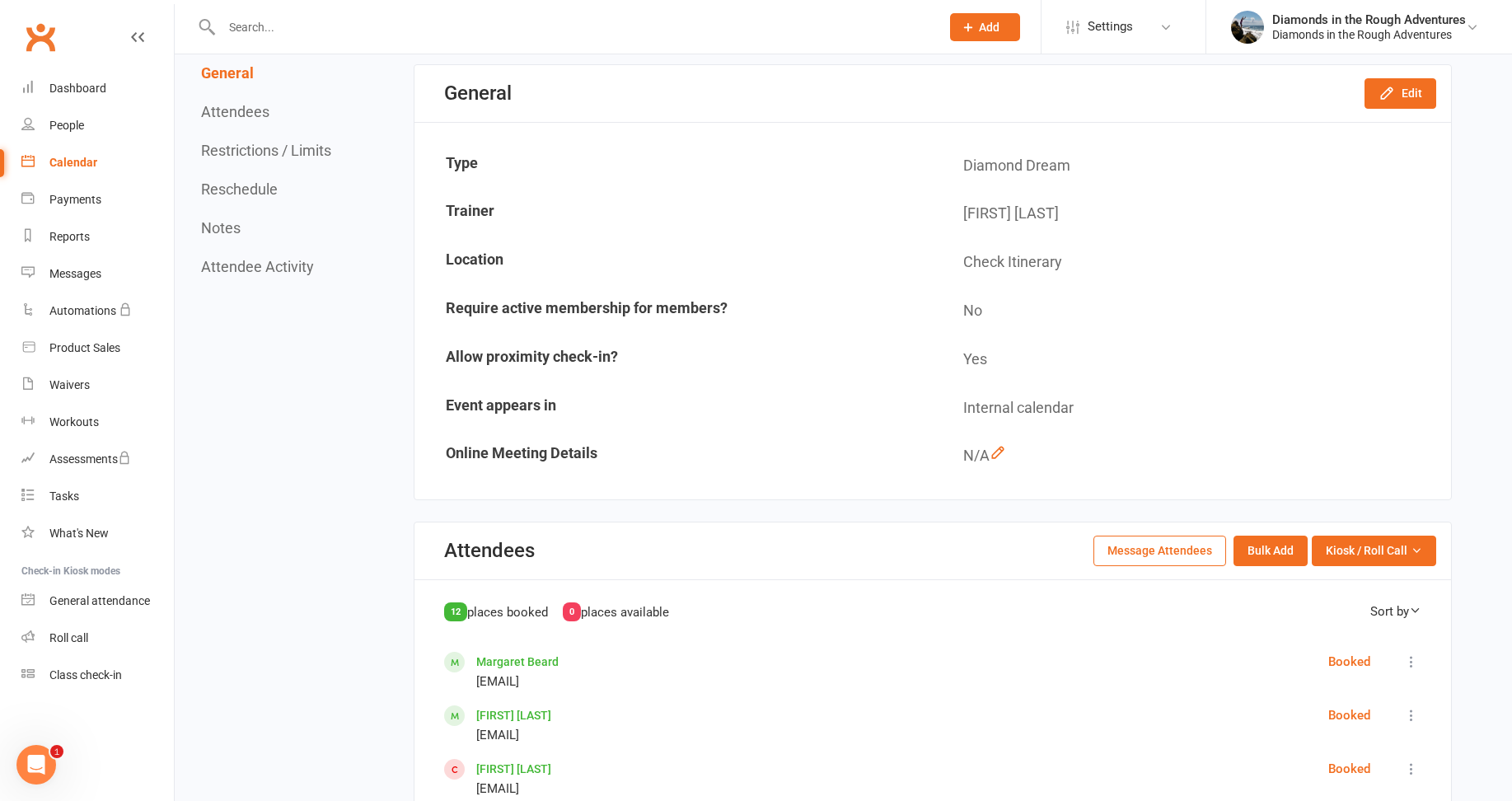 scroll, scrollTop: 247, scrollLeft: 0, axis: vertical 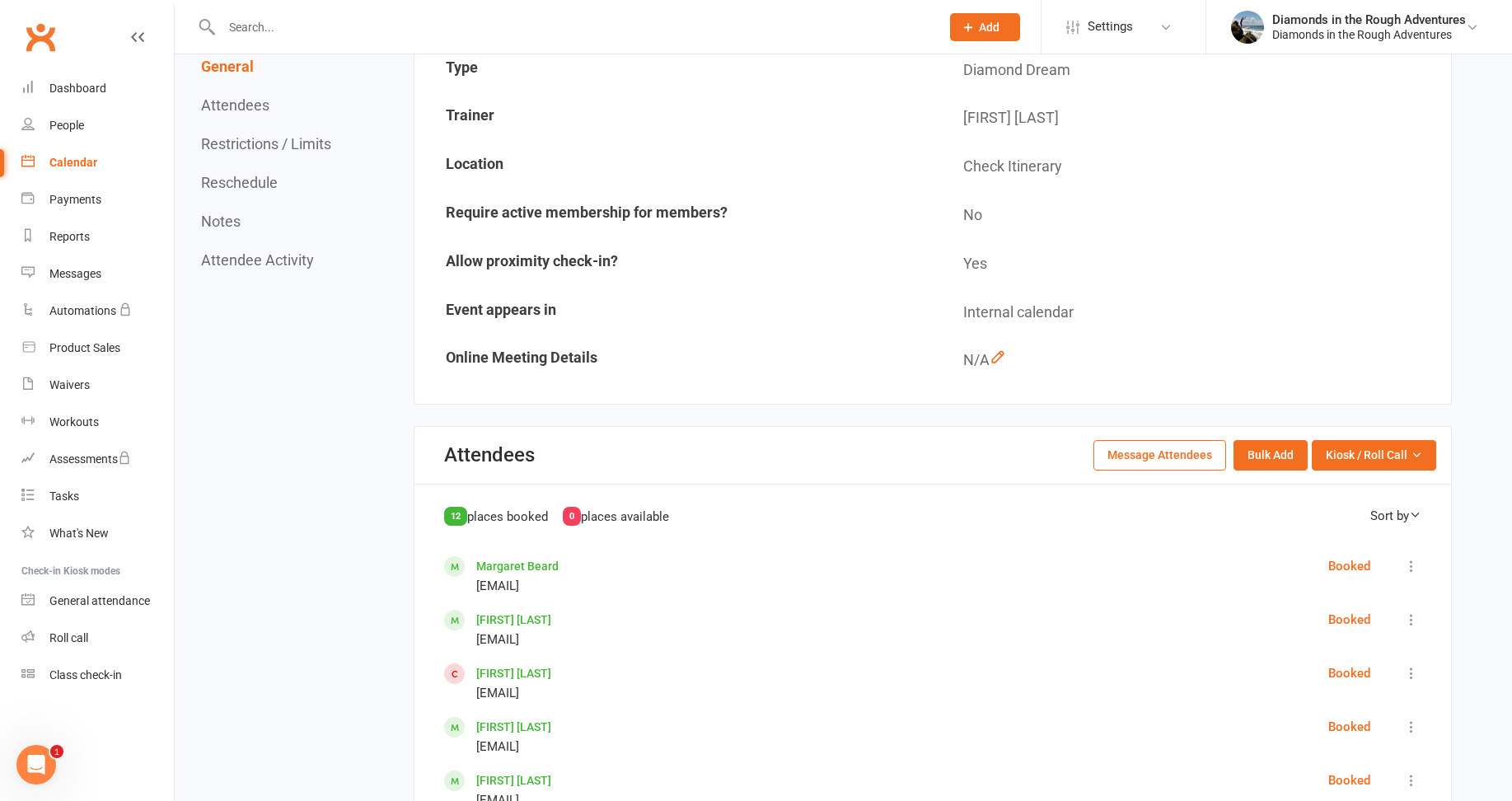 click on "Message Attendees" at bounding box center [1159, 455] 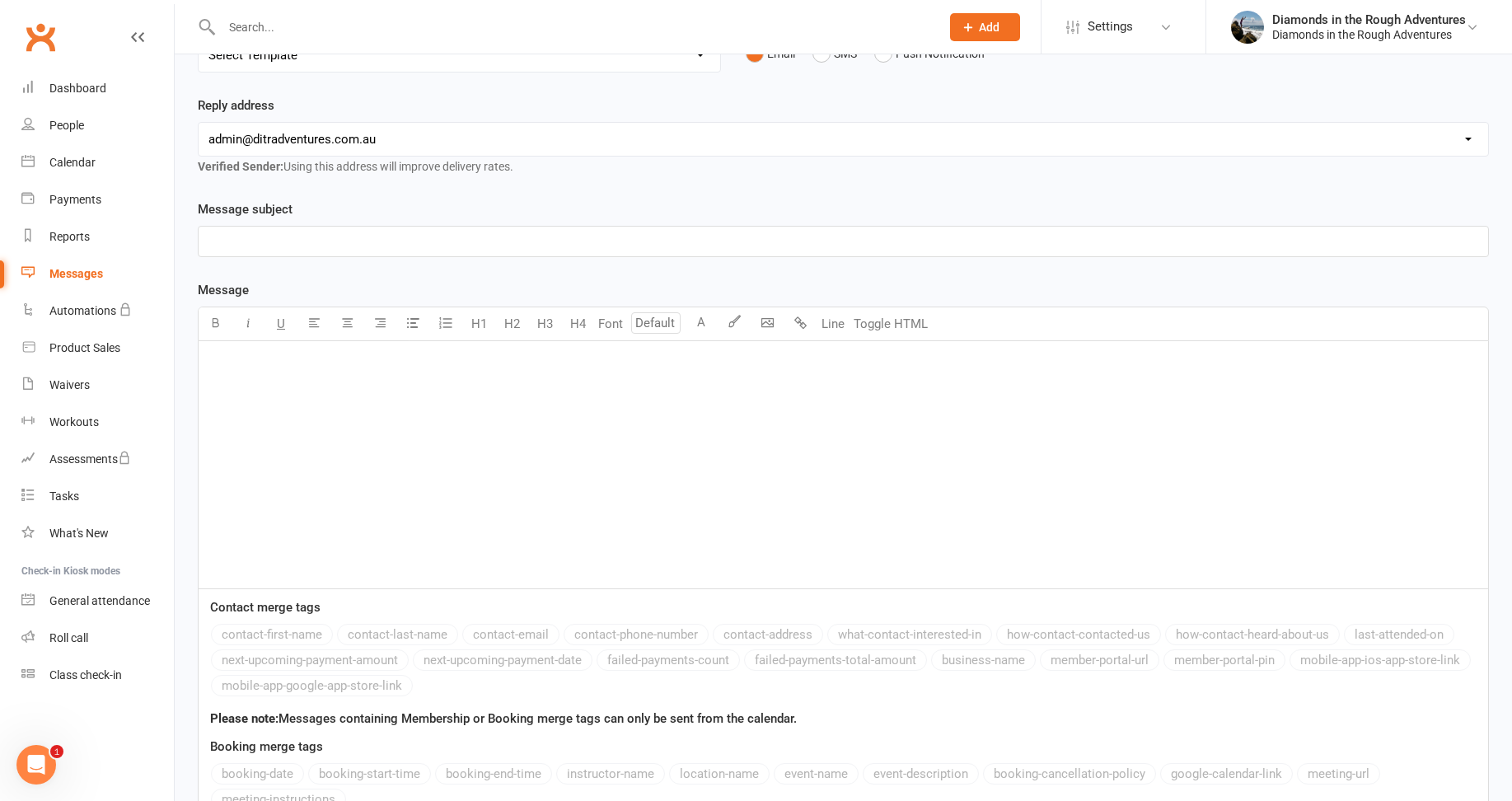 scroll, scrollTop: 0, scrollLeft: 0, axis: both 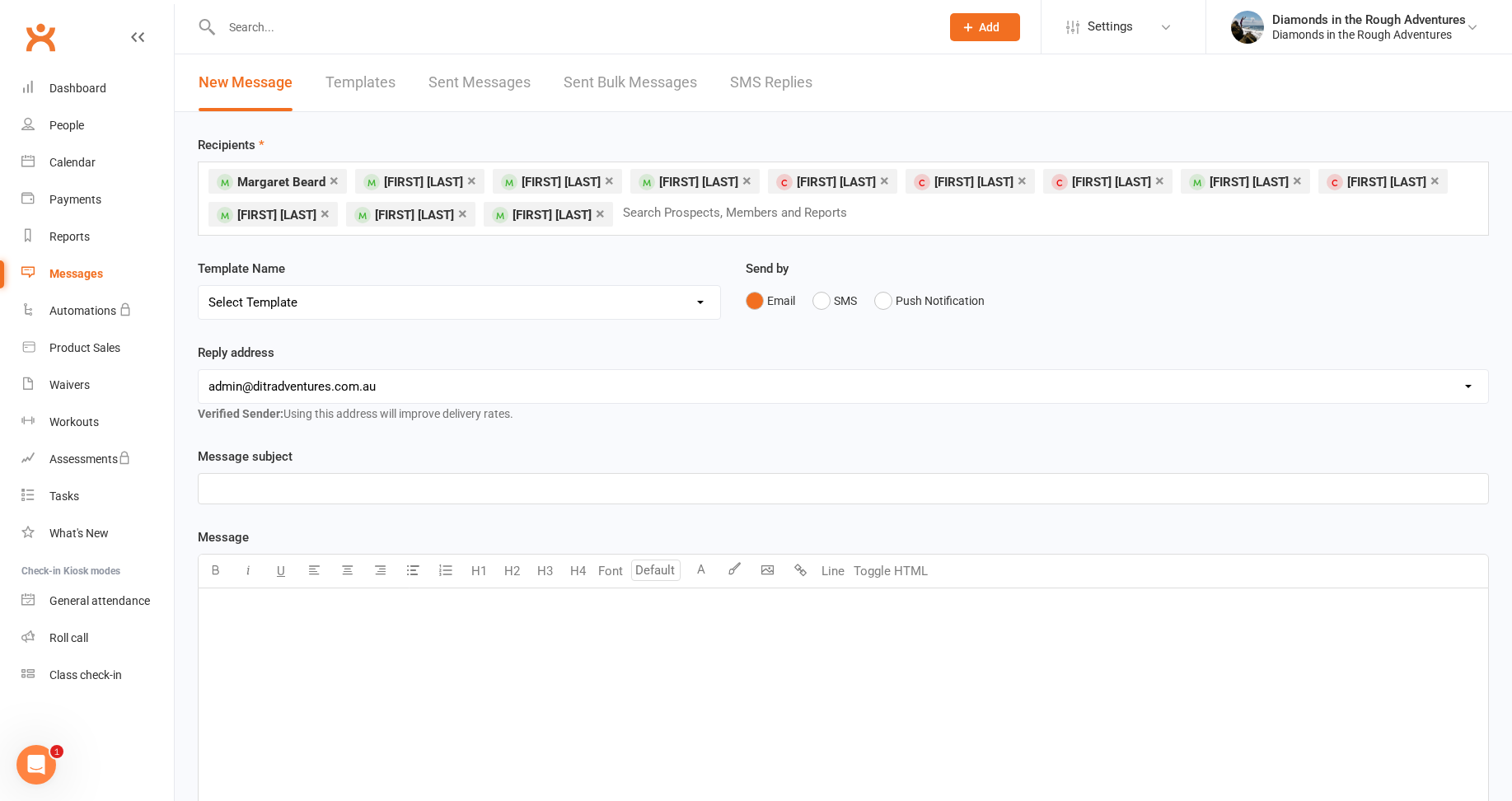 click on "Select Template [Email] 8 pack and Winter Challenge [Email] 8 PACK Membership deal [Email] Bring a Friend Member Email [Email] DIAMOND VIRTUAL TRAINING youtube links [Email] HAPPY BIRTHDAY [Email] Membership deals [Email] Membership deals - 8 pack extension over Christmas [Email] membership extension [Email] Payment details [Email] Waitlist Reminder [Email] Clare - Early 7am @ Sutherland (1) [Email] Clare - FRI 9.30 @ Sutherland [Email] CLARE Friday 9.30am @ Engadine [Email] CLARE Friday 9.30 am Grays Point [Email] CLARE Friday 9.30am @ Heathcote [Email] CLARE Friday 9.30am @ Otford [Email] CLARE Friday 9.30am @ RNP Heathcote [Email] CLARE Friday 9.30am @ Stanwell Park [Email] CLARE Friday 9.30am @ Waterfall [Email] CLARE Friday Early 7am Grays Point [Email] CLARE Friday Early @ Engadine [Email] CLARE Friday Early @ Heathcote [Email] CLARE Friday Early @ Otford [Email] CLARE Friday Early @ RNP Heathcote [Email] CLARE Friday Early @ Stanwell Park [Email] CLARE Friday Early @ Waterfall [Email] Sundays @ COMO" at bounding box center (459, 302) 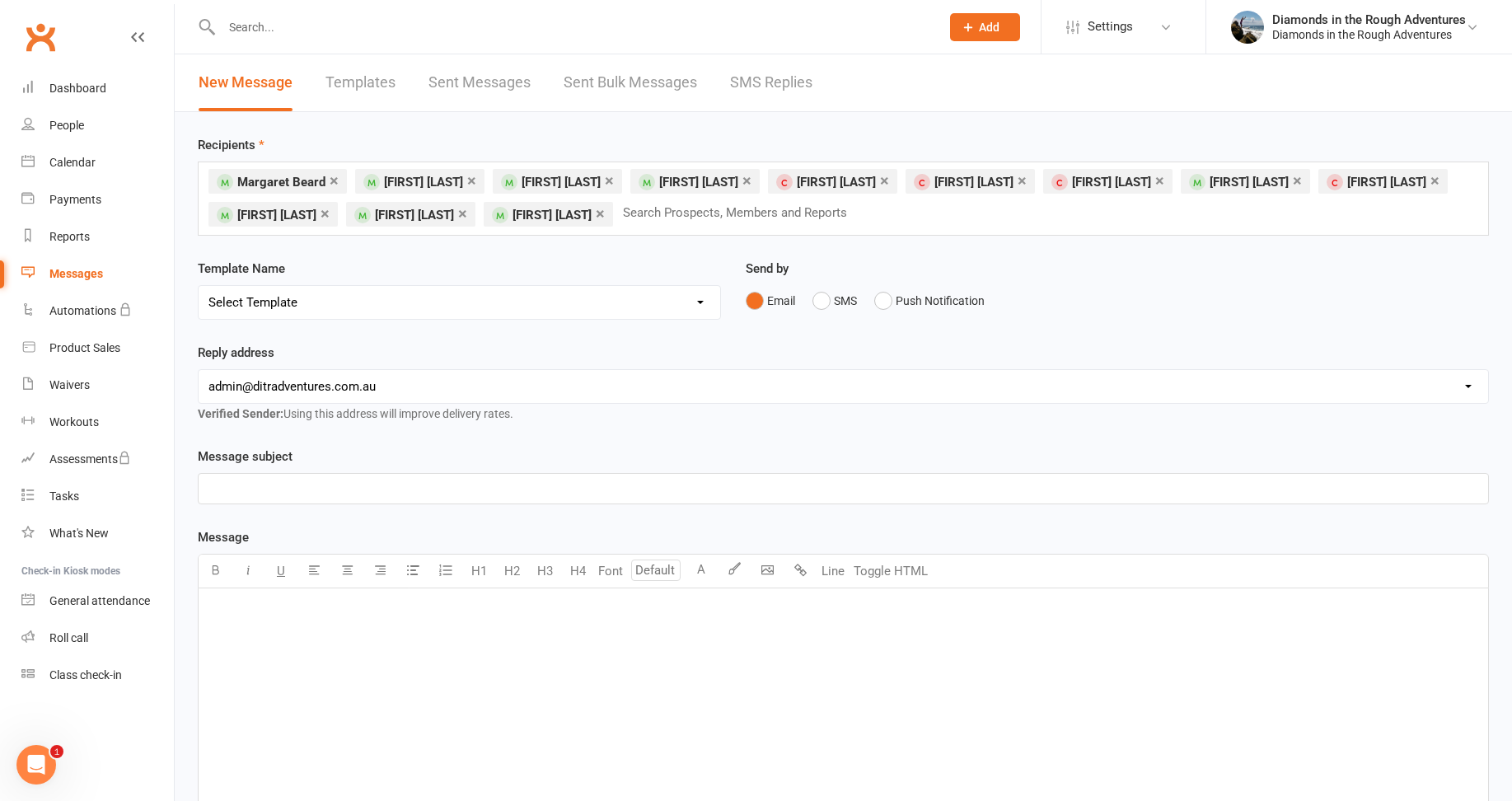 select on "145" 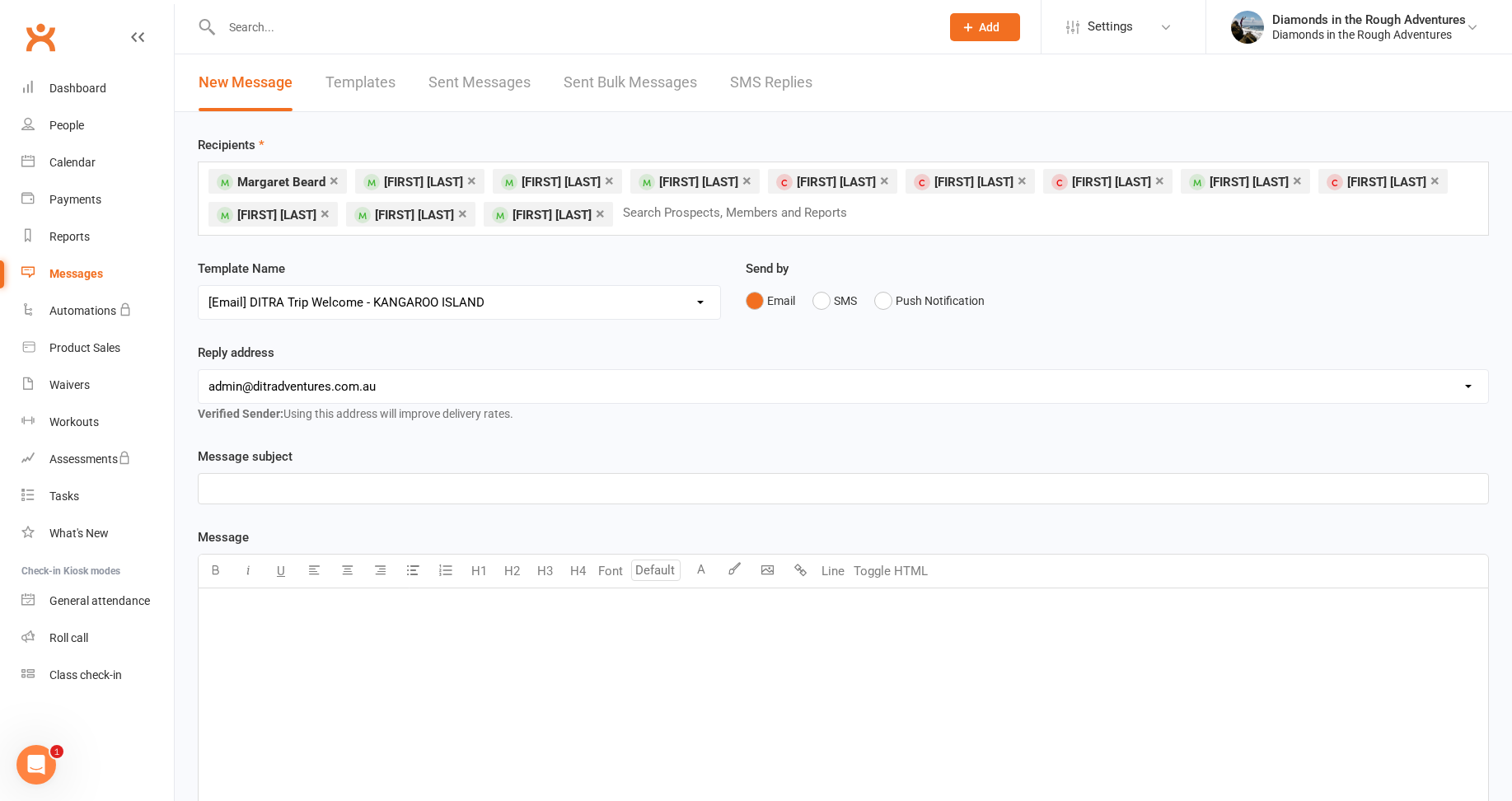 click on "Select Template [Email] 8 pack and Winter Challenge [Email] 8 PACK Membership deal [Email] Bring a Friend Member Email [Email] DIAMOND VIRTUAL TRAINING youtube links [Email] HAPPY BIRTHDAY [Email] Membership deals [Email] Membership deals - 8 pack extension over Christmas [Email] membership extension [Email] Payment details [Email] Waitlist Reminder [Email] Clare - Early 7am @ Sutherland (1) [Email] Clare - FRI 9.30 @ Sutherland [Email] CLARE Friday 9.30am @ Engadine [Email] CLARE Friday 9.30 am Grays Point [Email] CLARE Friday 9.30am @ Heathcote [Email] CLARE Friday 9.30am @ Otford [Email] CLARE Friday 9.30am @ RNP Heathcote [Email] CLARE Friday 9.30am @ Stanwell Park [Email] CLARE Friday 9.30am @ Waterfall [Email] CLARE Friday Early 7am Grays Point [Email] CLARE Friday Early @ Engadine [Email] CLARE Friday Early @ Heathcote [Email] CLARE Friday Early @ Otford [Email] CLARE Friday Early @ RNP Heathcote [Email] CLARE Friday Early @ Stanwell Park [Email] CLARE Friday Early @ Waterfall [Email] Sundays @ COMO" at bounding box center [459, 302] 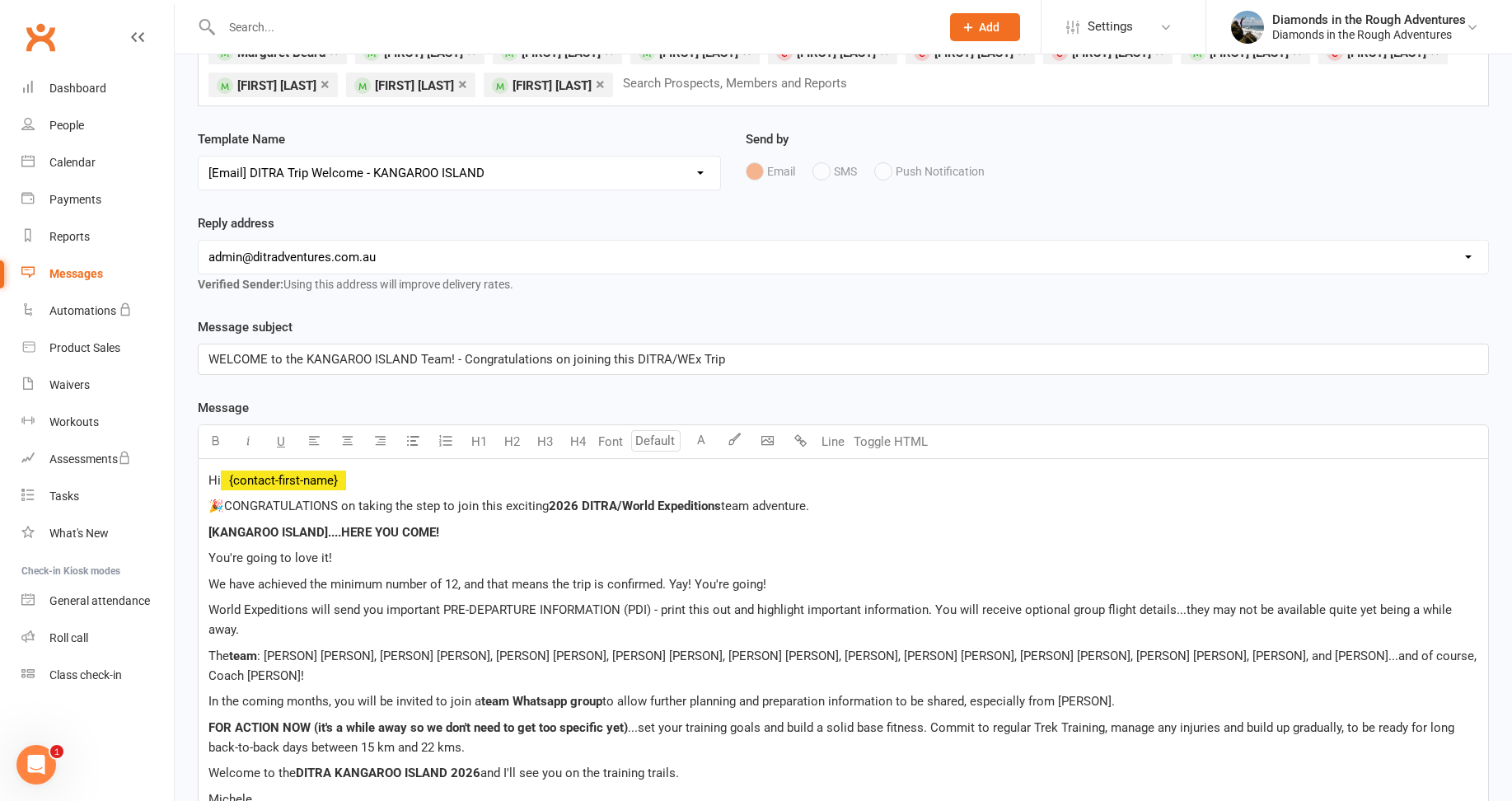 scroll, scrollTop: 247, scrollLeft: 0, axis: vertical 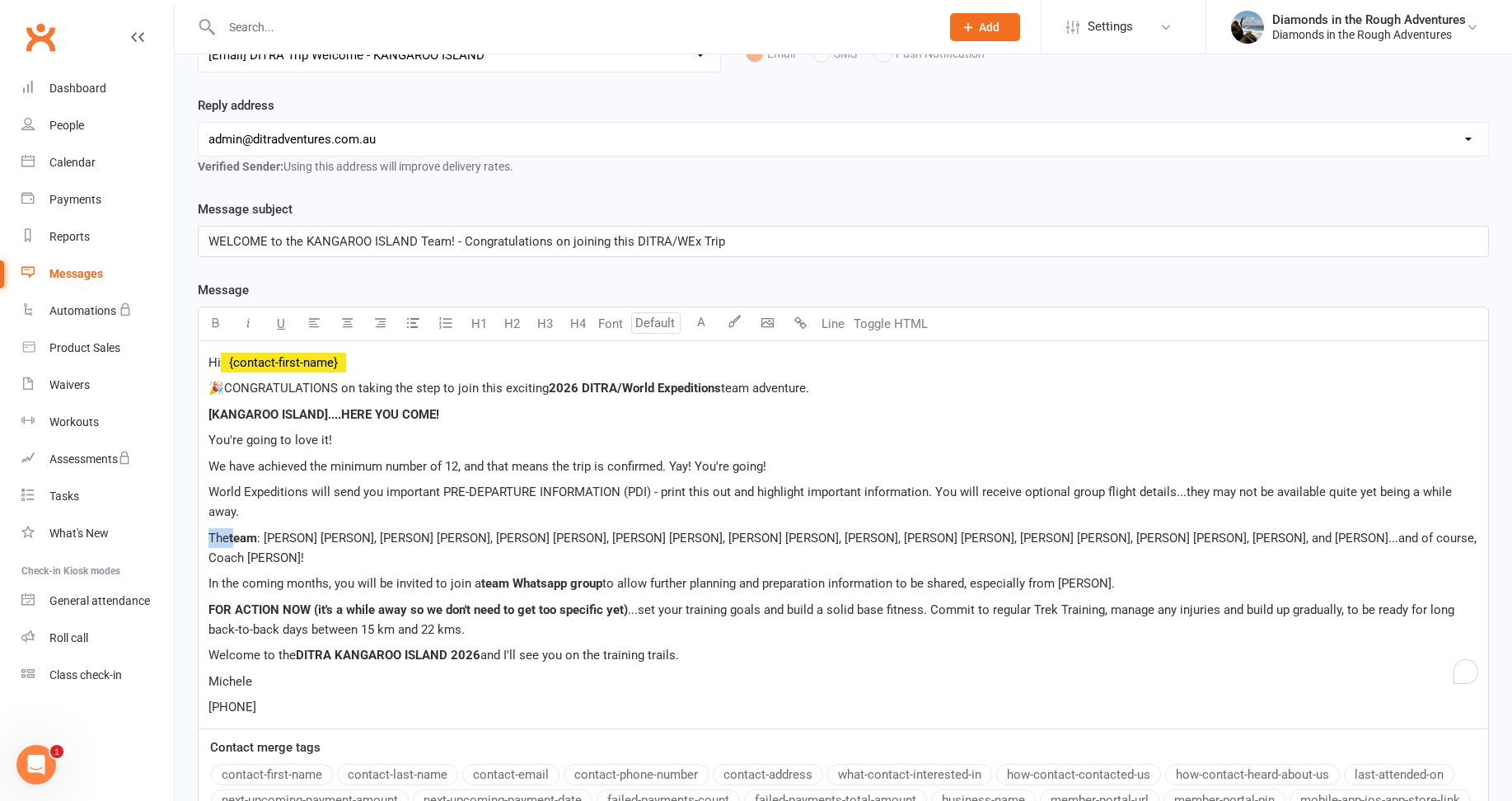 drag, startPoint x: 235, startPoint y: 515, endPoint x: 212, endPoint y: 518, distance: 23.194827 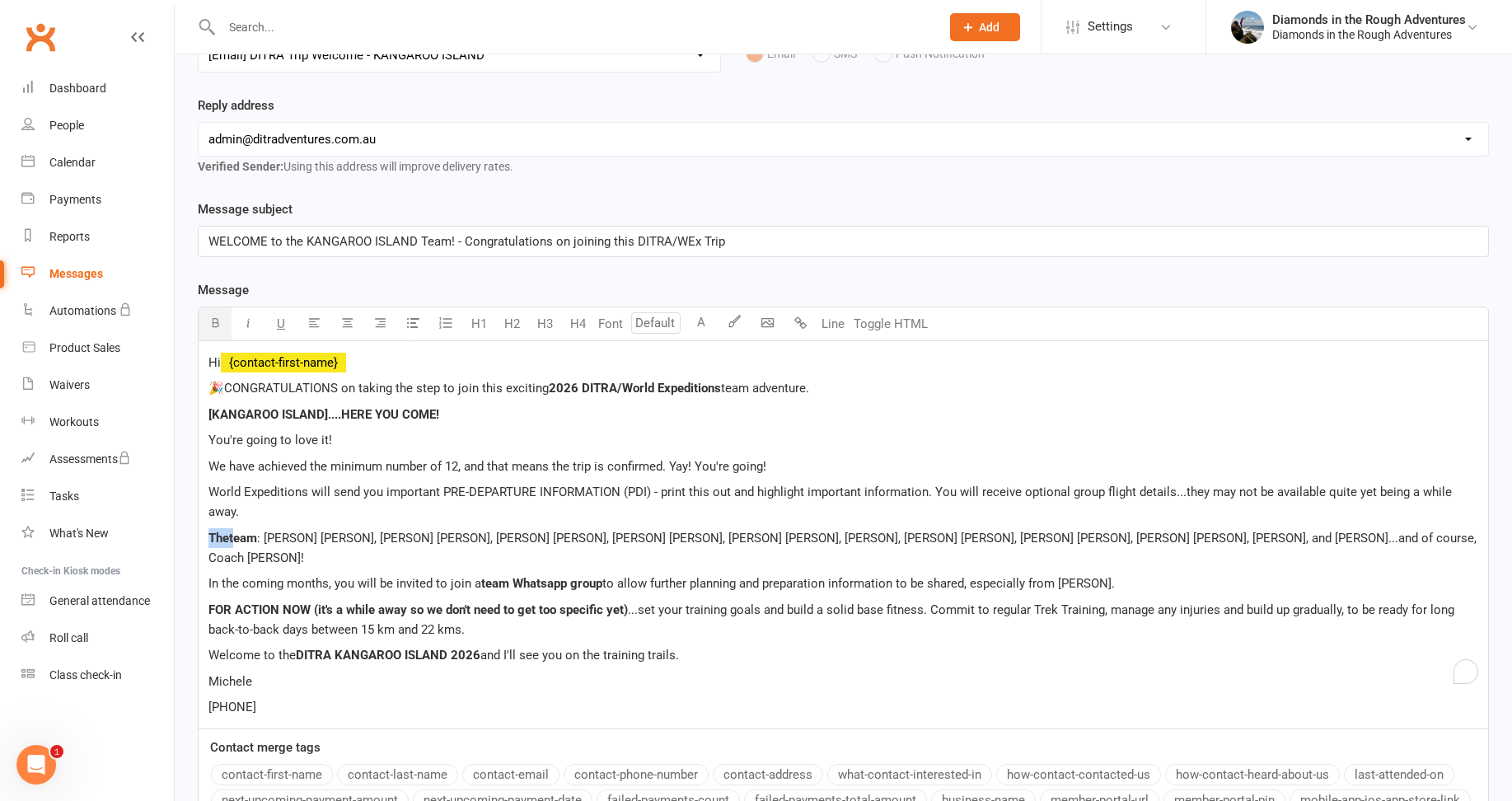 click at bounding box center (215, 322) 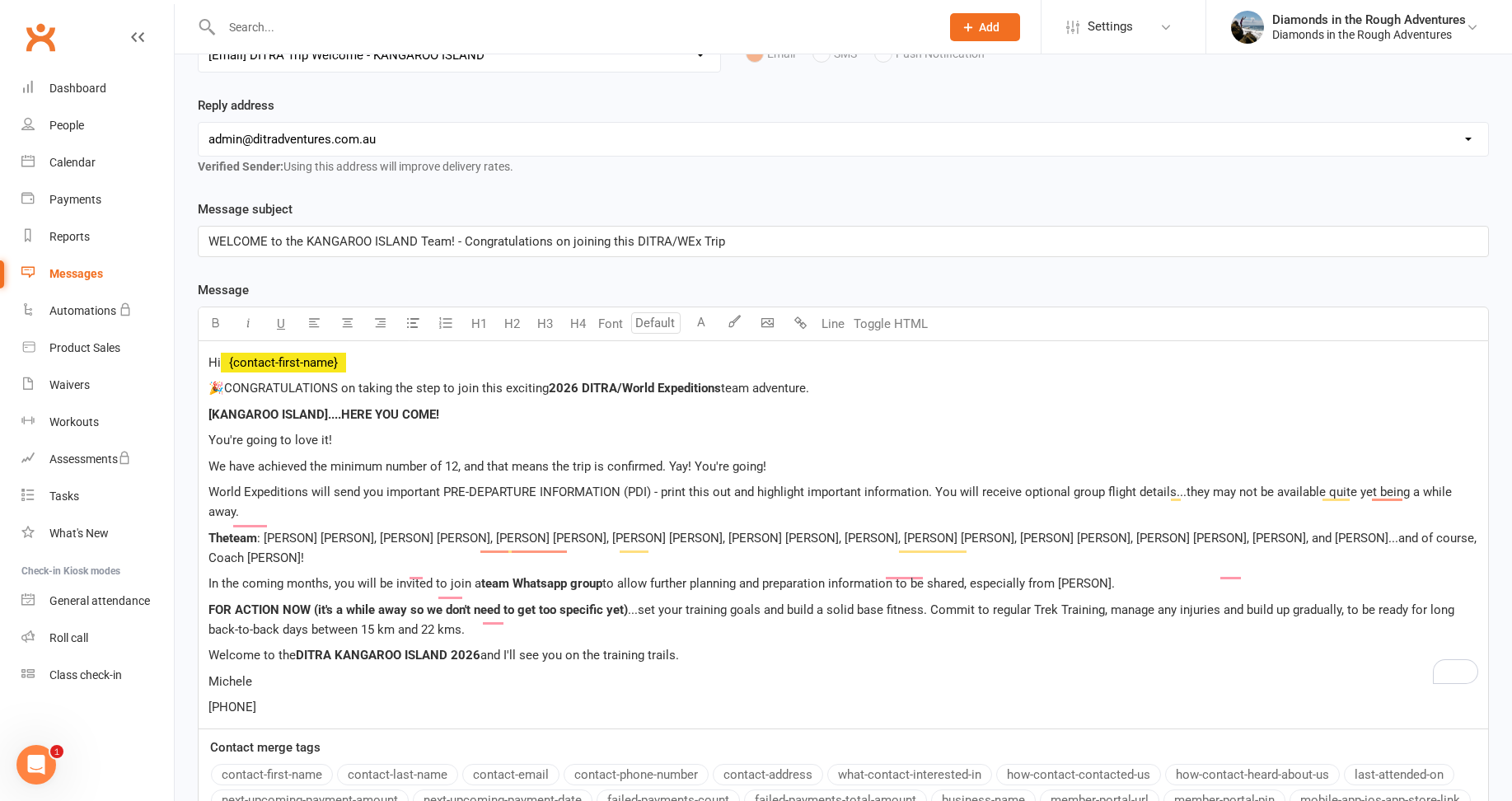 click on "FOR ACTION NOW (it's a while away so we don't need to get too specific yet) ...set your training goals and build a solid base fitness. Commit to regular Trek Training, manage any injuries and build up gradually, to be ready for long back-to-back days between 15 km and 22 kms." at bounding box center (843, 620) 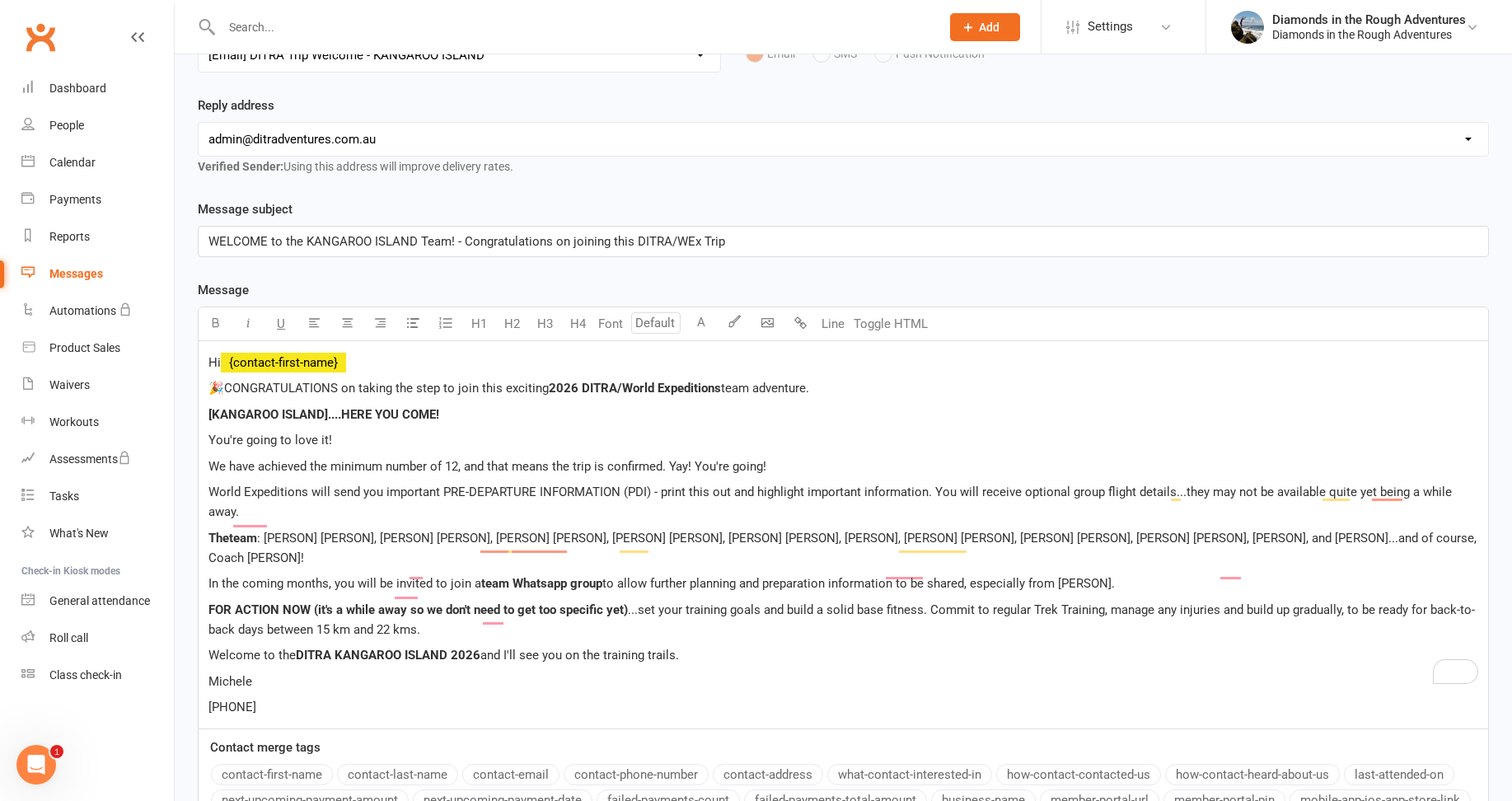 click on "...set your training goals and build a solid base fitness. Commit to regular Trek Training, manage any injuries and build up gradually, to be ready for back-to-back days between 15 km and 22 kms." at bounding box center [841, 620] 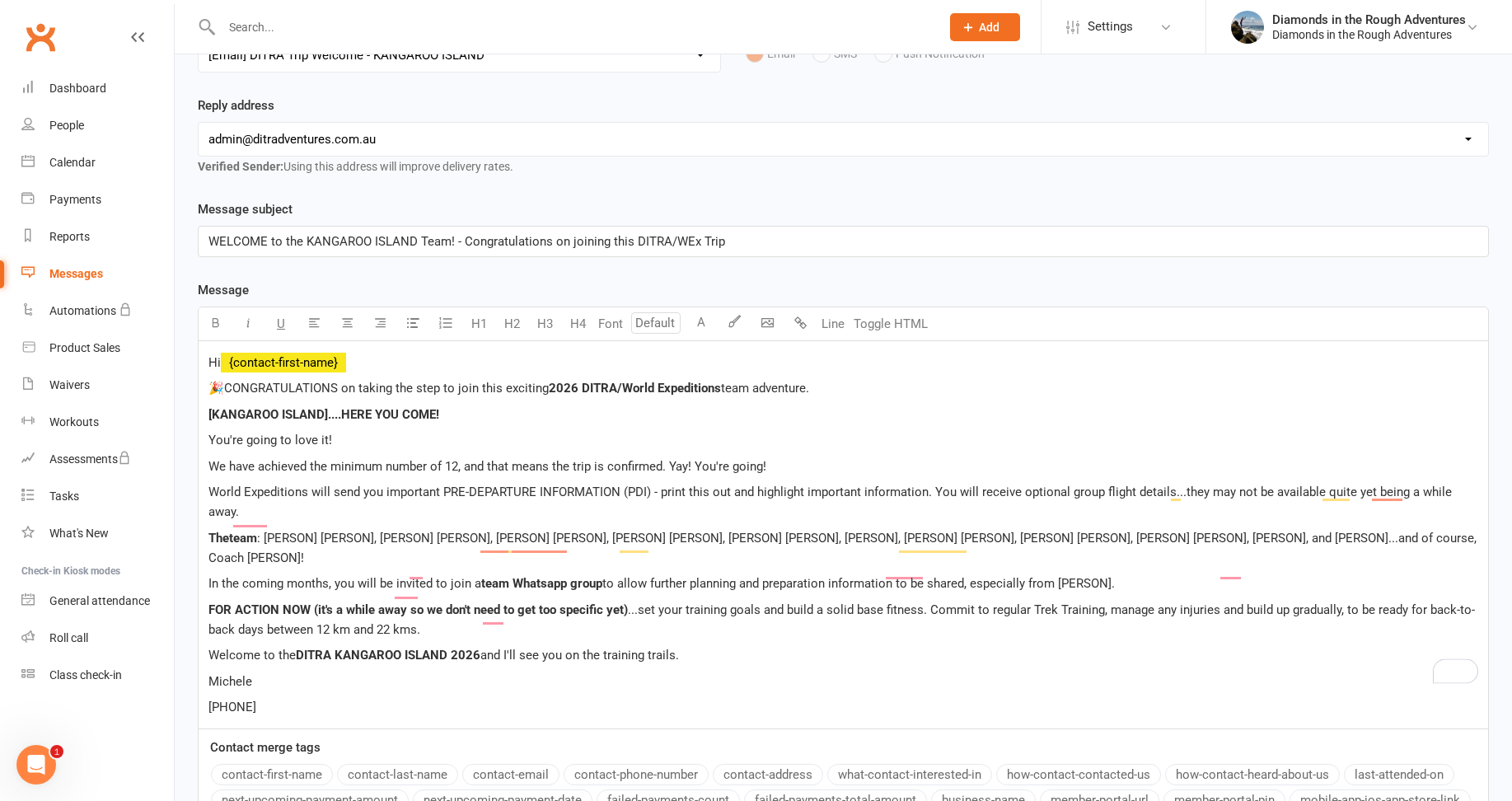 drag, startPoint x: 390, startPoint y: 589, endPoint x: 385, endPoint y: 579, distance: 11.18034 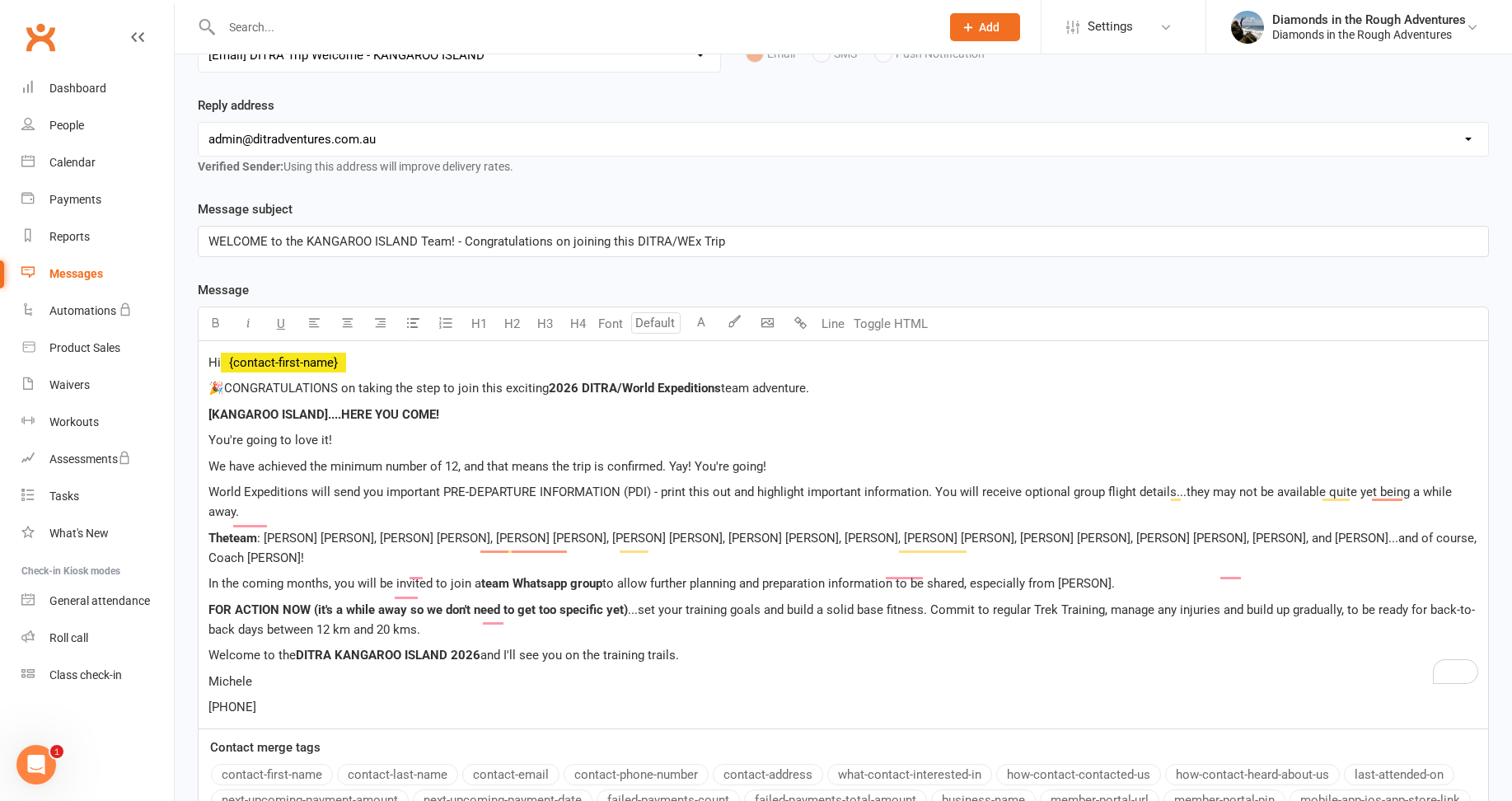 click on "and I'll see you on the training trails." at bounding box center [579, 655] 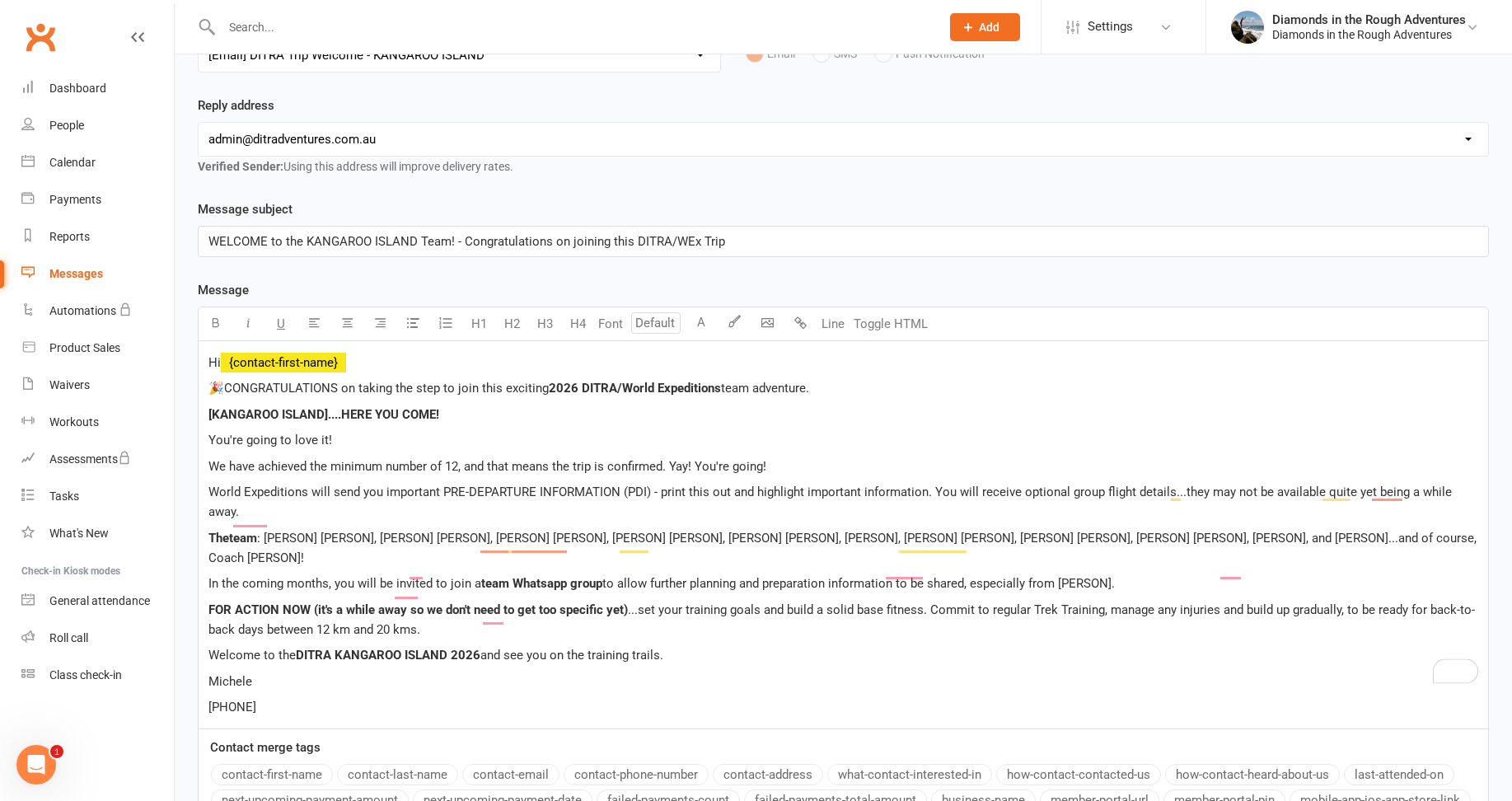 click on "Welcome to the DITRA KANGAROO ISLAND 2026 and see you on the training trails." at bounding box center (843, 655) 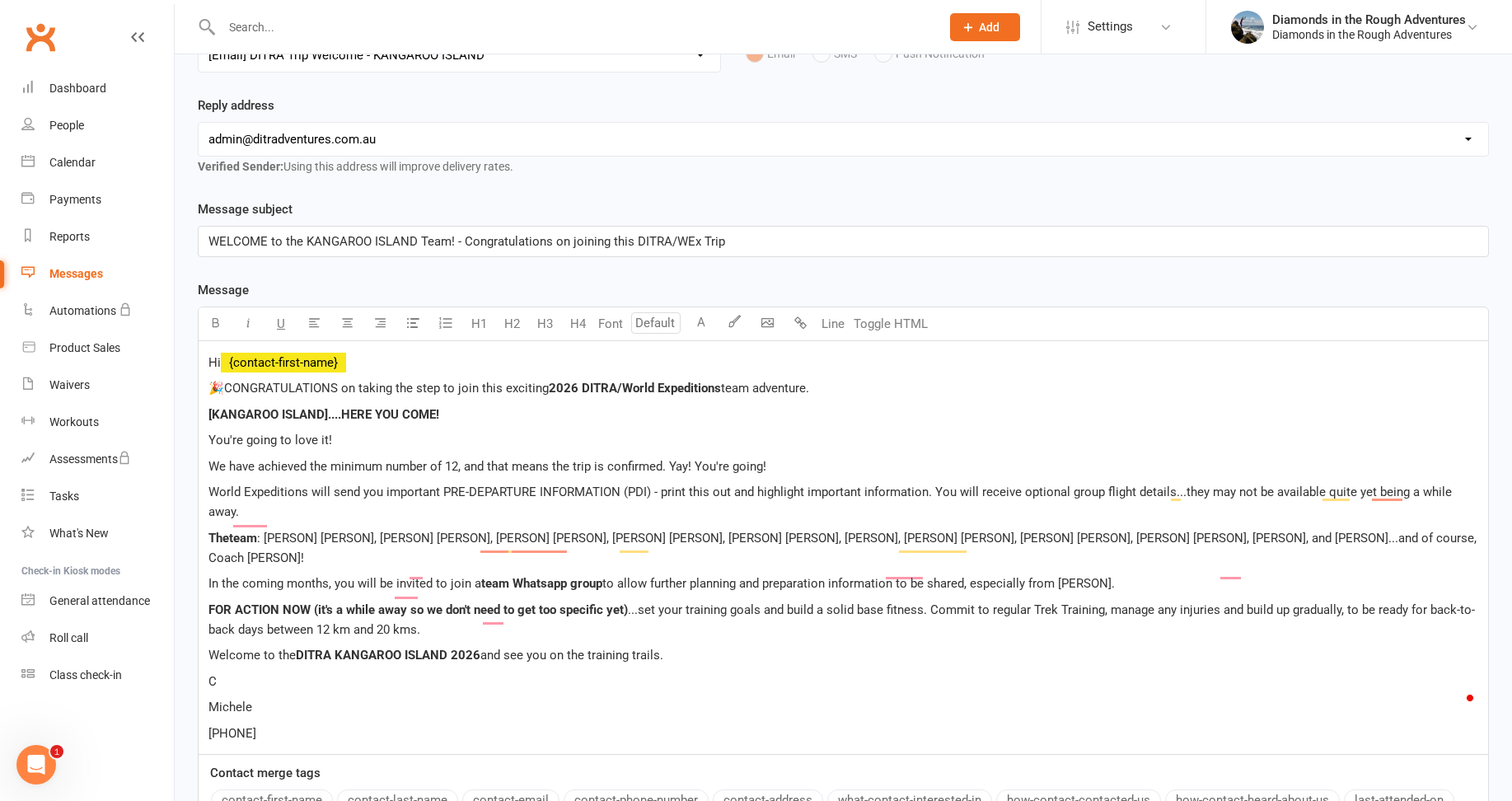 type 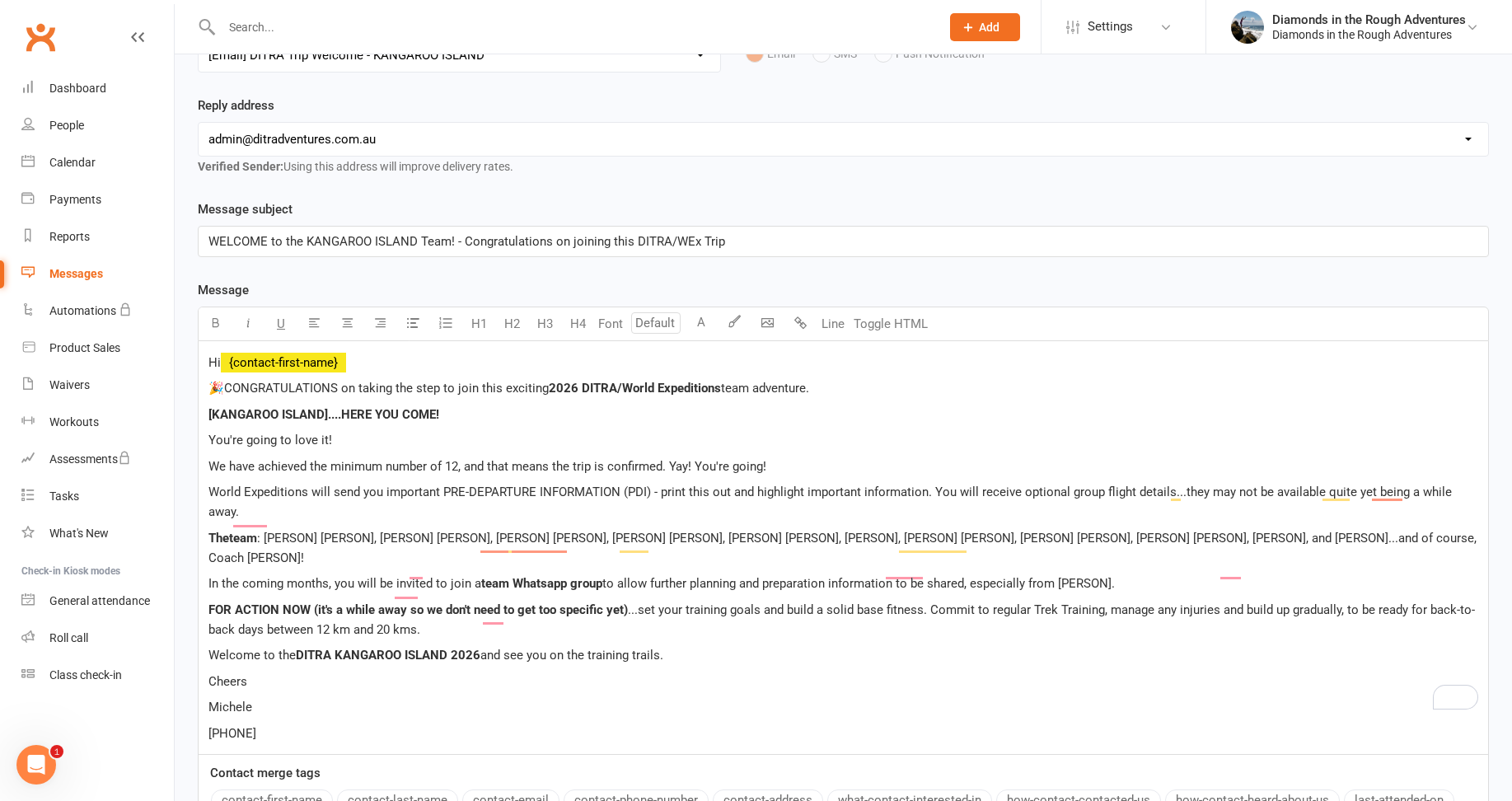 click on "🎉CONGRATULATIONS on taking the step to join this exciting" at bounding box center (378, 388) 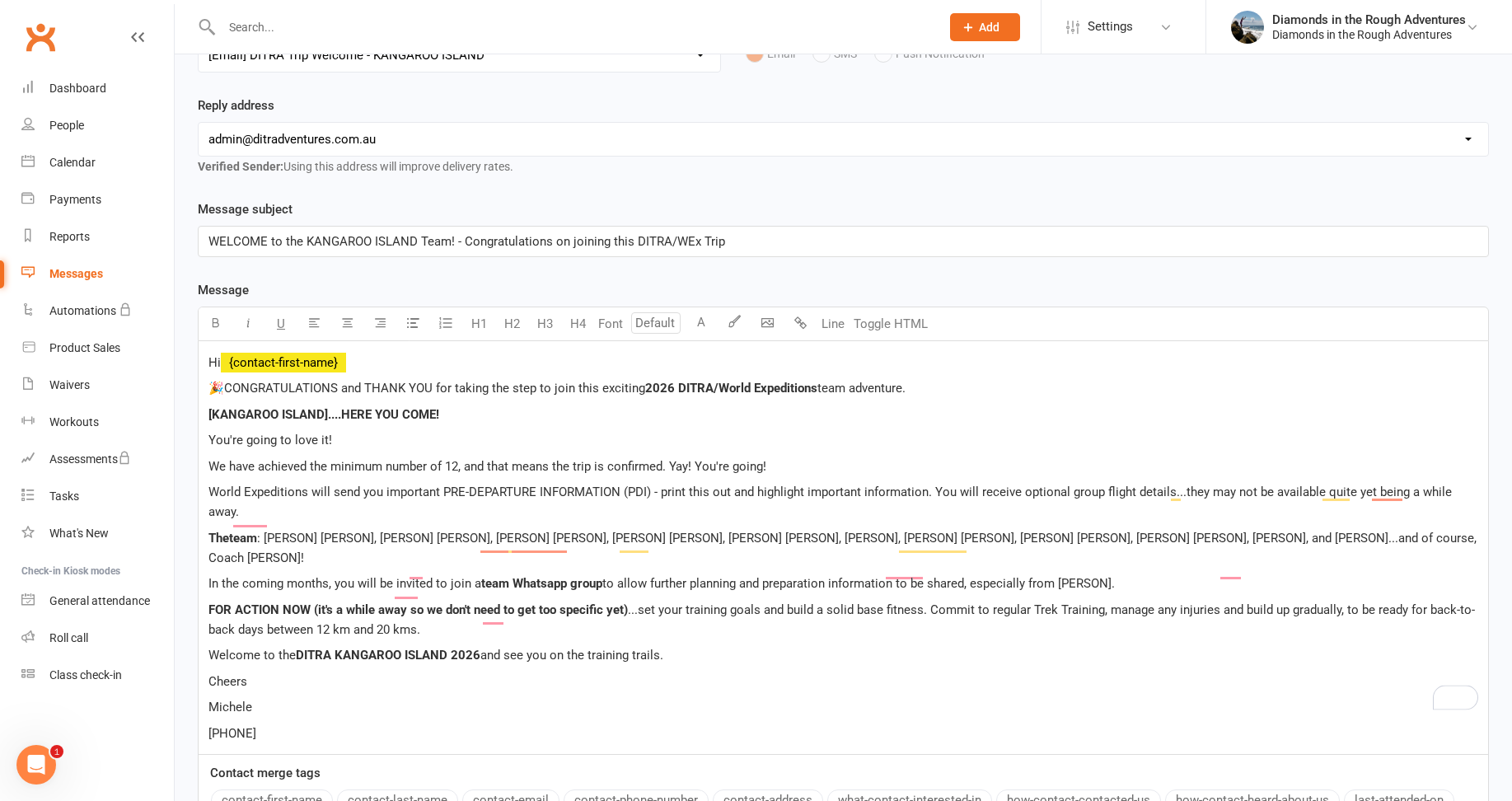 click on "CONGRATULATIONS and THANK YOU for taking the step to join this exciting 2026 DITRA/World Expeditions team adventure." at bounding box center (843, 388) 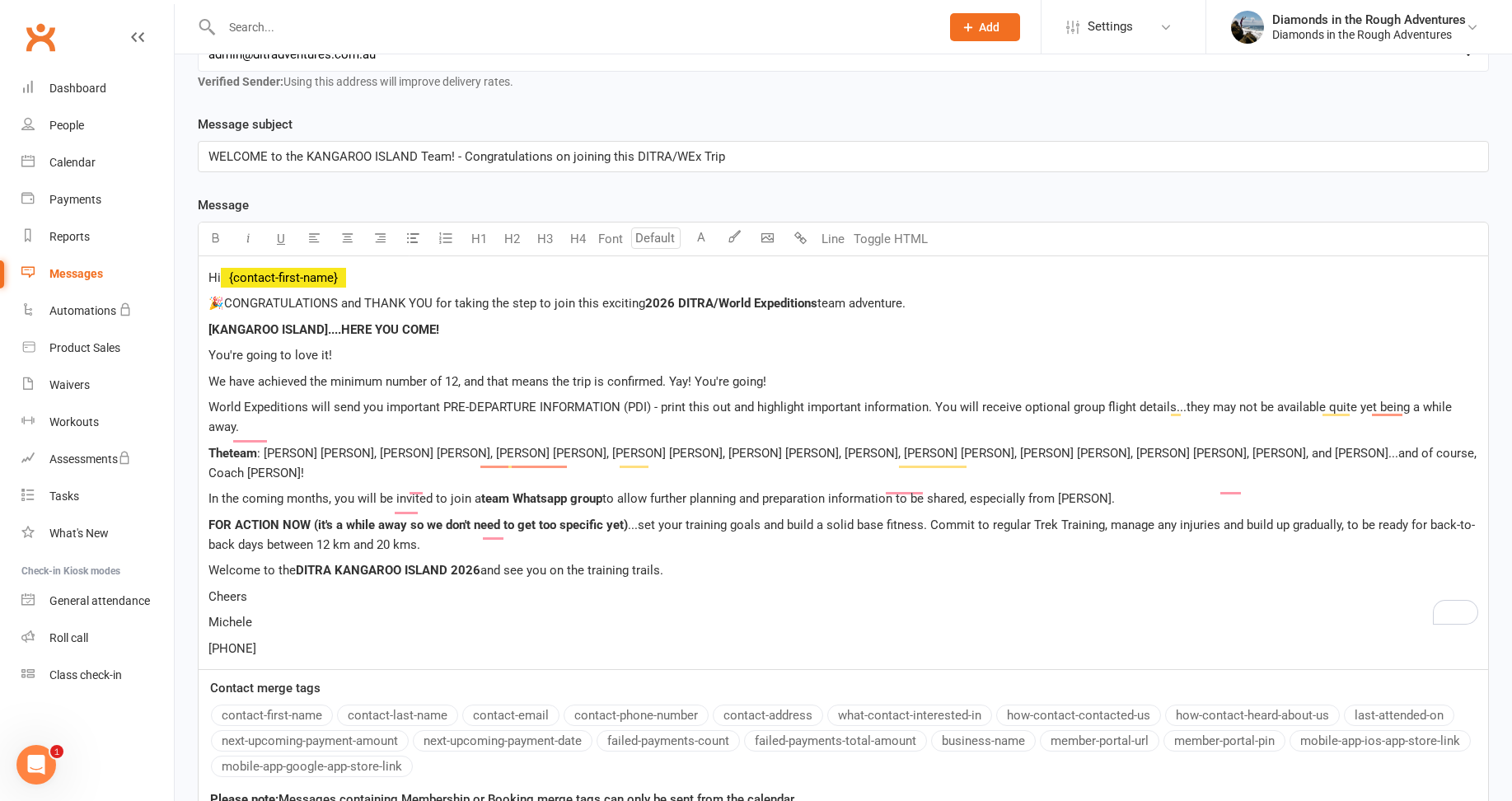 scroll, scrollTop: 654, scrollLeft: 0, axis: vertical 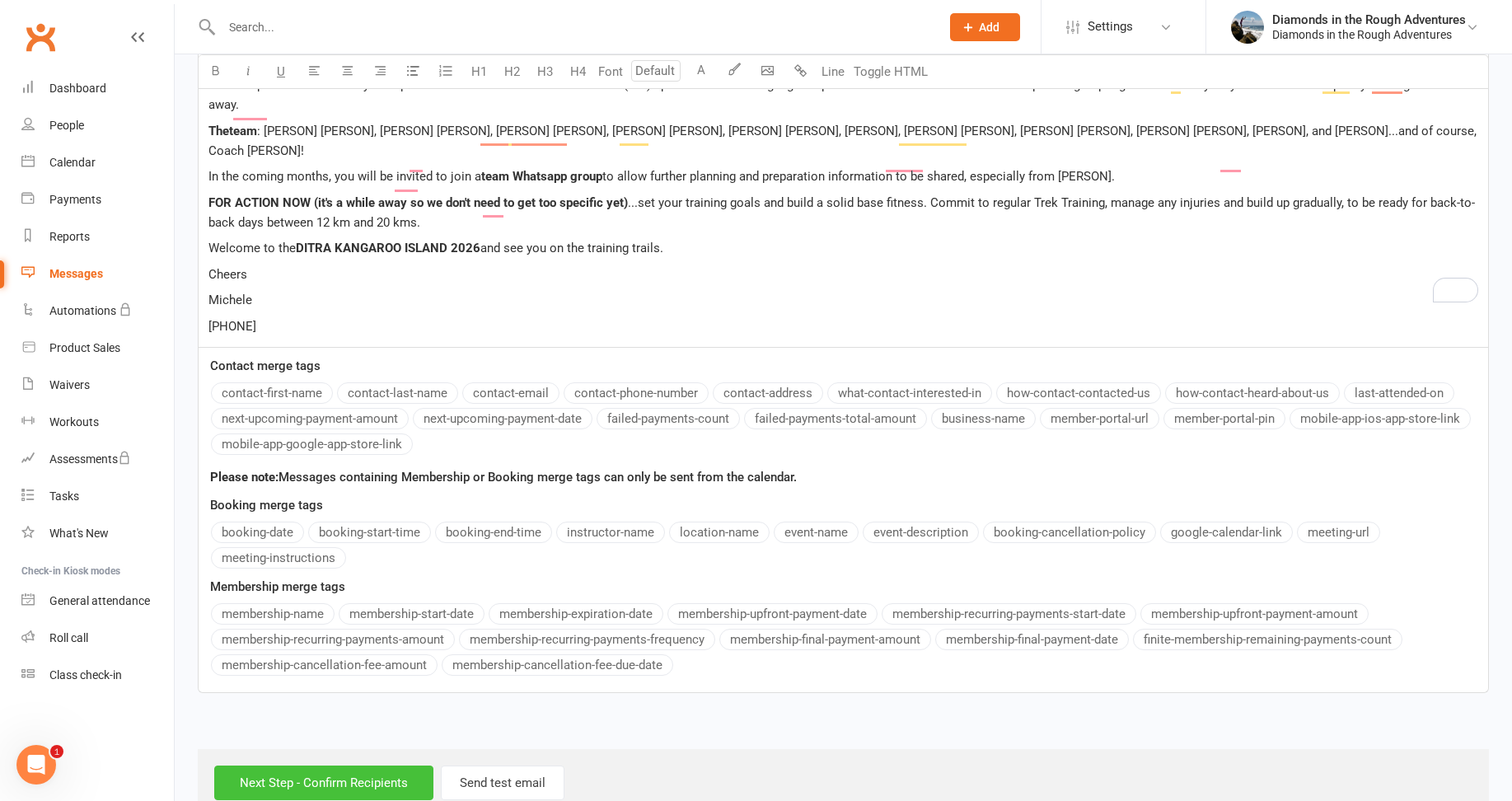 click on "Next Step - Confirm Recipients" at bounding box center [324, 783] 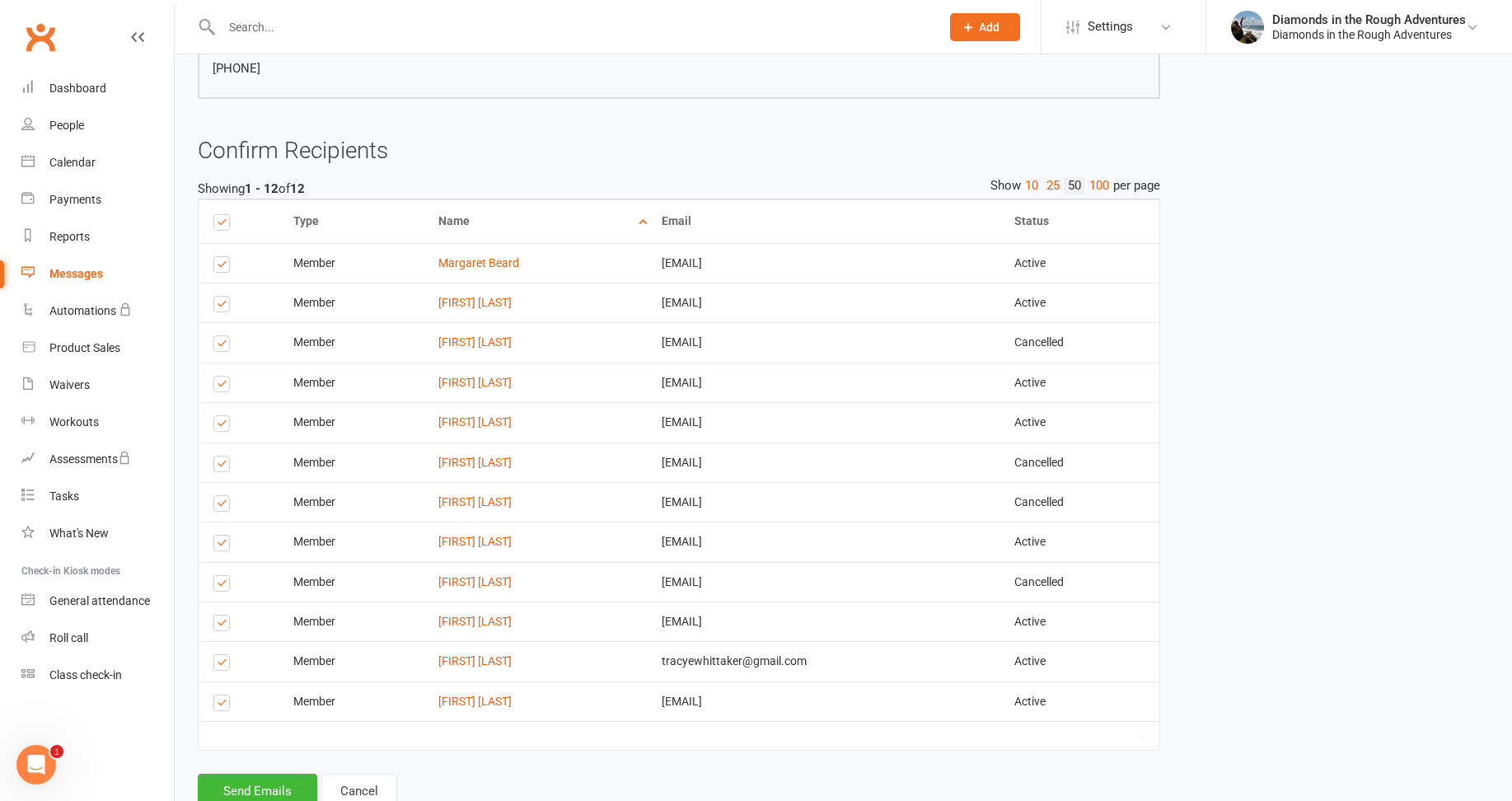 scroll, scrollTop: 648, scrollLeft: 0, axis: vertical 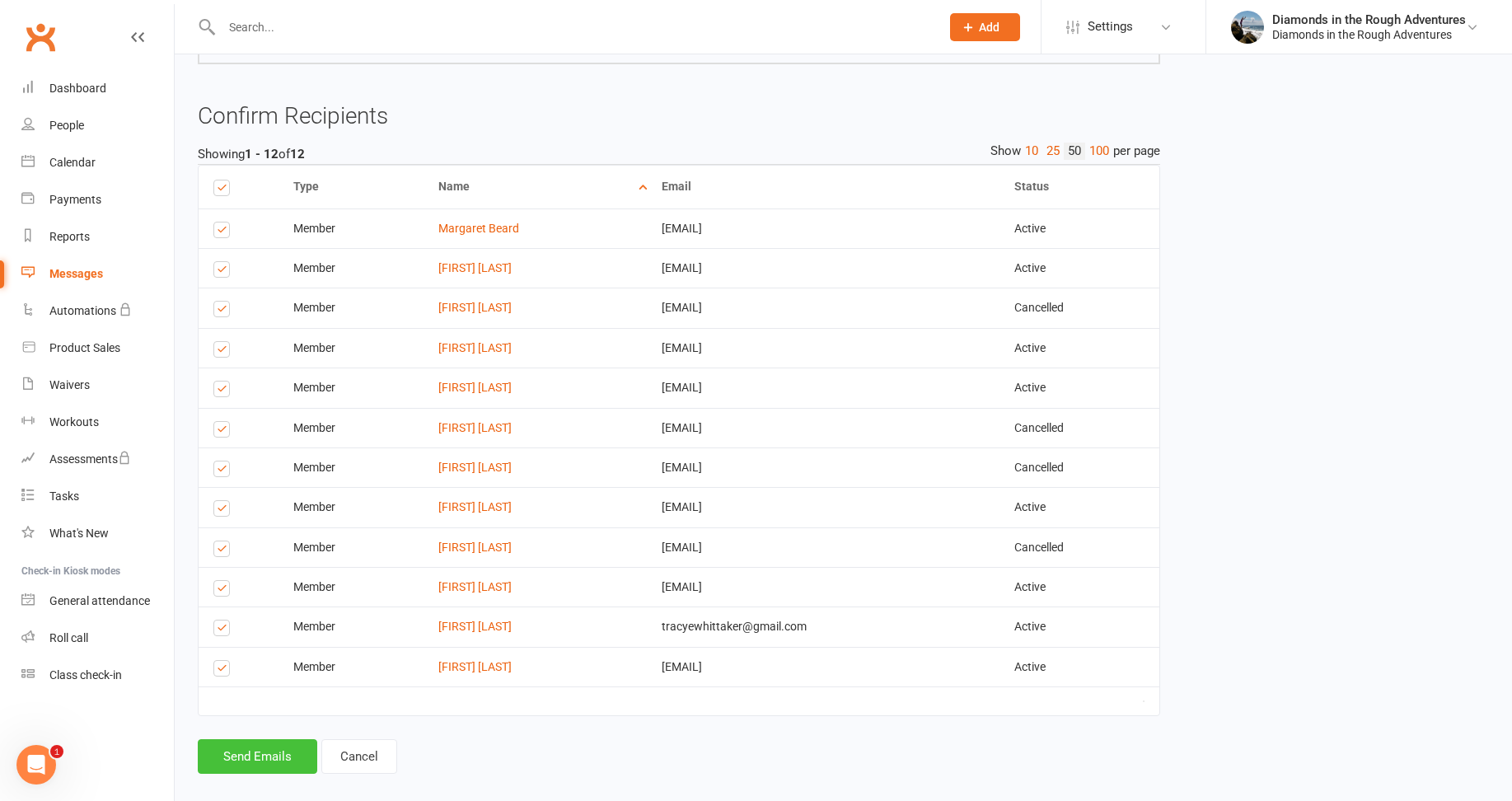 click on "Send Emails" at bounding box center [257, 756] 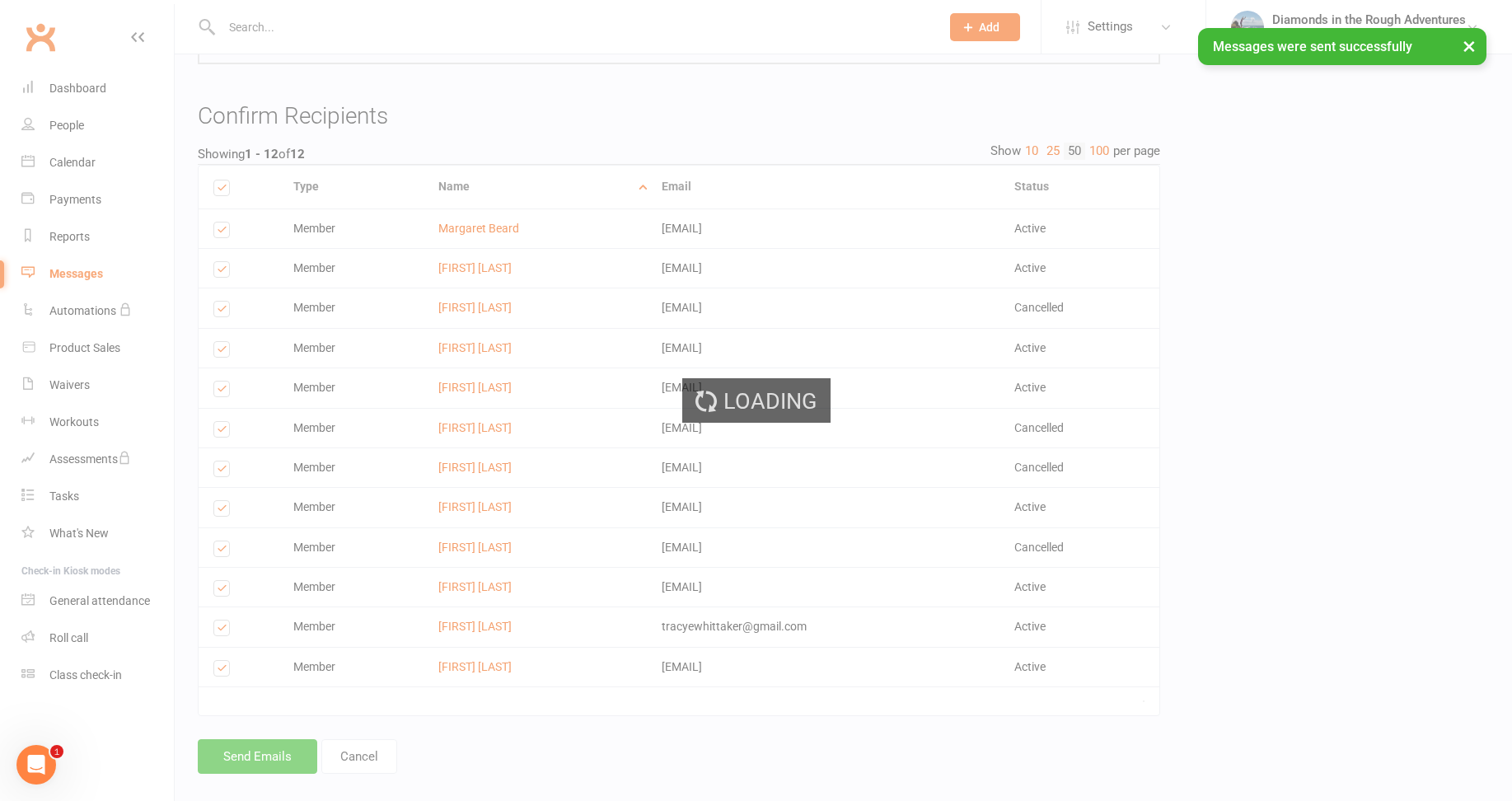 scroll, scrollTop: 0, scrollLeft: 0, axis: both 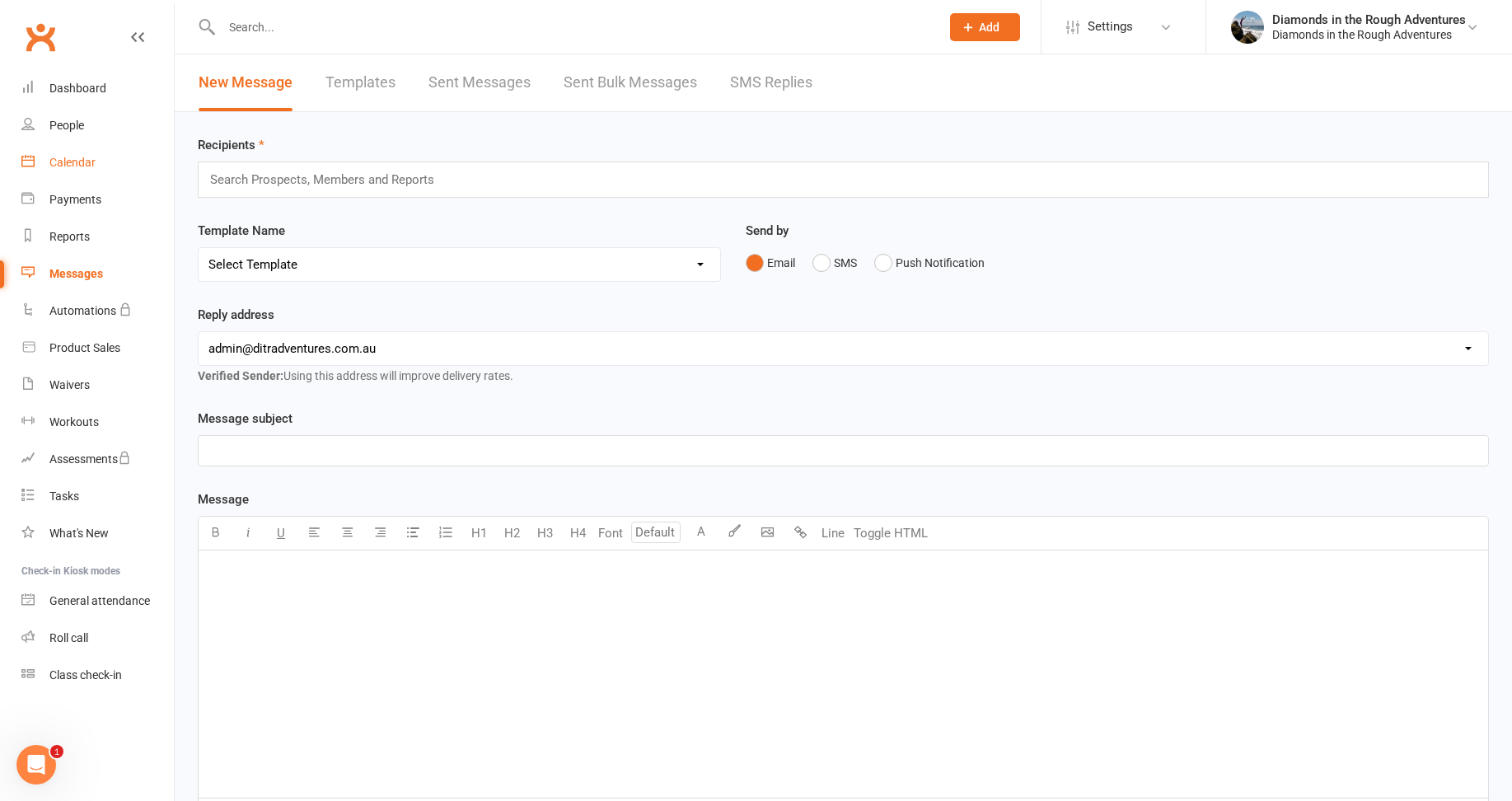 click on "Calendar" at bounding box center [73, 162] 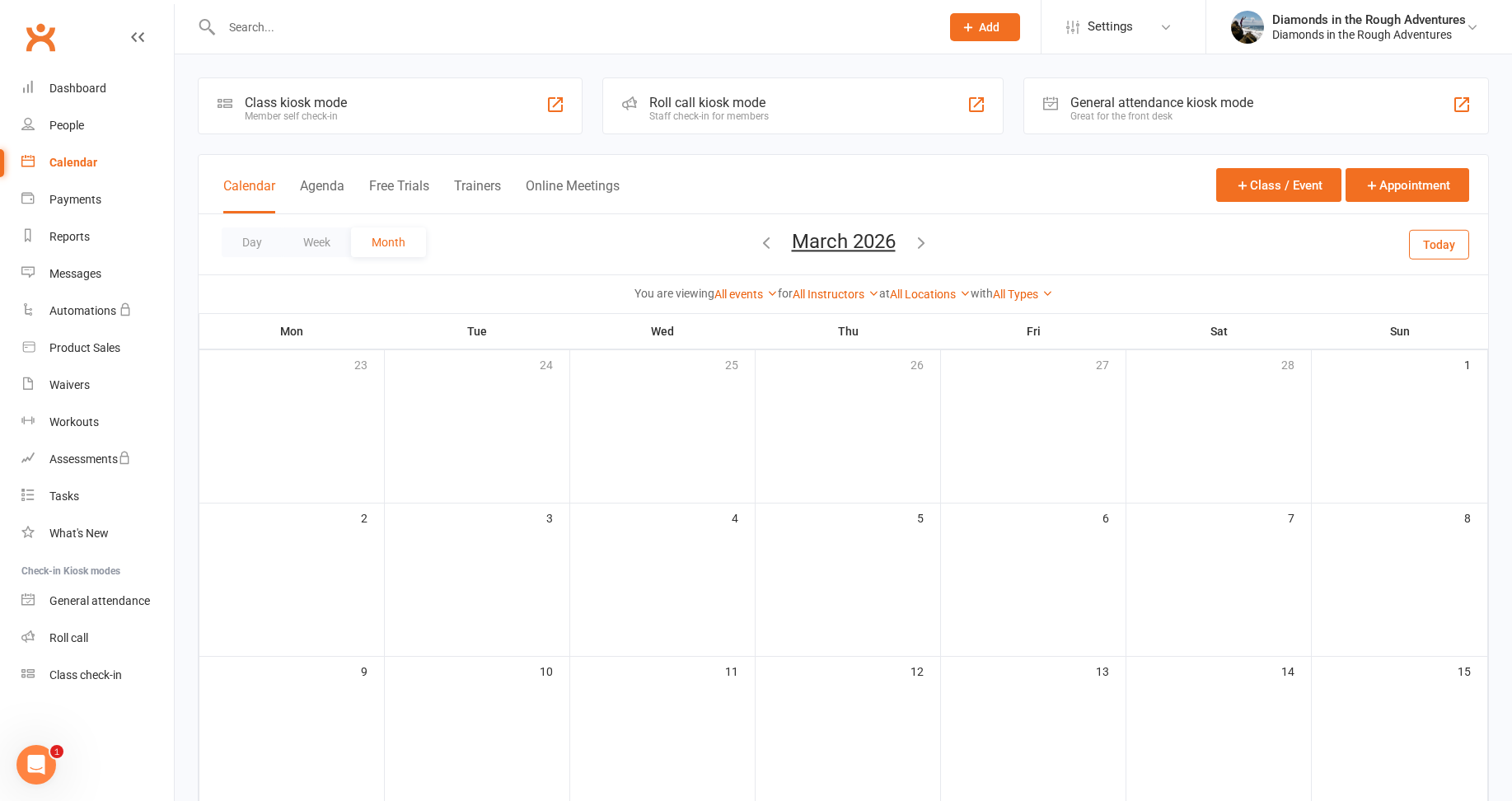 drag, startPoint x: 1444, startPoint y: 242, endPoint x: 1434, endPoint y: 243, distance: 10.0498756 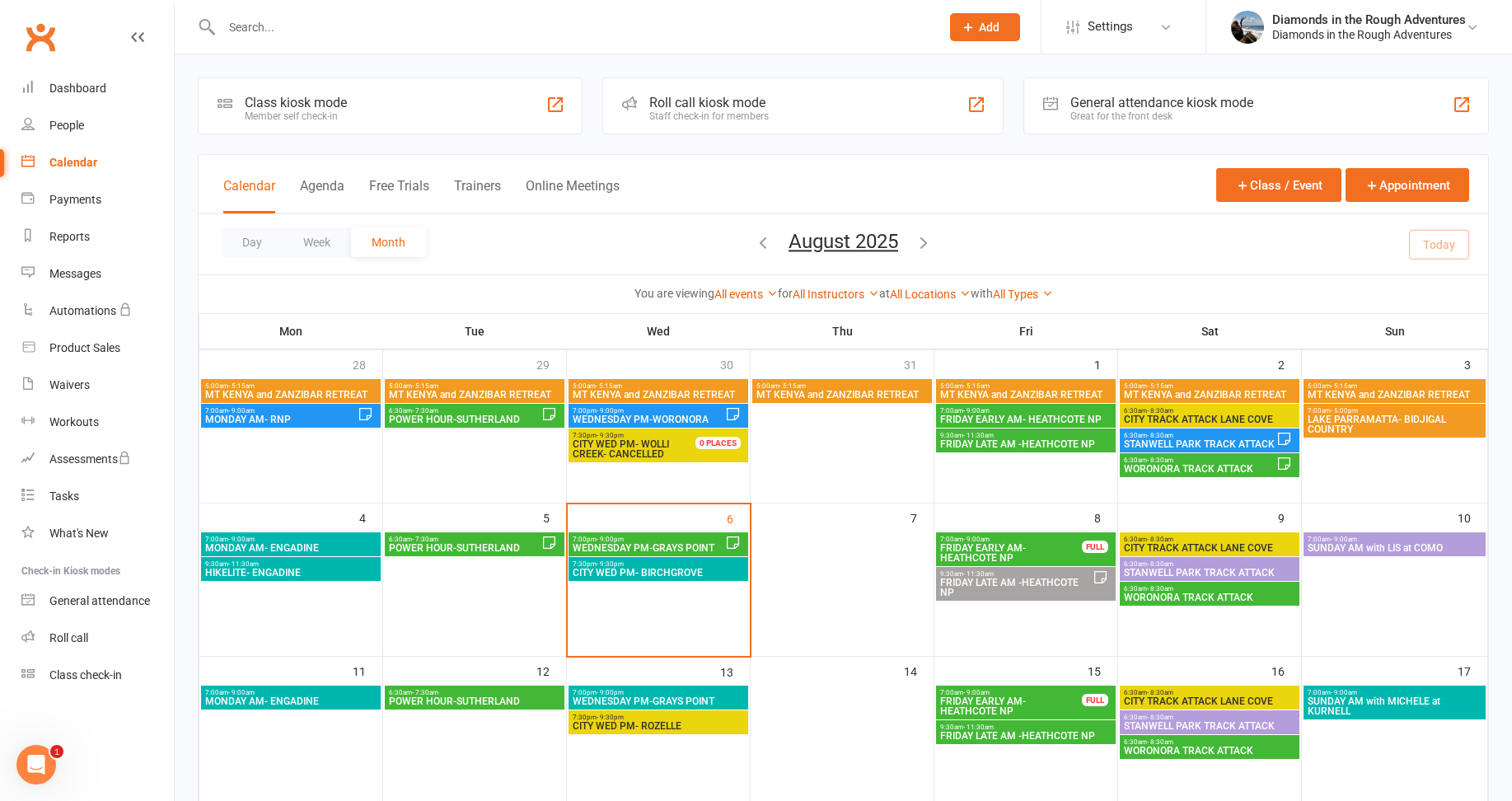 click at bounding box center [573, 27] 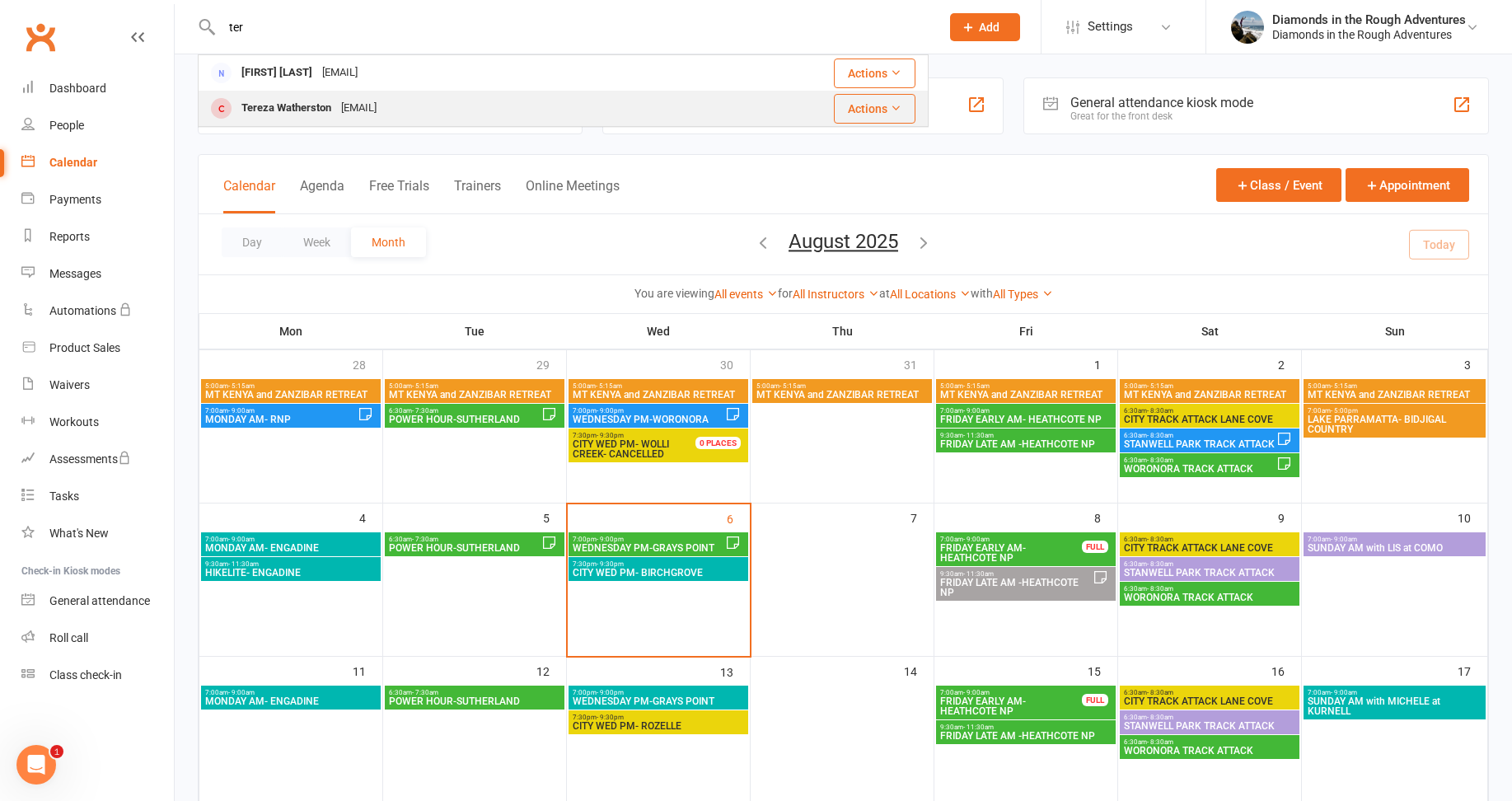 type on "ter" 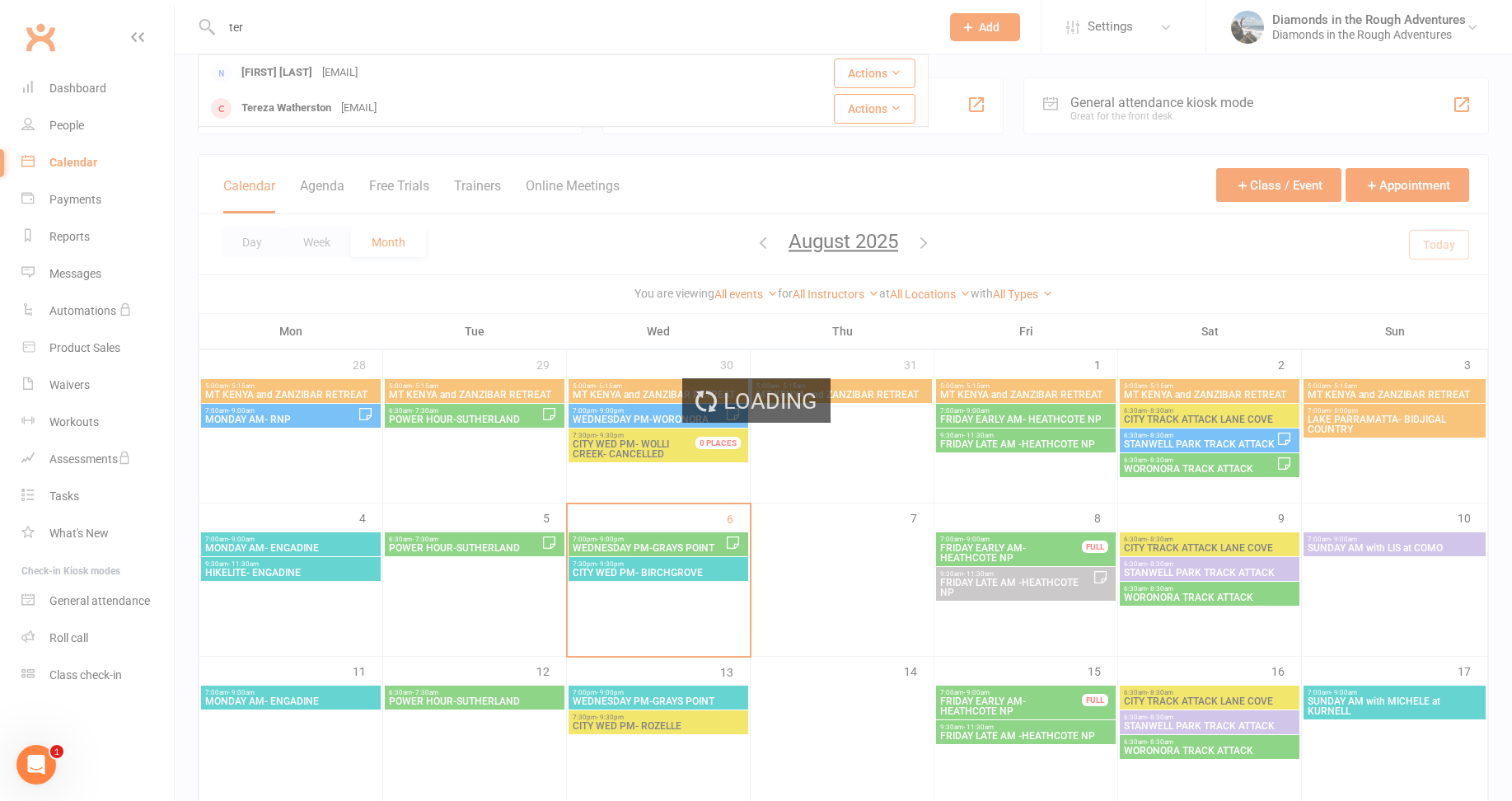 type 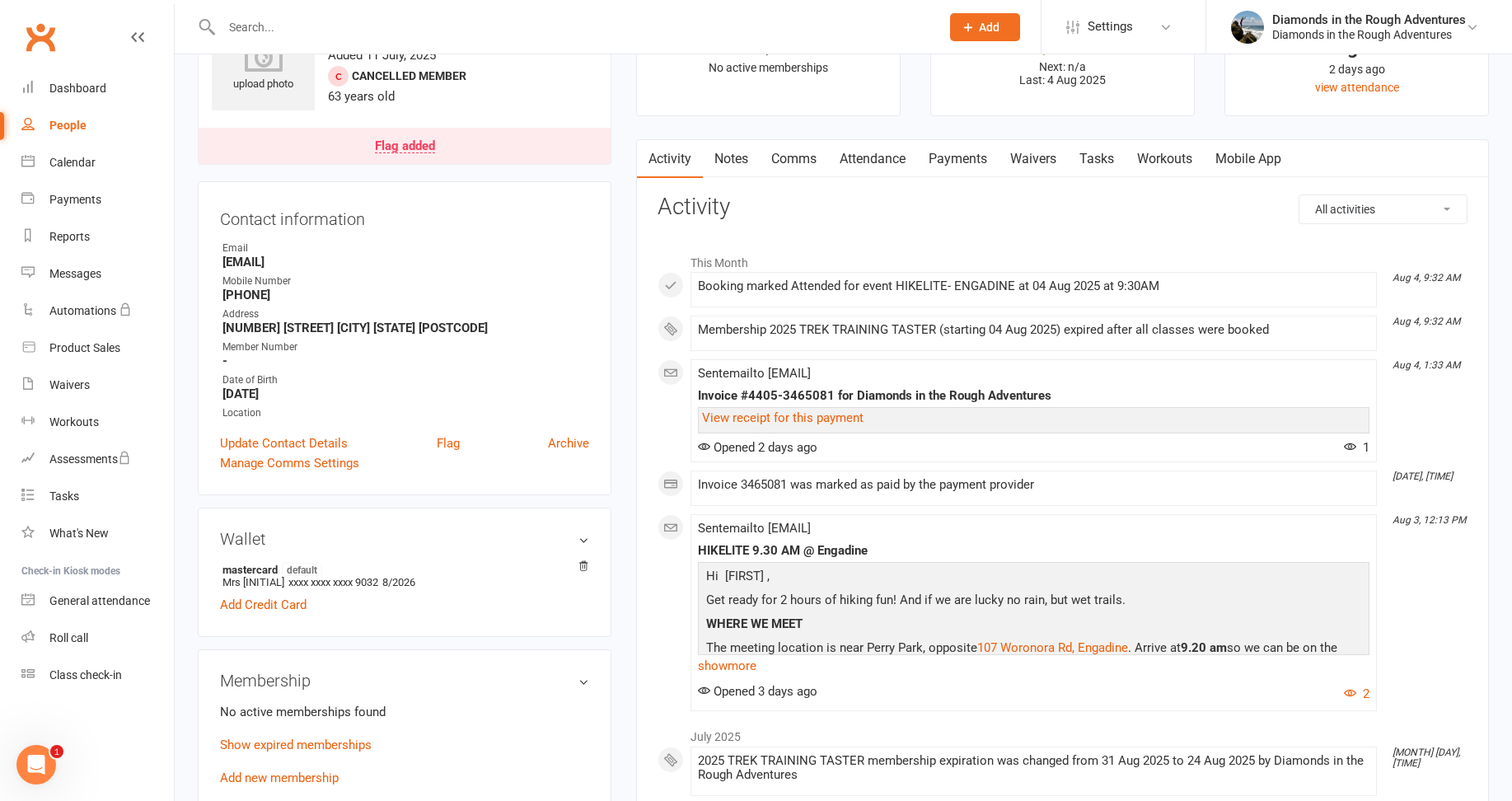 scroll, scrollTop: 82, scrollLeft: 0, axis: vertical 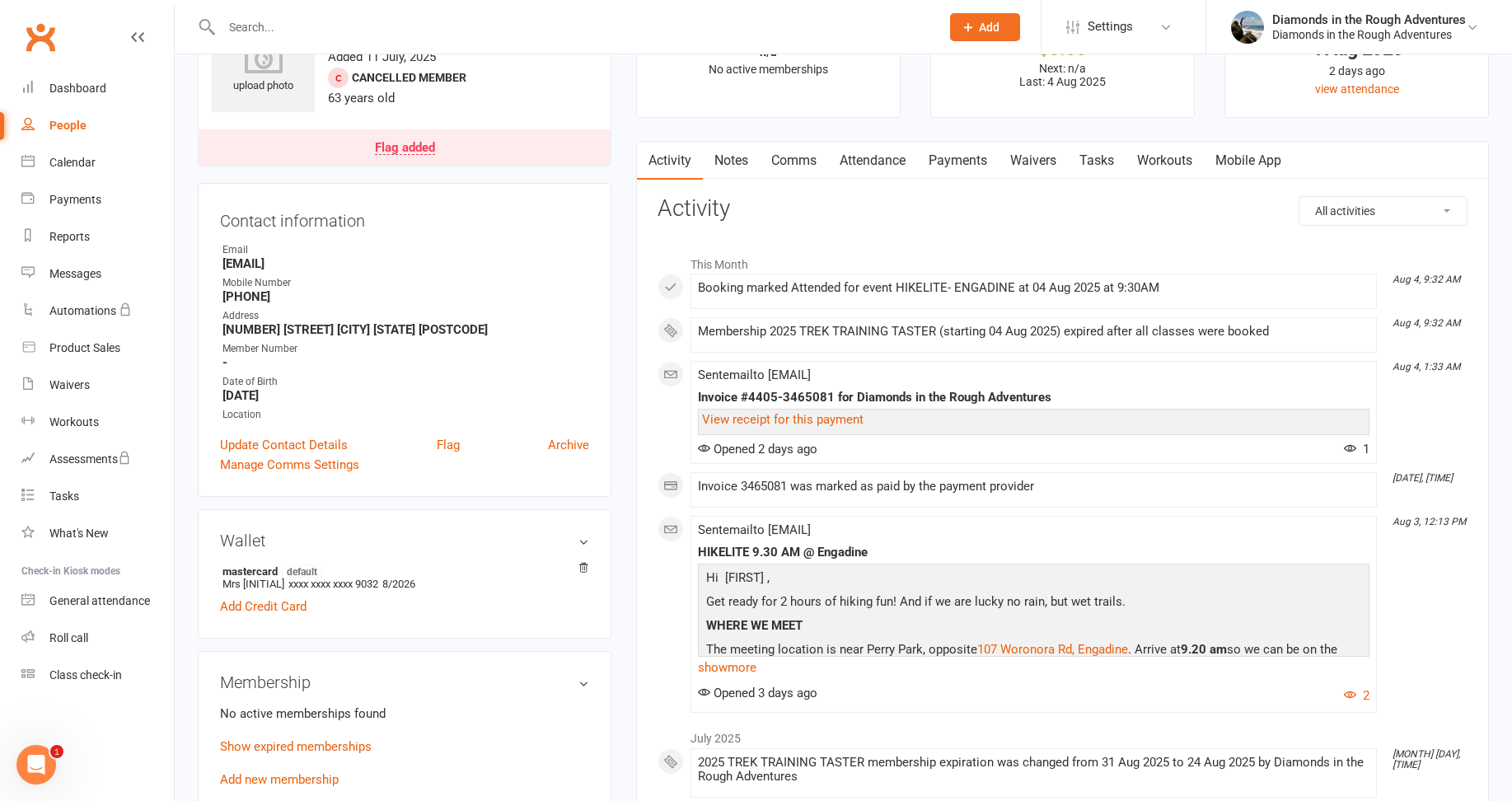 click on "Comms" at bounding box center [793, 161] 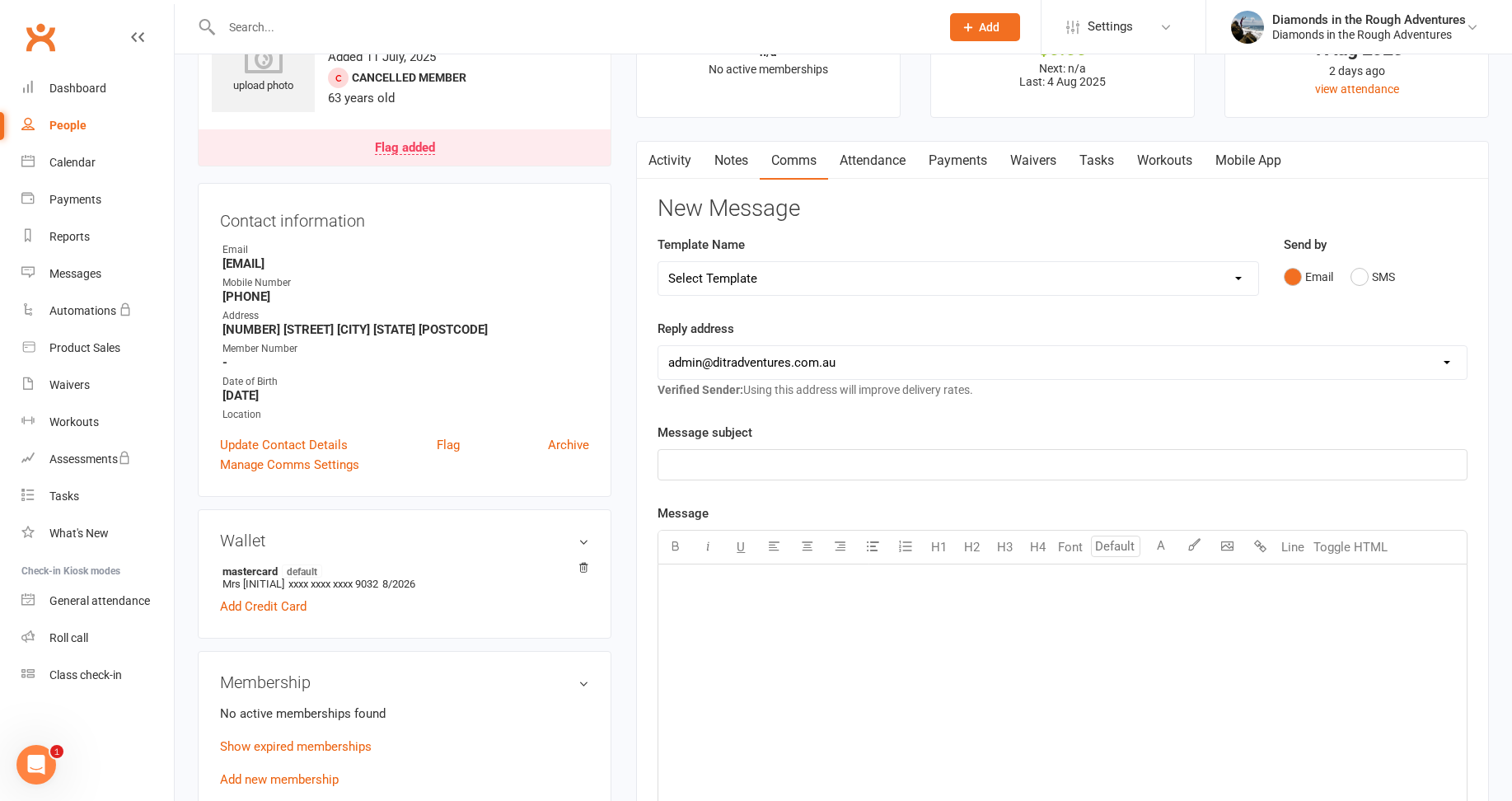 click on "Select Template [Email] 8 pack and Winter Challenge [Email] 8 PACK Membership deal [Email] Bring a Friend Member Email [Email] DIAMOND VIRTUAL TRAINING youtube links [Email] HAPPY BIRTHDAY [Email] Membership deals [Email] Membership deals - 8 pack extension over Christmas [Email] membership extension [Email] Payment details [Email] Waitlist Reminder [Email] Clare - Early 7am @ Sutherland (1) [Email] Clare - FRI 9.30 @ Sutherland [Email] CLARE Friday 9.30am @ Engadine [Email] CLARE Friday 9.30 am Grays Point [Email] CLARE Friday 9.30am @ Heathcote [Email] CLARE Friday 9.30am @ Otford [Email] CLARE Friday 9.30am @ RNP Heathcote [Email] CLARE Friday 9.30am @ Stanwell Park [Email] CLARE Friday 9.30am @ Waterfall [Email] CLARE Friday Early 7am Grays Point [Email] CLARE Friday Early @ Engadine [Email] CLARE Friday Early @ Heathcote [Email] CLARE Friday Early @ Otford [Email] CLARE Friday Early @ RNP Heathcote [Email] CLARE Friday Early @ Stanwell Park [Email] CLARE Friday Early @ Waterfall [Email] Sundays @ COMO" at bounding box center (957, 279) 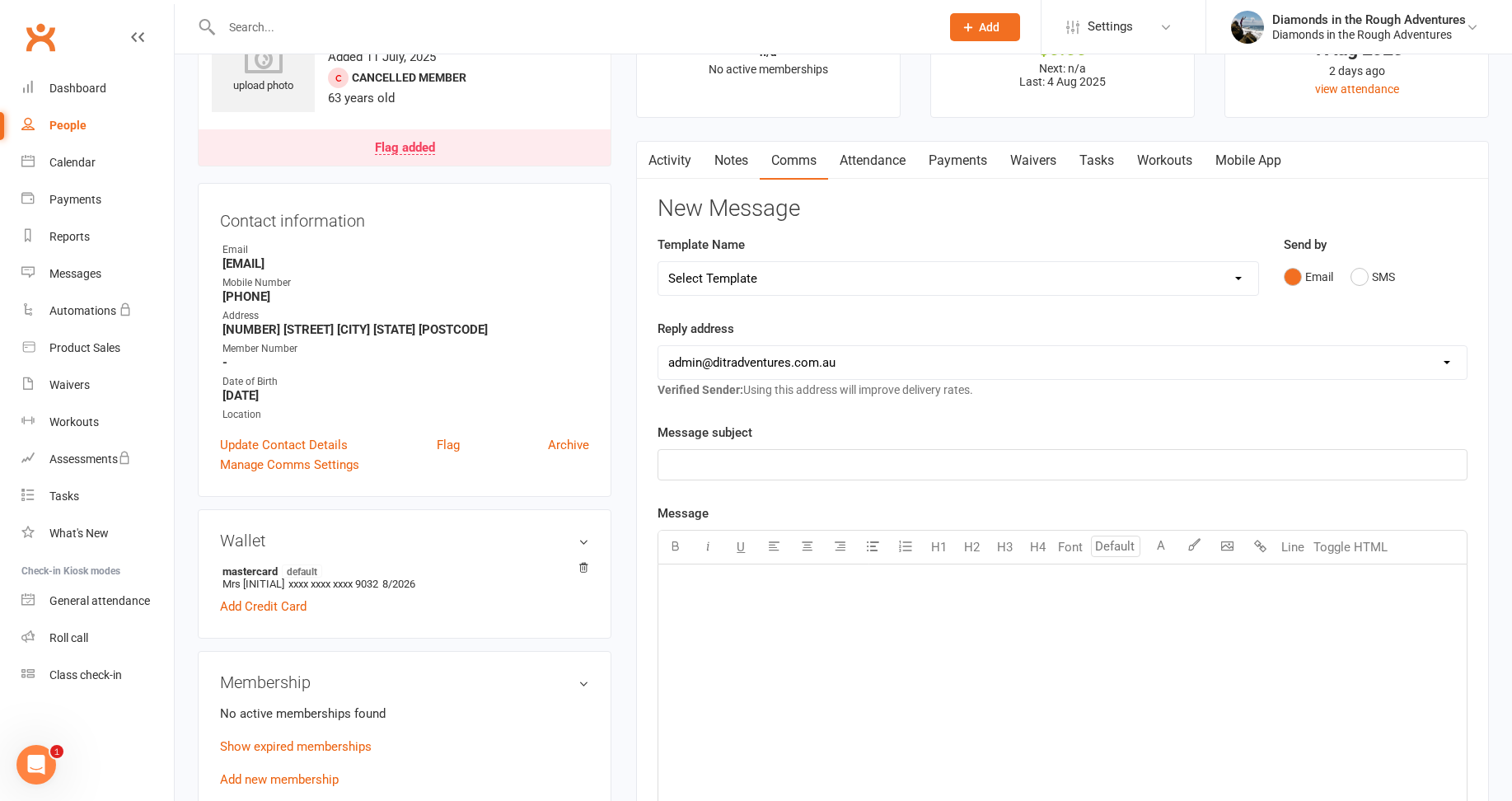 select on "130" 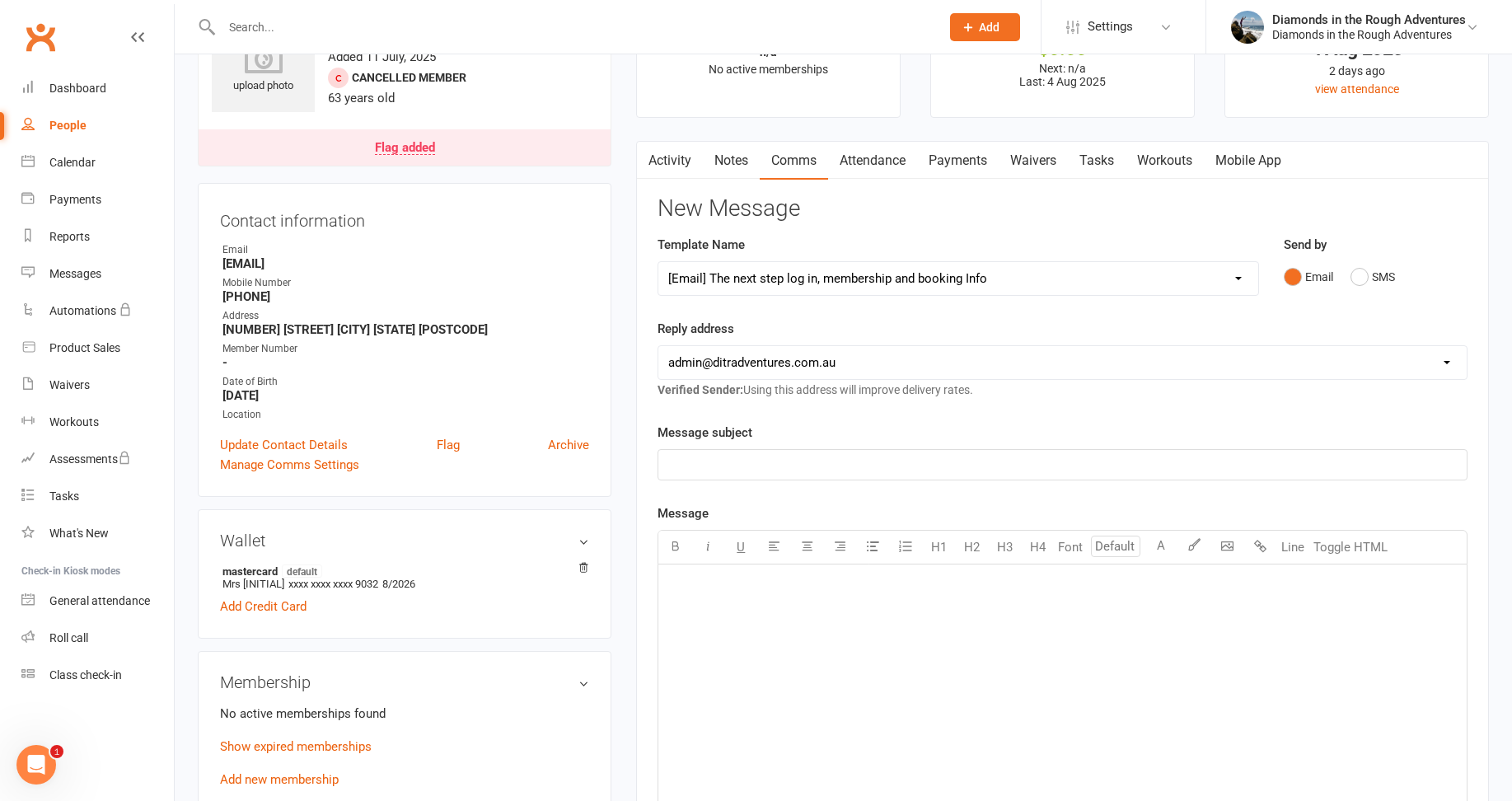 click on "Select Template [Email] 8 pack and Winter Challenge [Email] 8 PACK Membership deal [Email] Bring a Friend Member Email [Email] DIAMOND VIRTUAL TRAINING youtube links [Email] HAPPY BIRTHDAY [Email] Membership deals [Email] Membership deals - 8 pack extension over Christmas [Email] membership extension [Email] Payment details [Email] Waitlist Reminder [Email] Clare - Early 7am @ Sutherland (1) [Email] Clare - FRI 9.30 @ Sutherland [Email] CLARE Friday 9.30am @ Engadine [Email] CLARE Friday 9.30 am Grays Point [Email] CLARE Friday 9.30am @ Heathcote [Email] CLARE Friday 9.30am @ Otford [Email] CLARE Friday 9.30am @ RNP Heathcote [Email] CLARE Friday 9.30am @ Stanwell Park [Email] CLARE Friday 9.30am @ Waterfall [Email] CLARE Friday Early 7am Grays Point [Email] CLARE Friday Early @ Engadine [Email] CLARE Friday Early @ Heathcote [Email] CLARE Friday Early @ Otford [Email] CLARE Friday Early @ RNP Heathcote [Email] CLARE Friday Early @ Stanwell Park [Email] CLARE Friday Early @ Waterfall [Email] Sundays @ COMO" at bounding box center [957, 279] 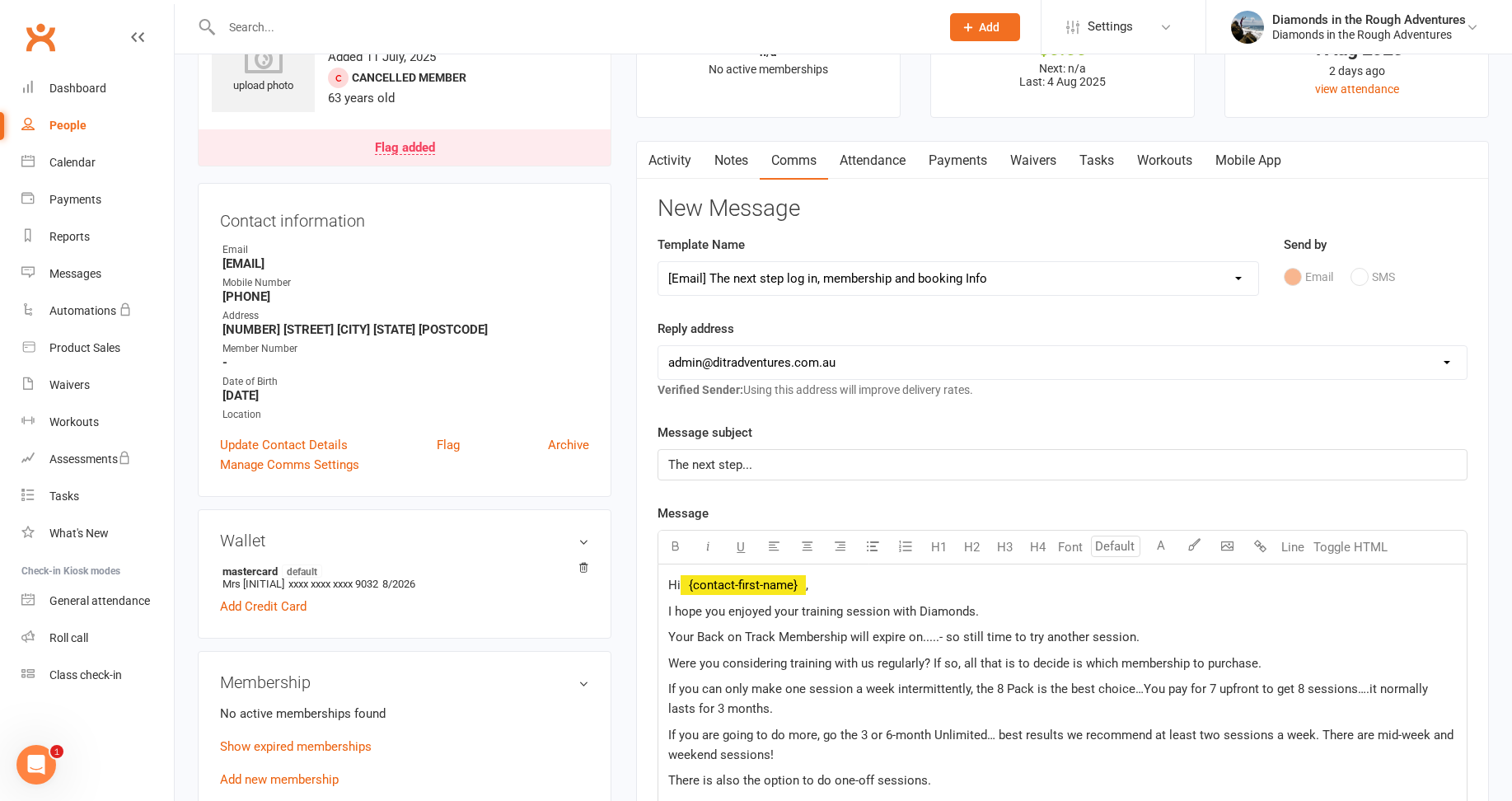 click on "[EMAIL] [EMAIL] [EMAIL] [EMAIL]" at bounding box center (1062, 363) 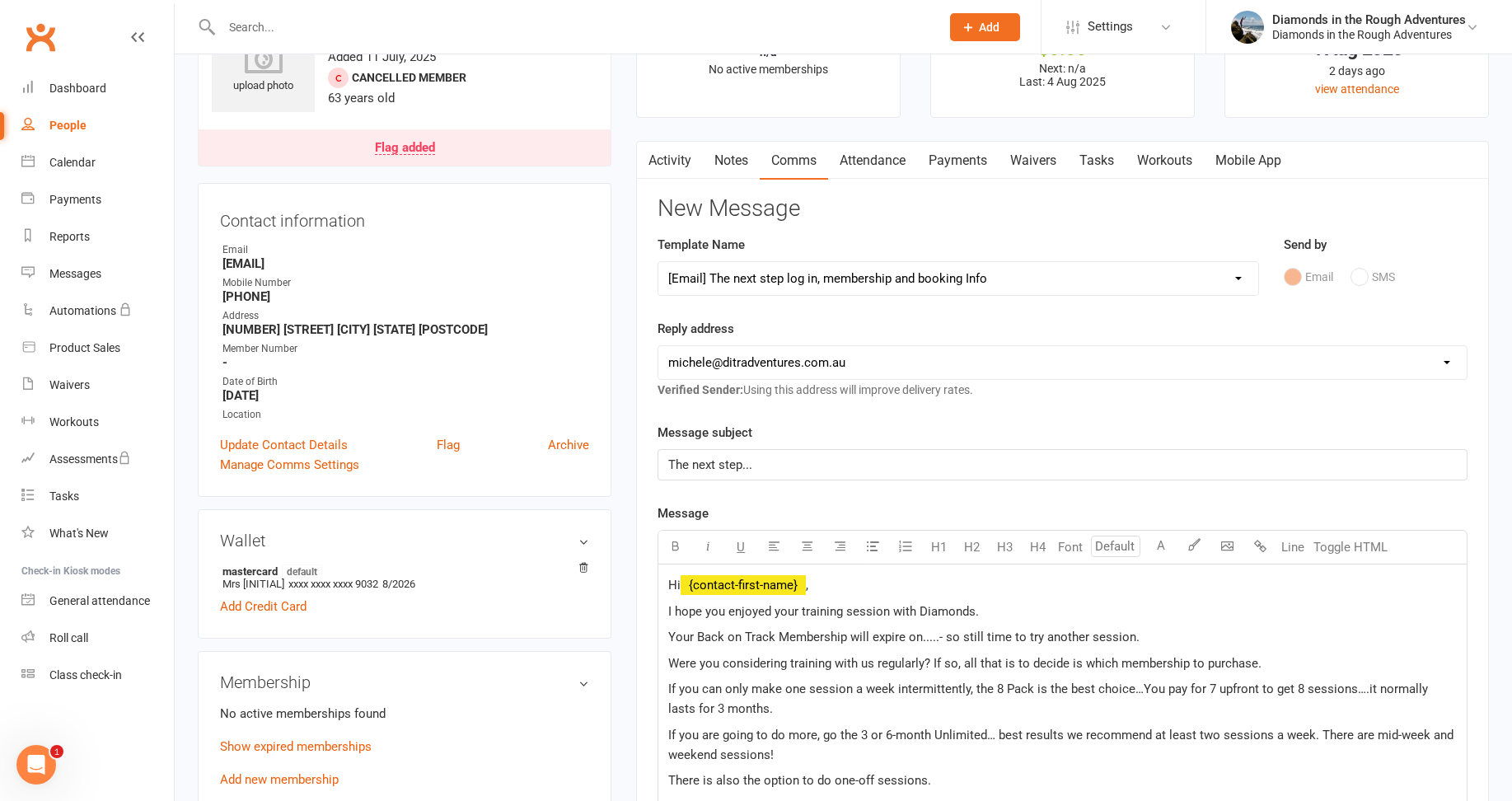 click on "[EMAIL] [EMAIL] [EMAIL] [EMAIL]" at bounding box center (1062, 363) 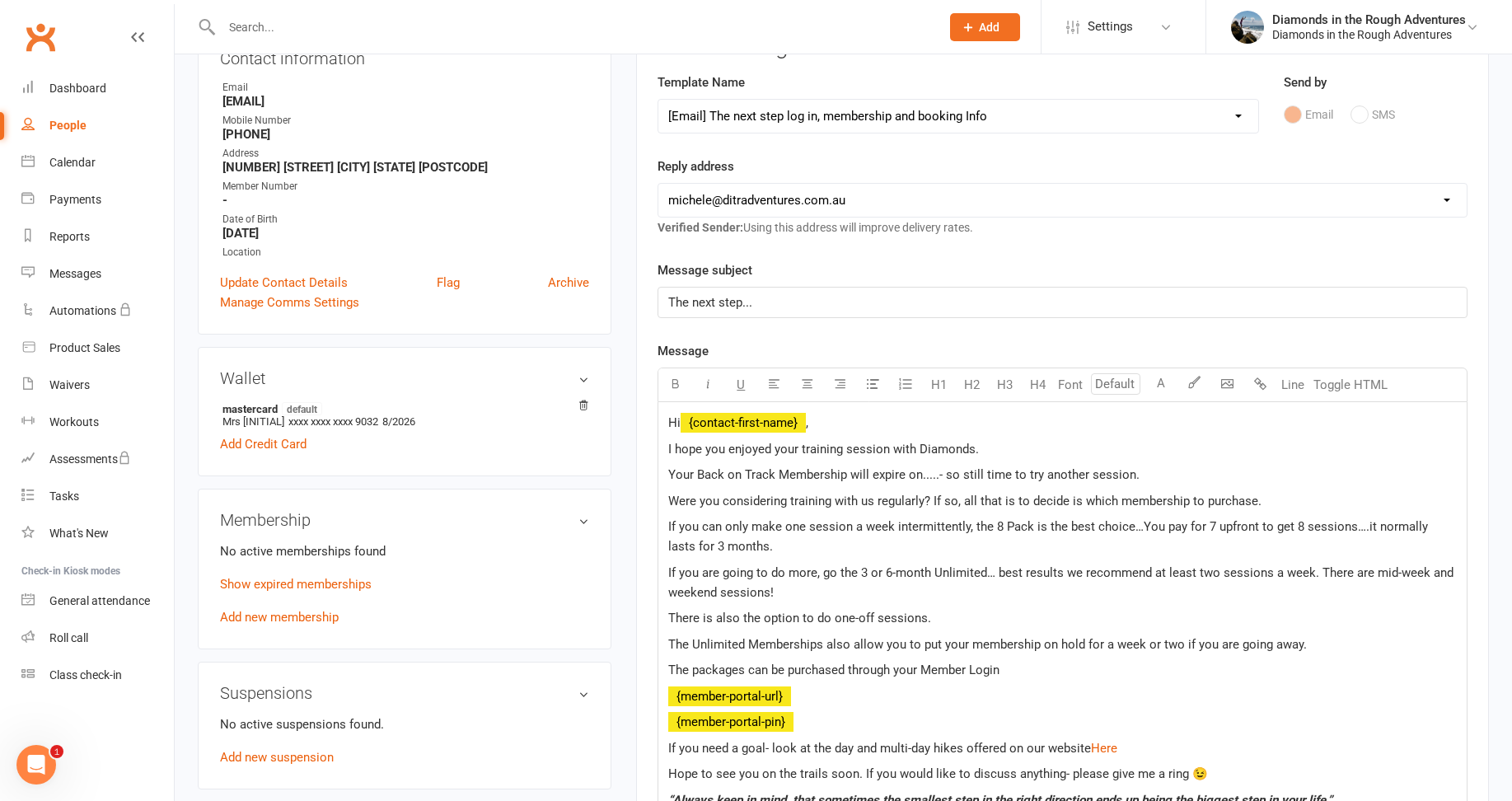 scroll, scrollTop: 247, scrollLeft: 0, axis: vertical 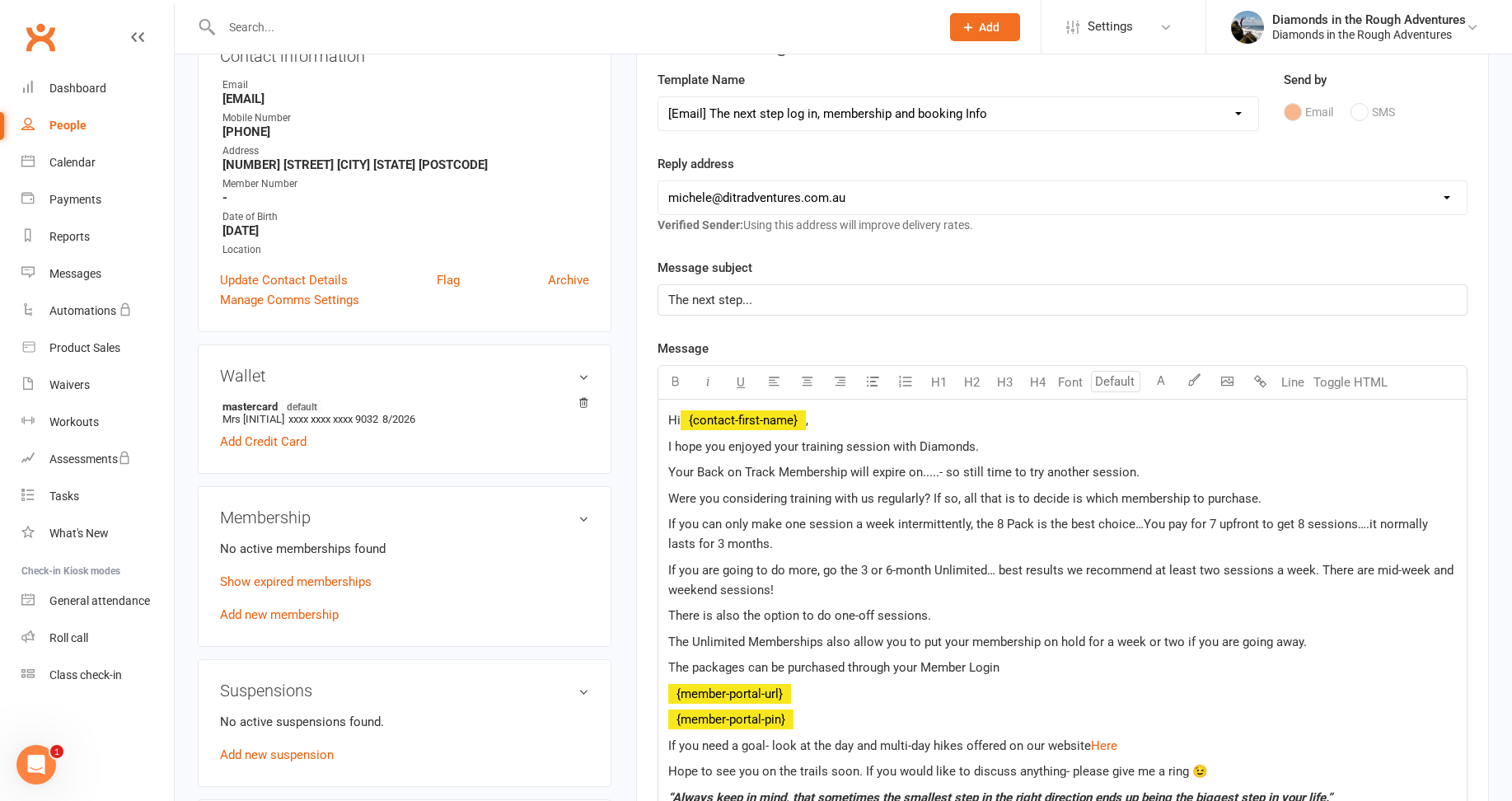 click on "The next step..." 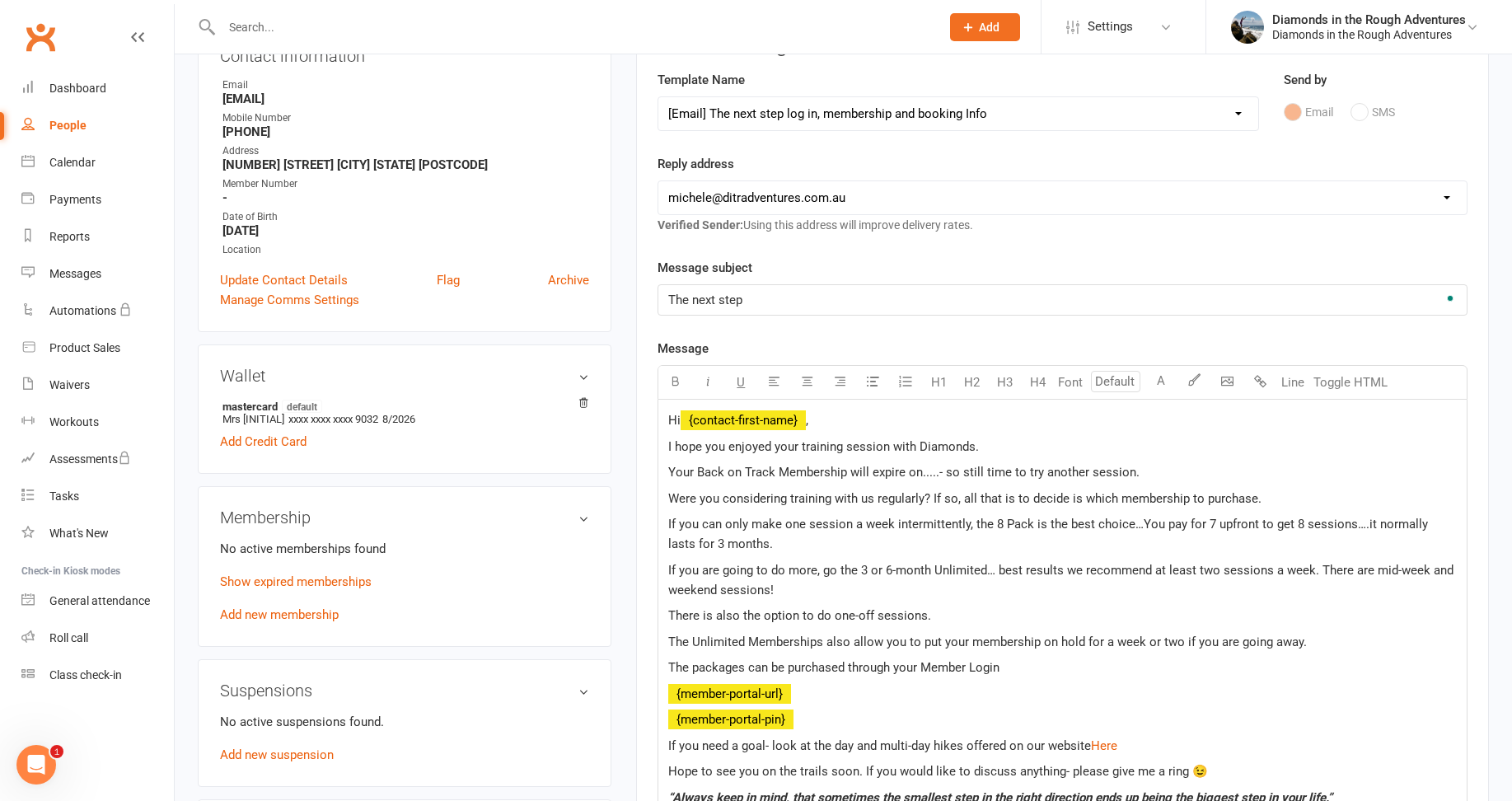 type 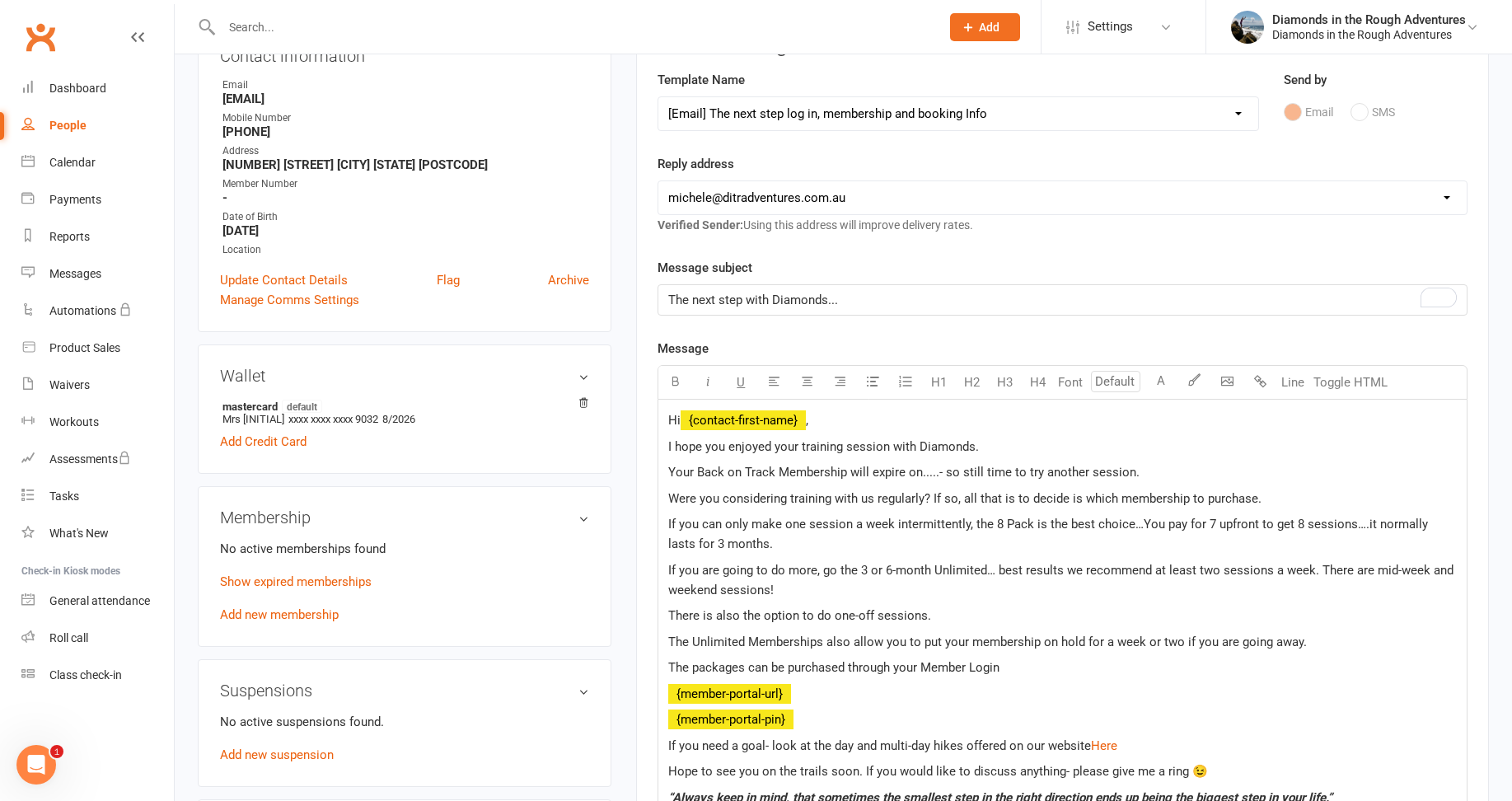 click on "I hope you enjoyed your training session with Diamonds." 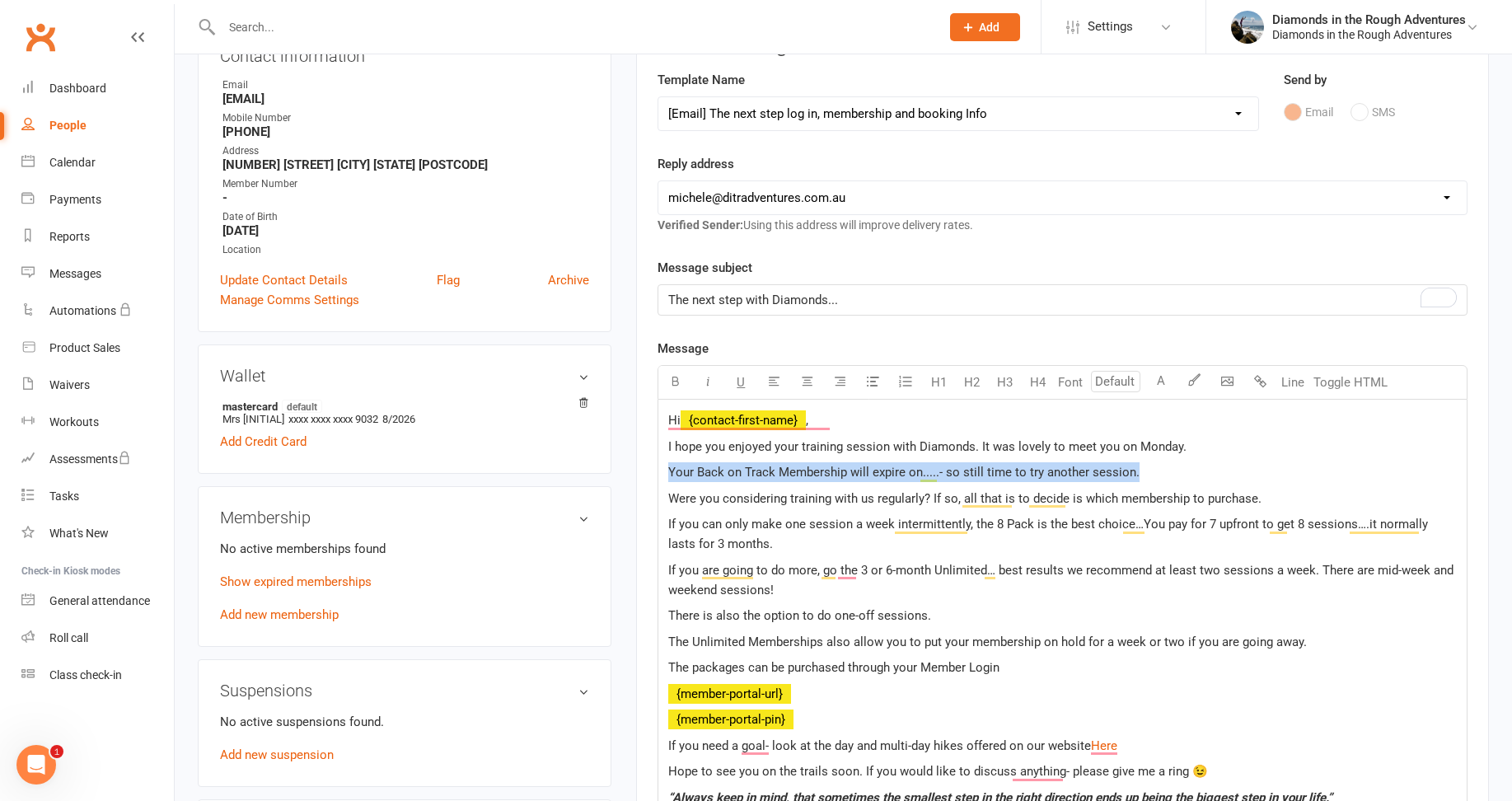 drag, startPoint x: 1137, startPoint y: 475, endPoint x: 644, endPoint y: 473, distance: 493.0041 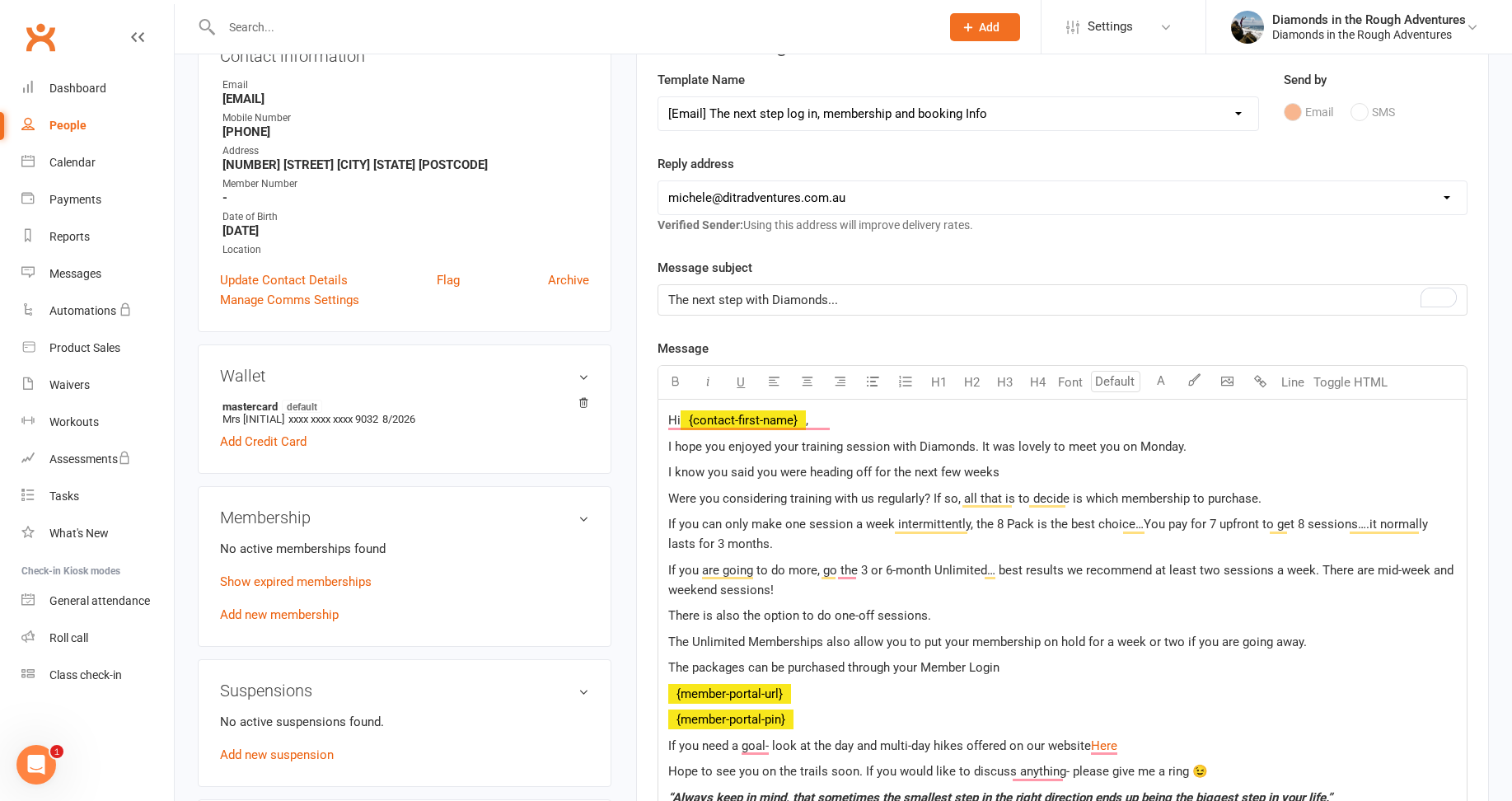click on "I know you said you were heading off for the next few weeks" 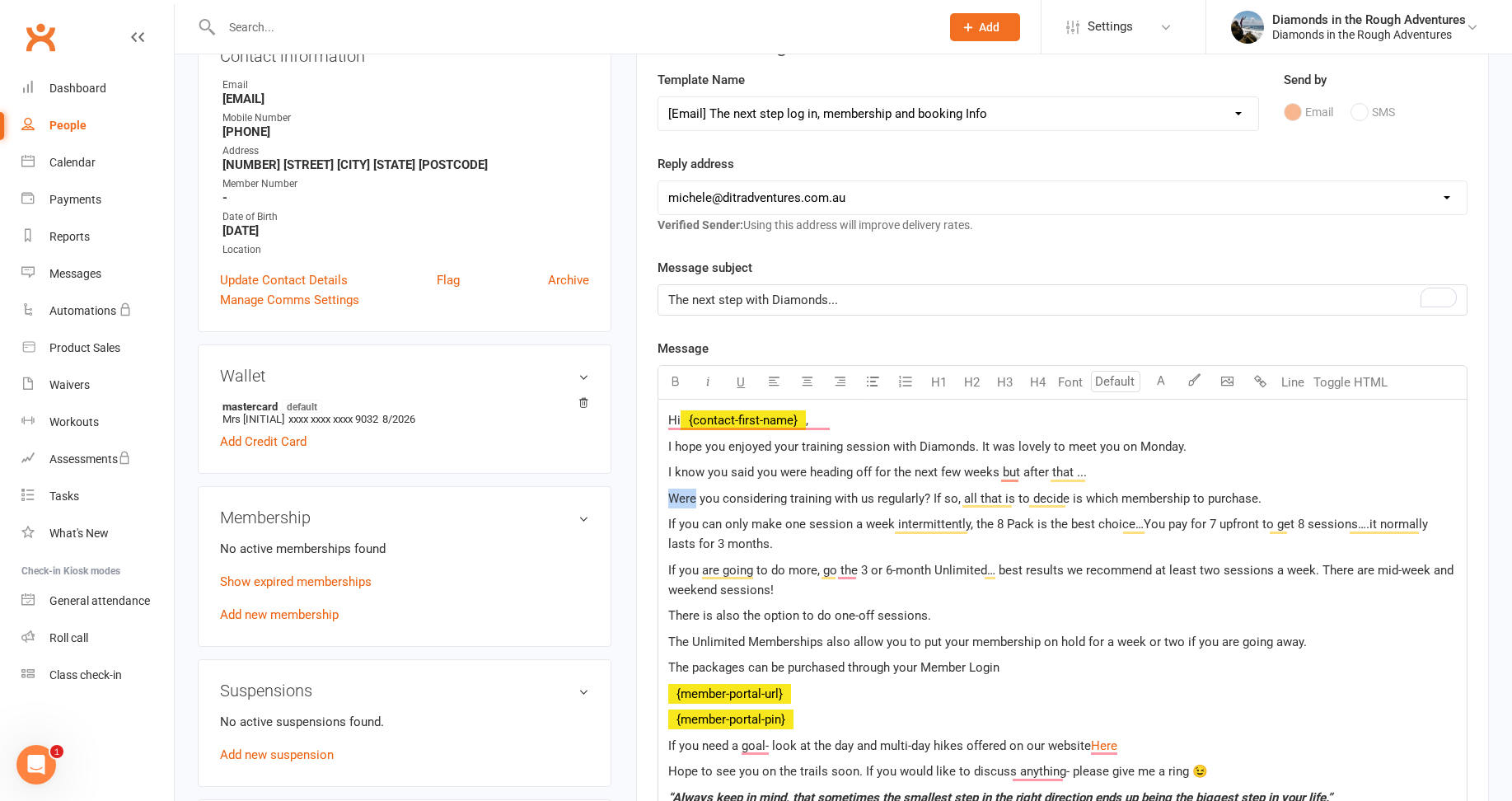 drag, startPoint x: 696, startPoint y: 498, endPoint x: 671, endPoint y: 494, distance: 25.318 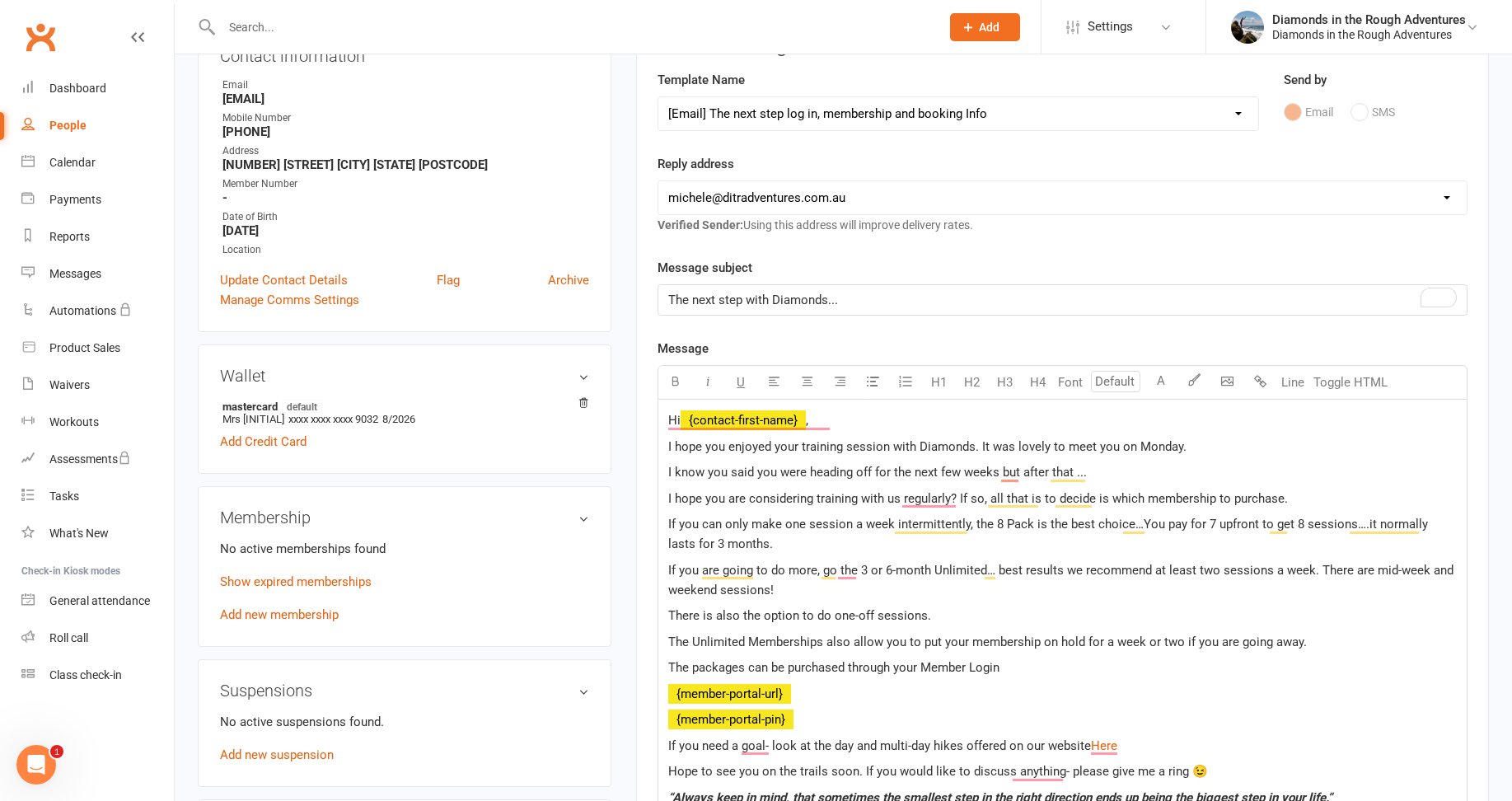 click on "I hope you are considering training with us regularly? If so, all that is to decide is which membership to purchase." 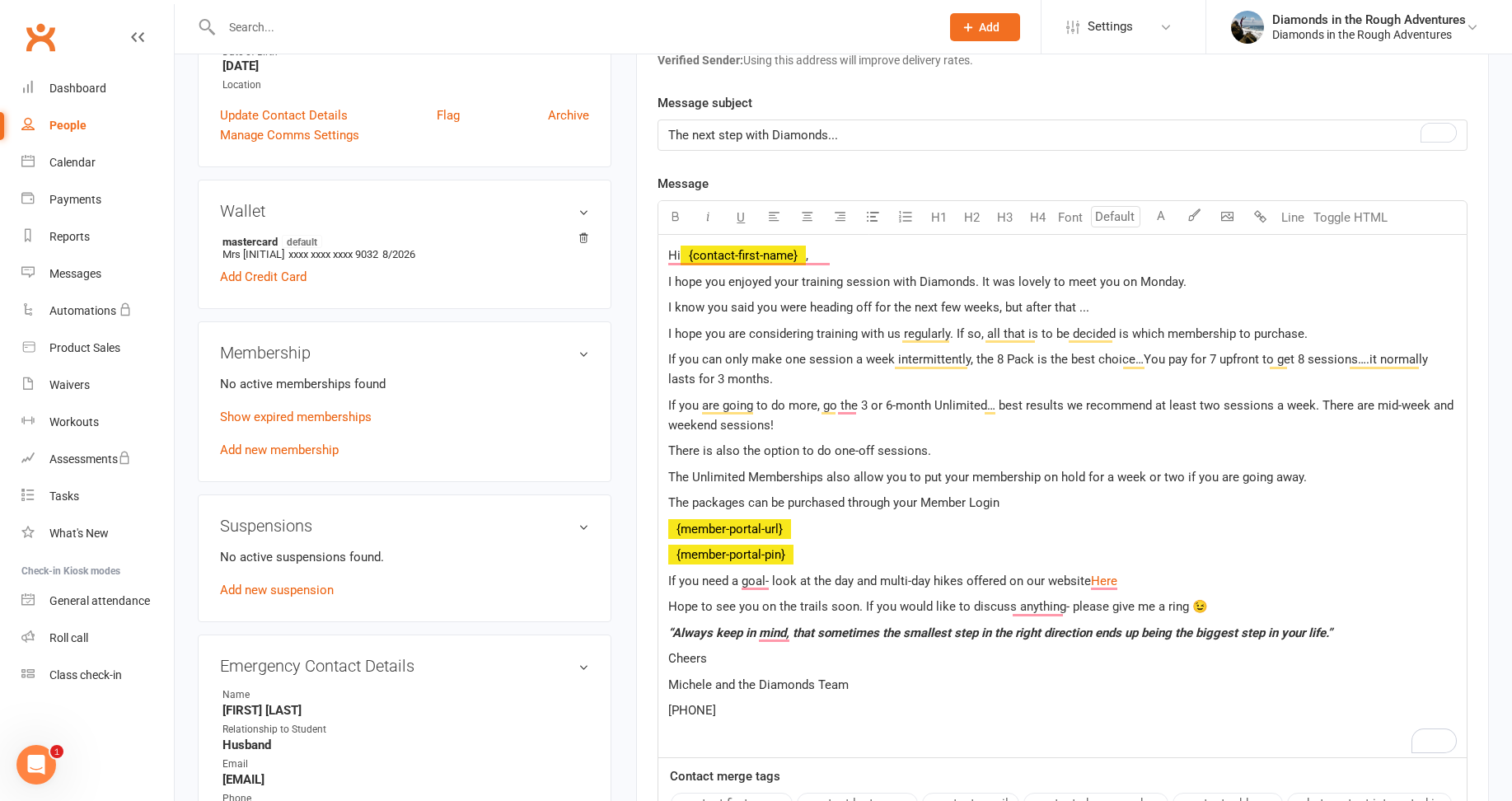 scroll, scrollTop: 494, scrollLeft: 0, axis: vertical 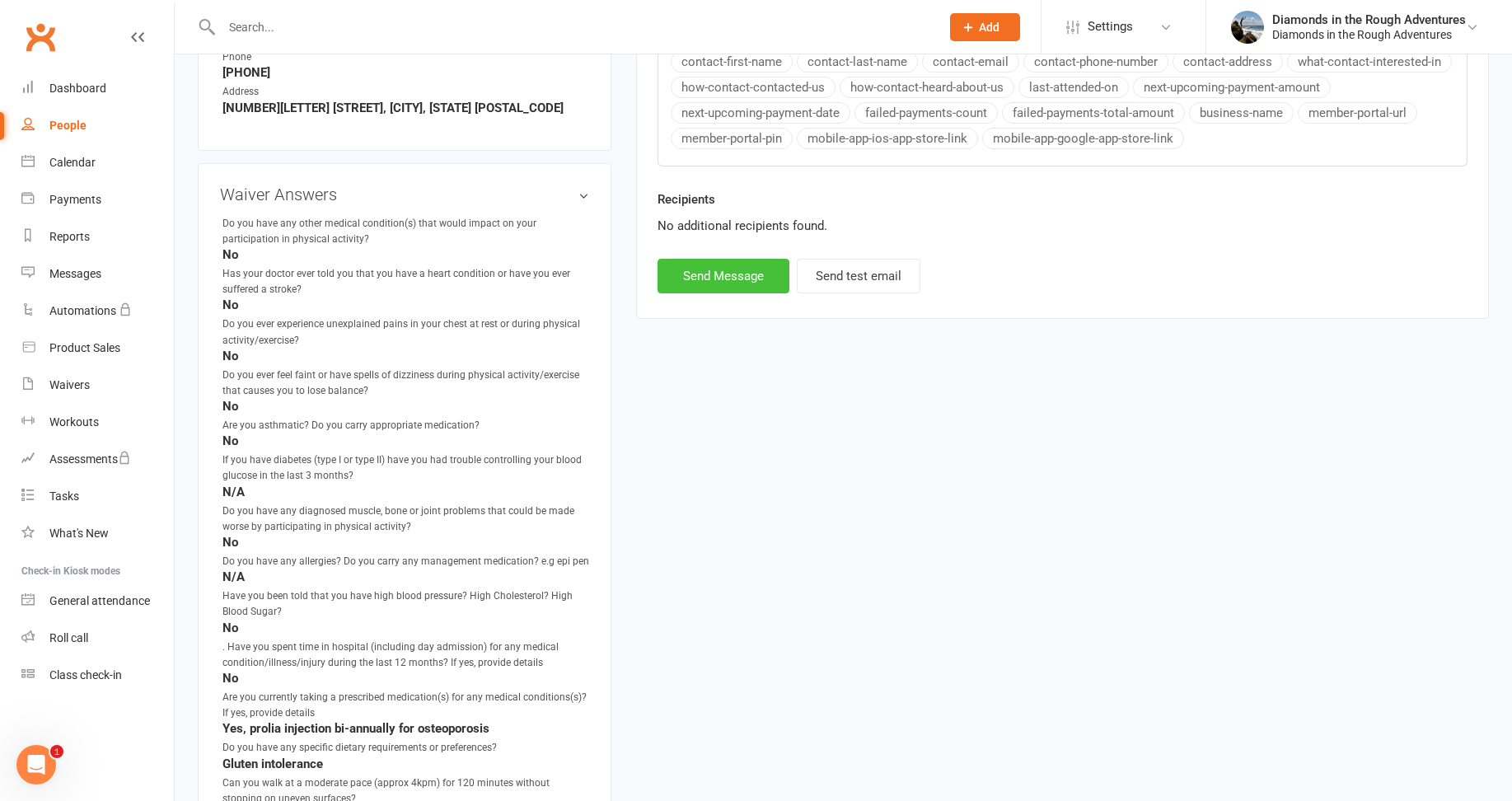click on "Send Message" at bounding box center (723, 276) 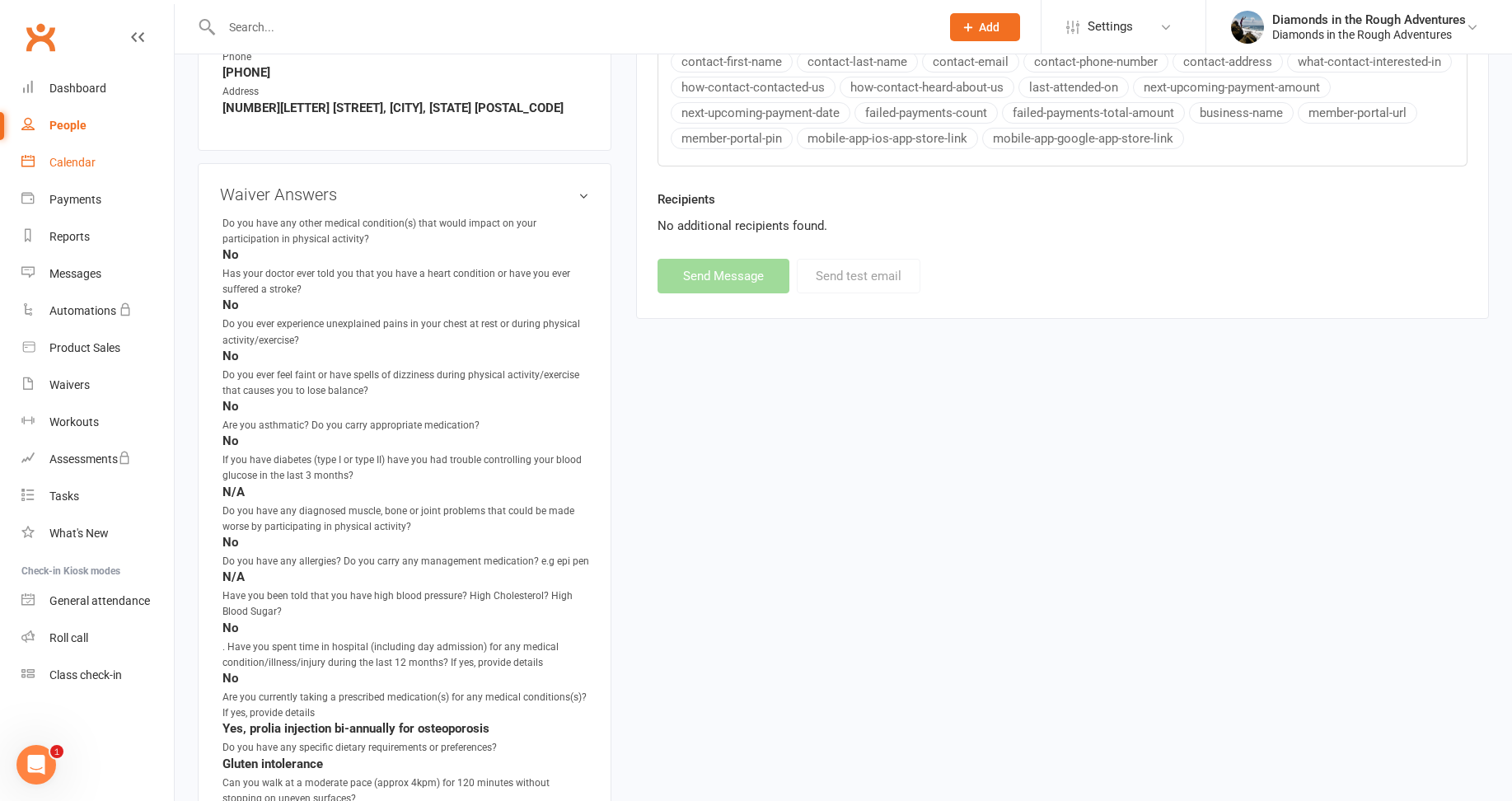 select 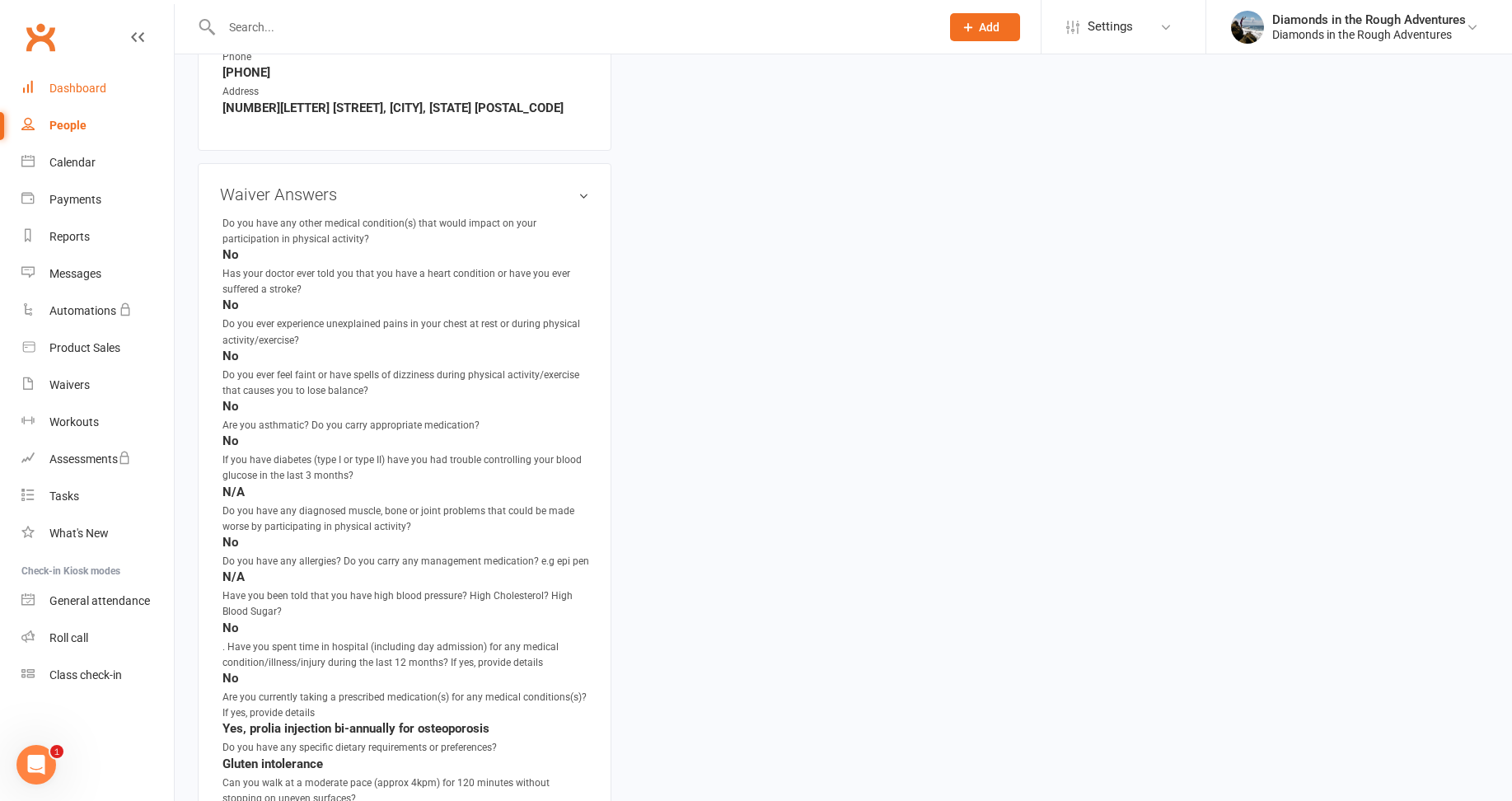 click on "Dashboard" at bounding box center (77, 88) 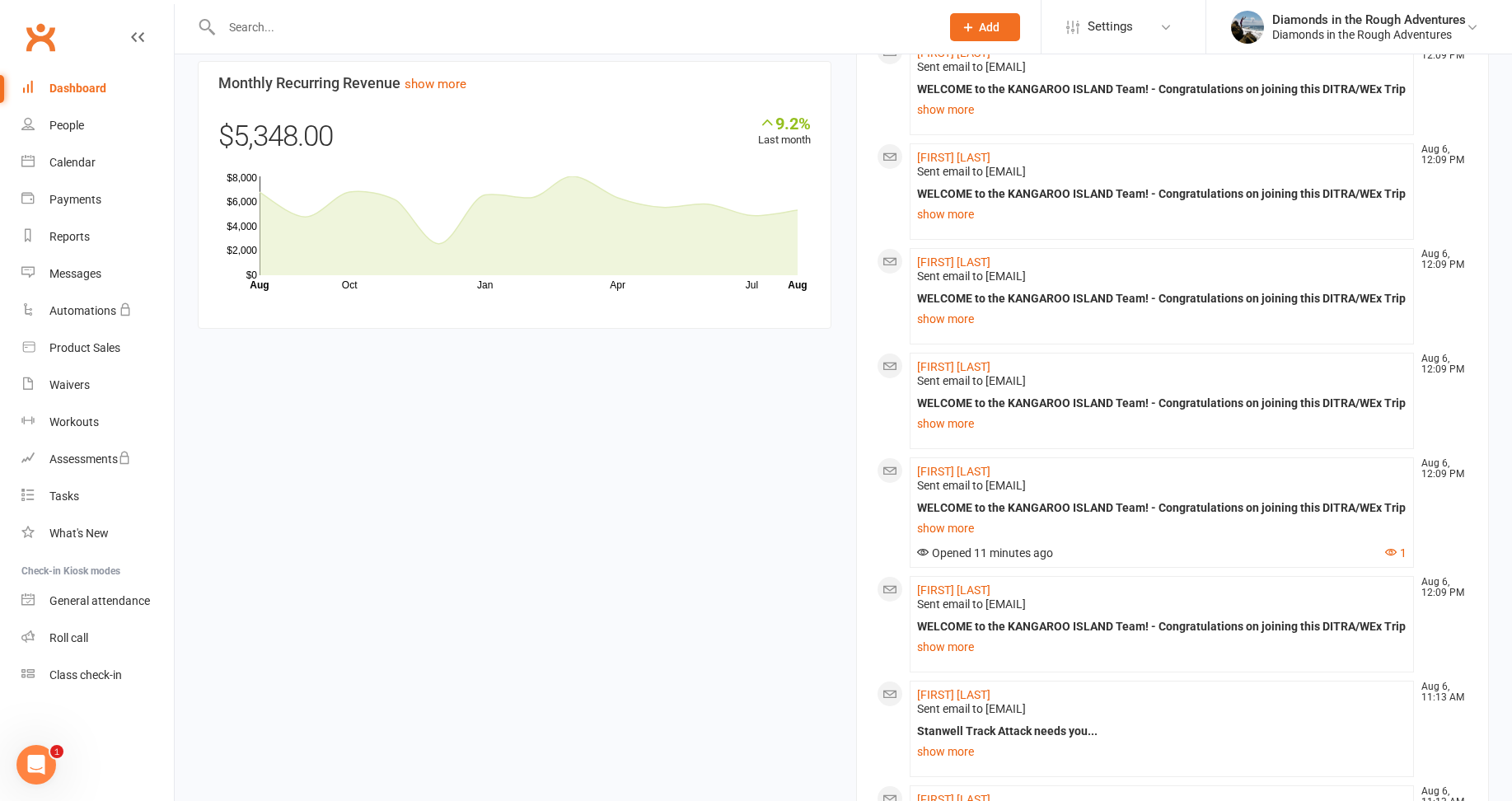 scroll, scrollTop: 1319, scrollLeft: 0, axis: vertical 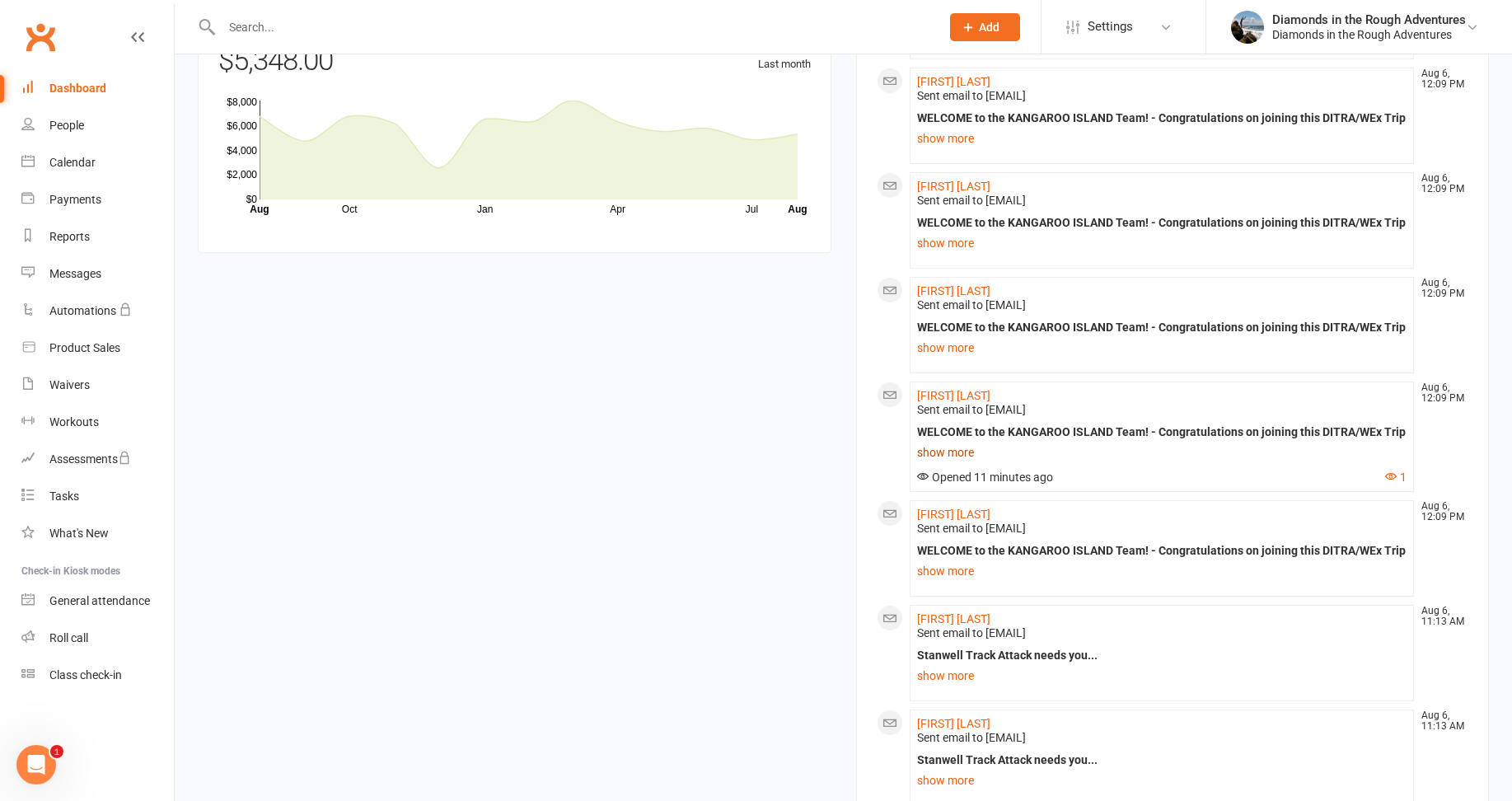 click on "show more" 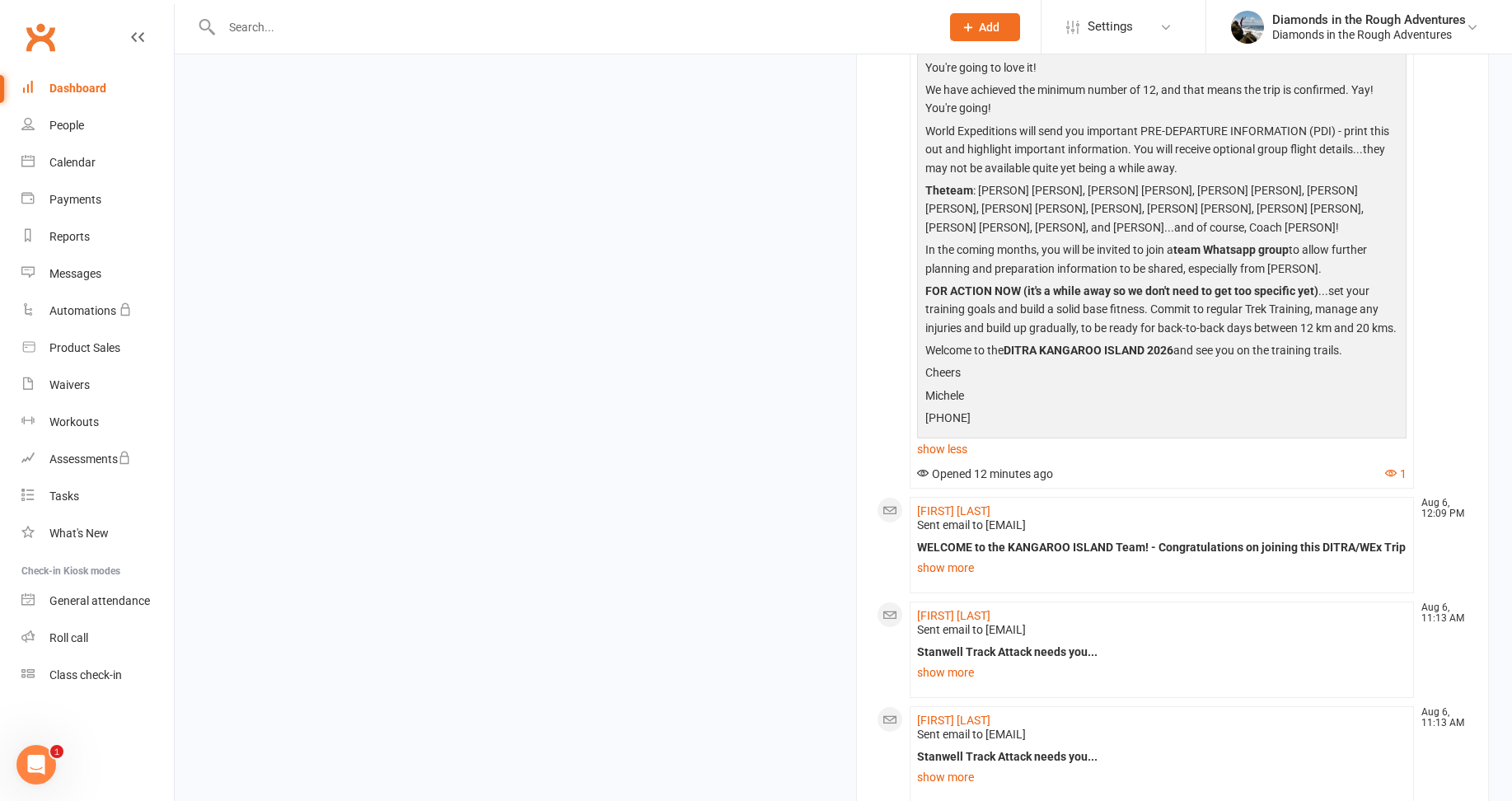 scroll, scrollTop: 1813, scrollLeft: 0, axis: vertical 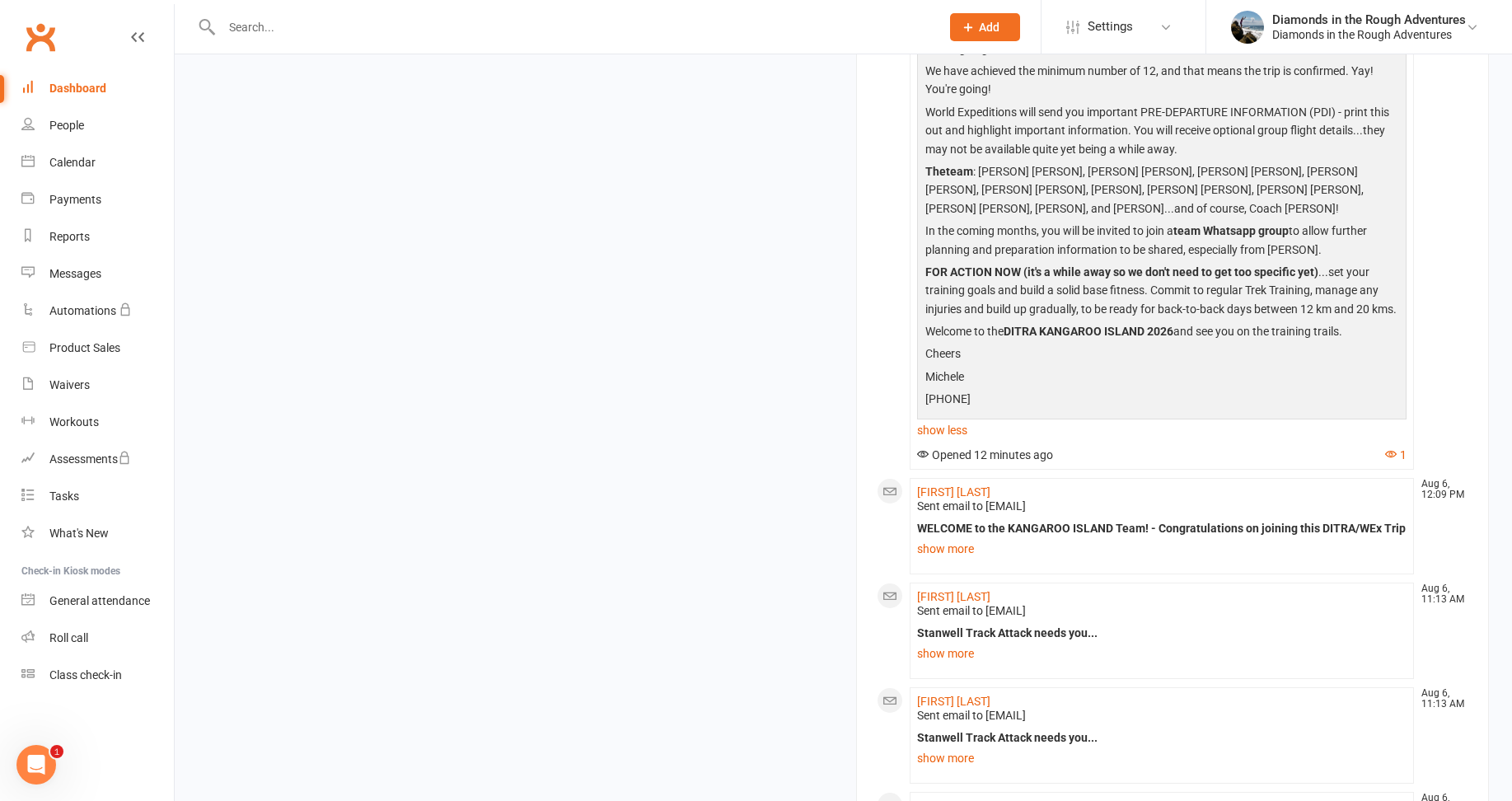 click on "Dashboard" at bounding box center (77, 88) 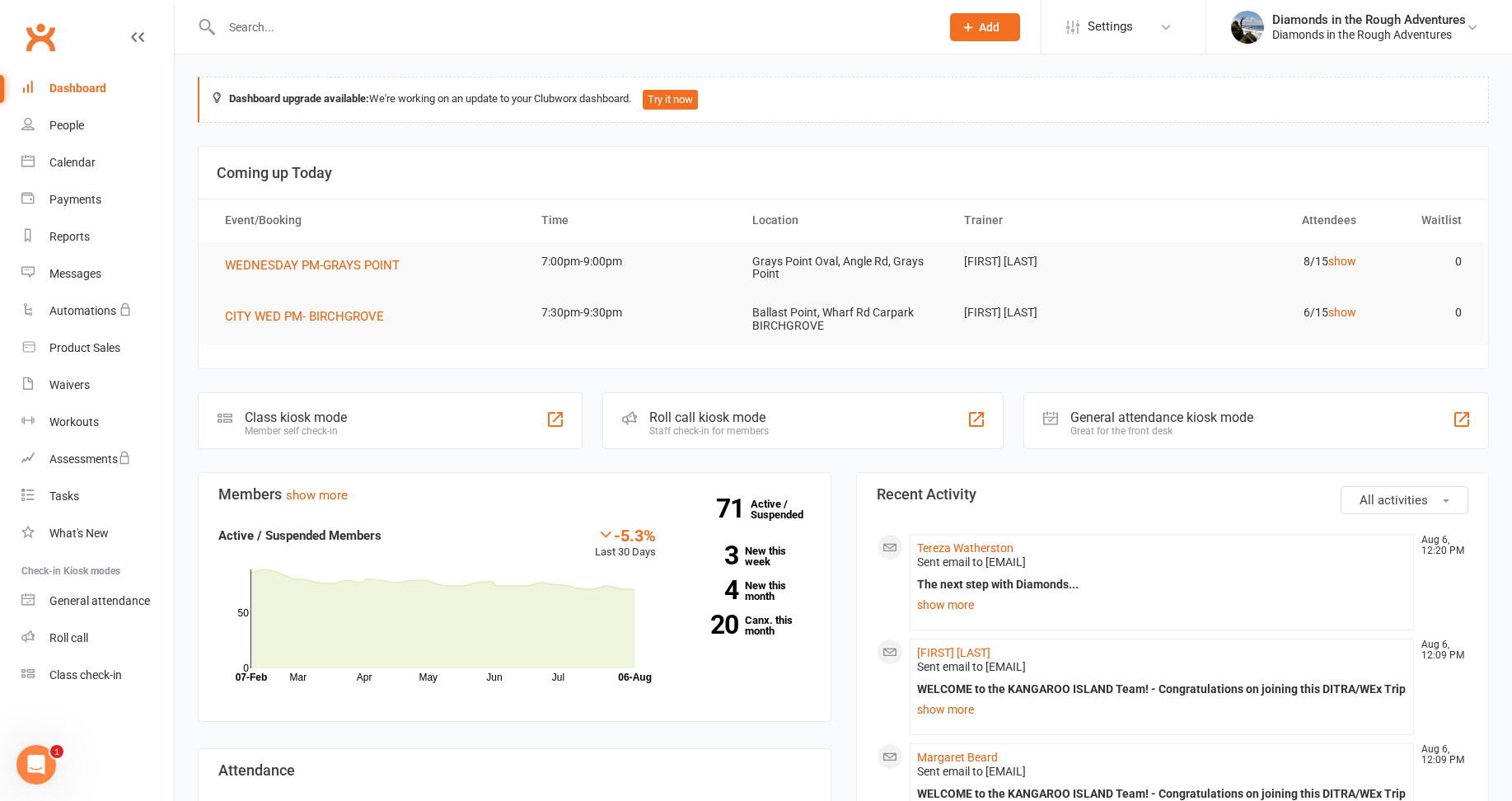 scroll, scrollTop: 0, scrollLeft: 0, axis: both 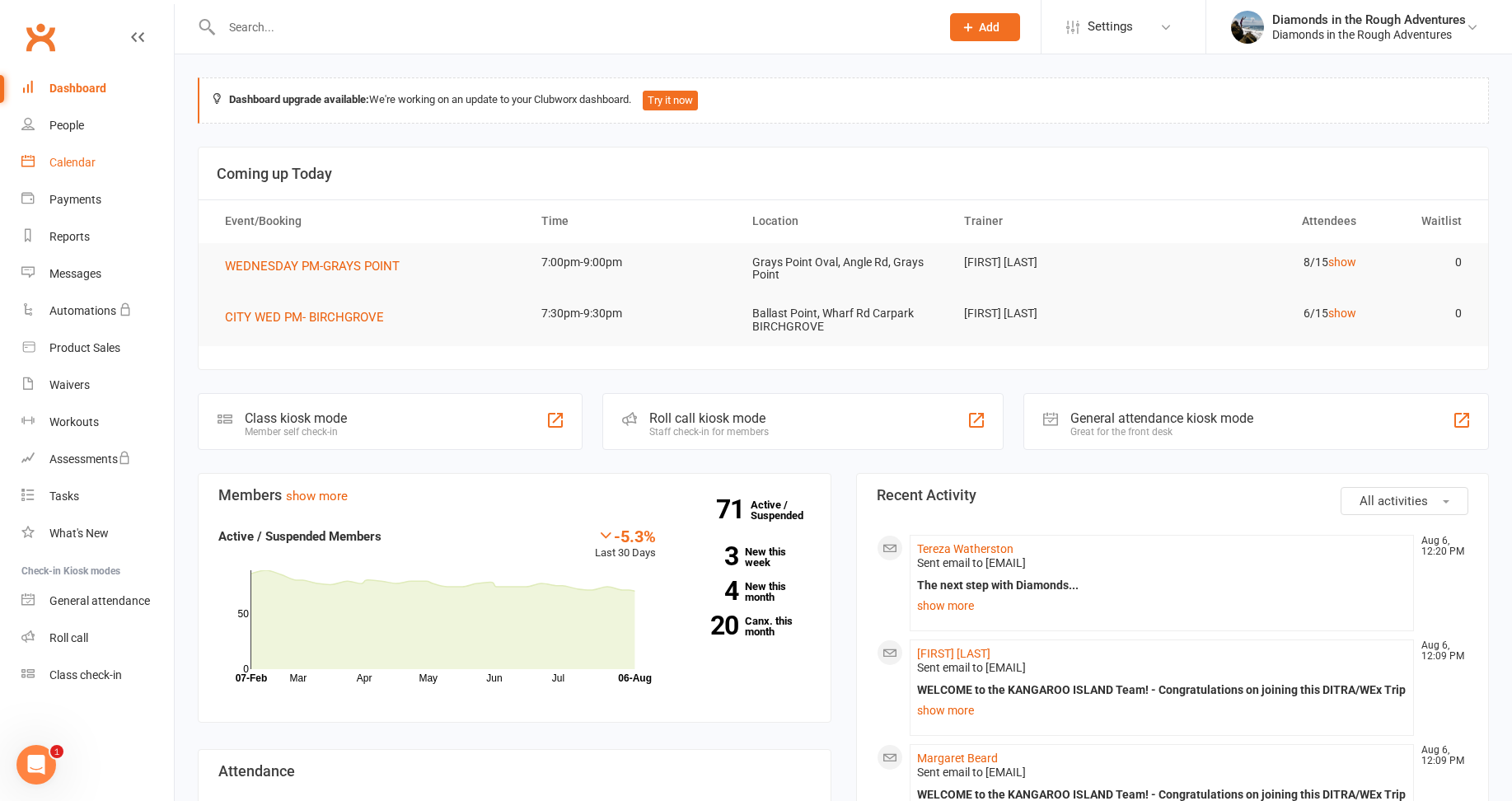 click on "Calendar" at bounding box center [73, 162] 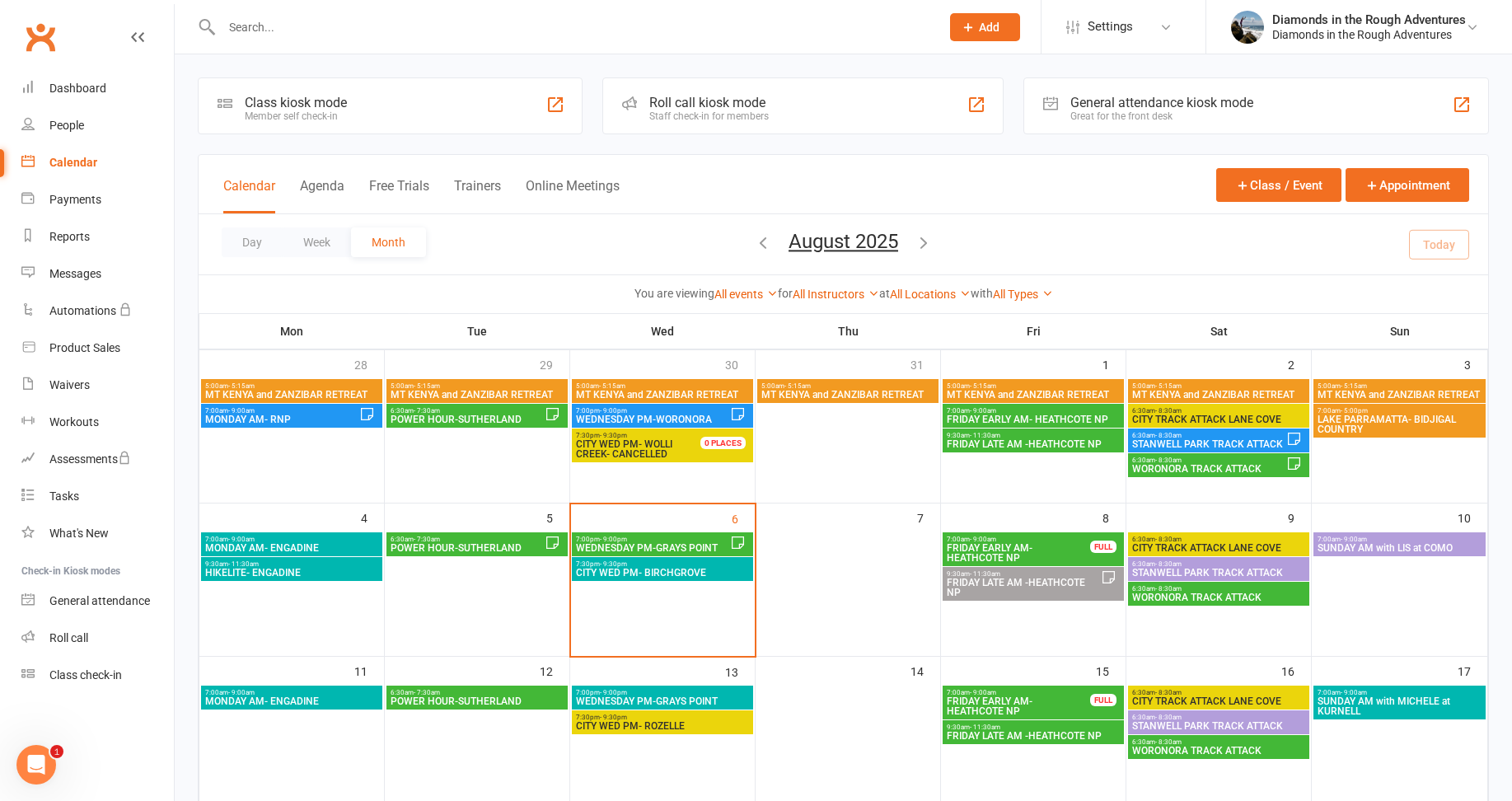 click on "August 2025" at bounding box center [843, 241] 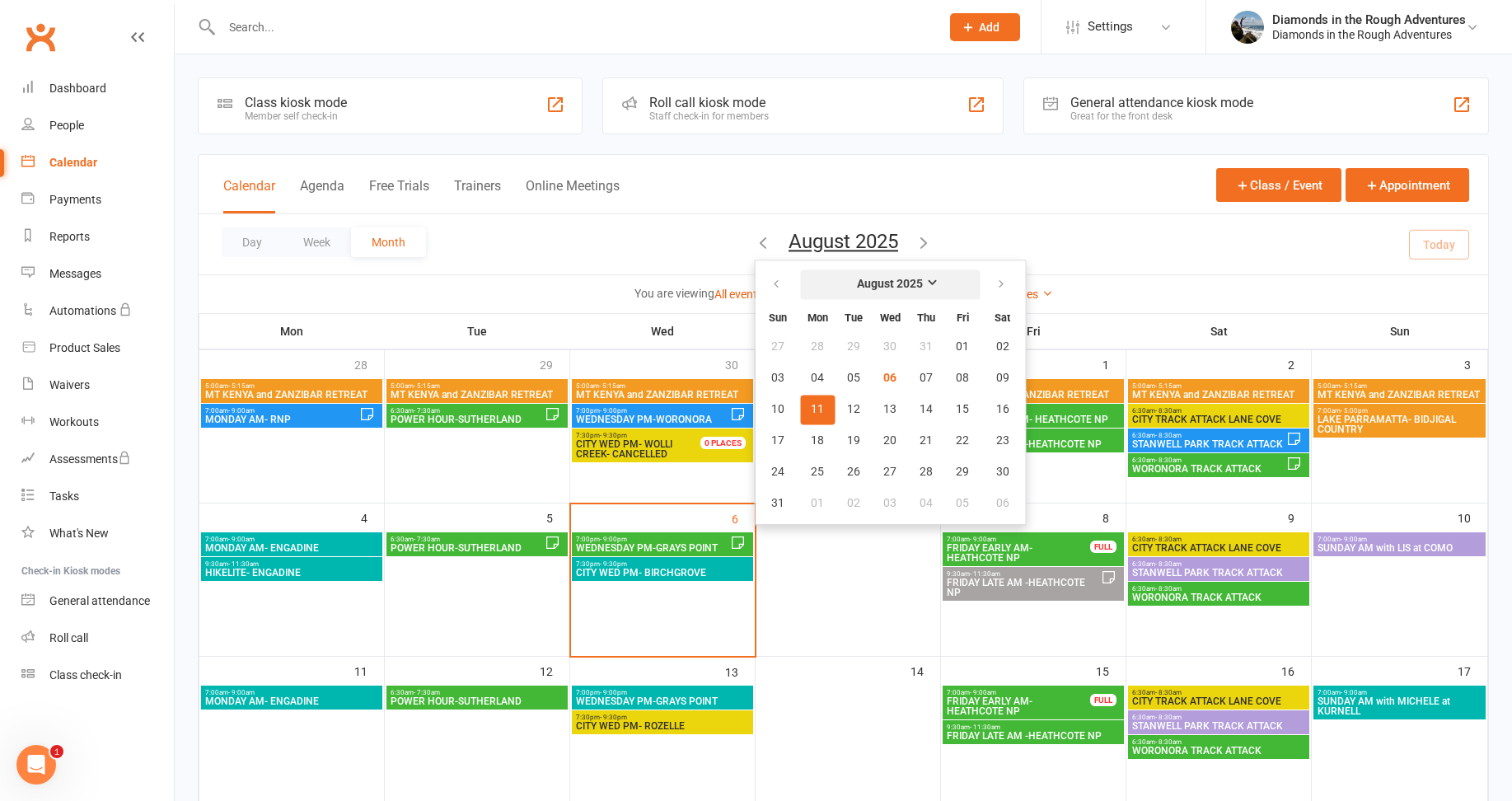 click on "August 2025" at bounding box center [890, 284] 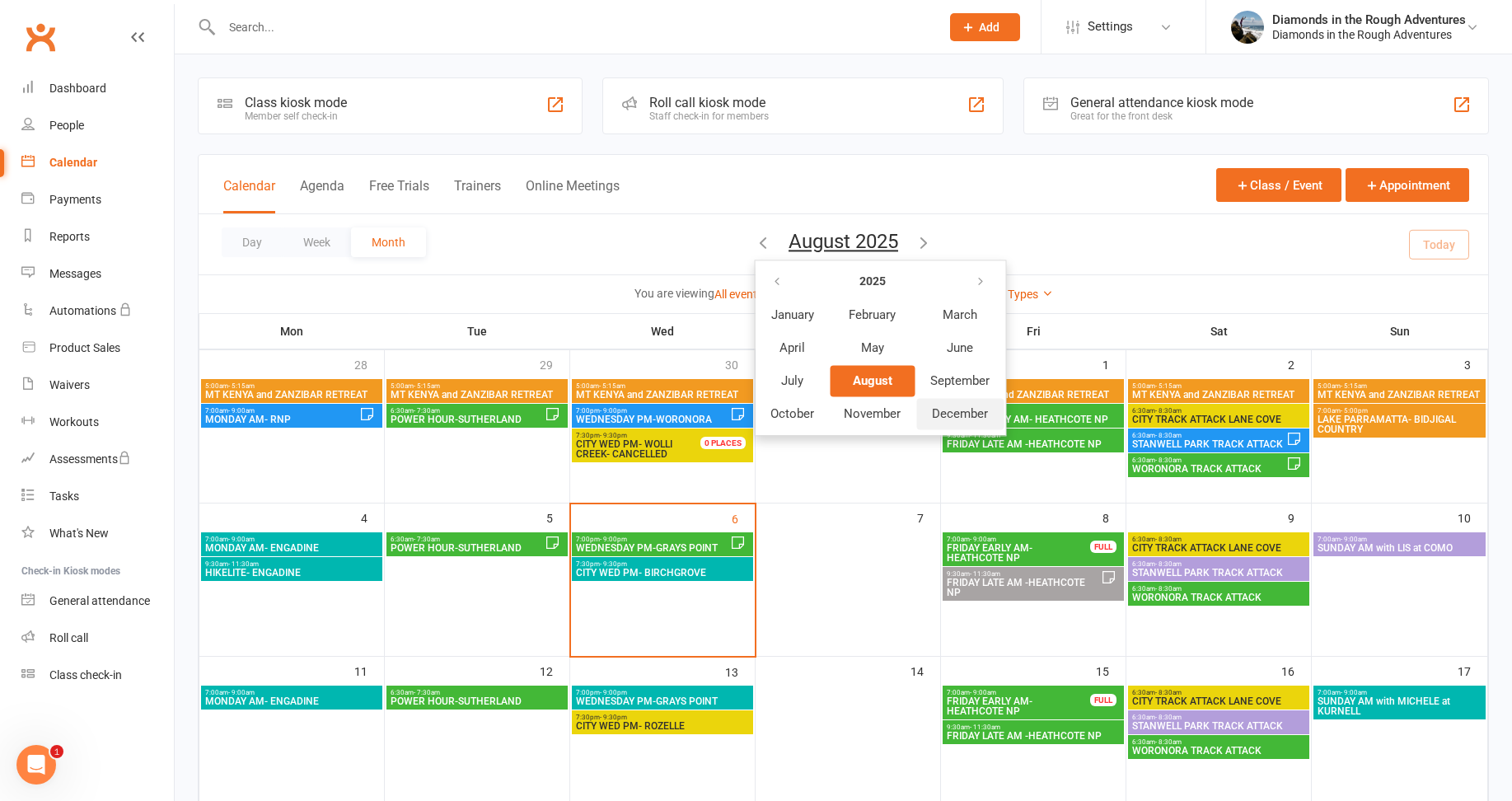 click on "December" at bounding box center [960, 414] 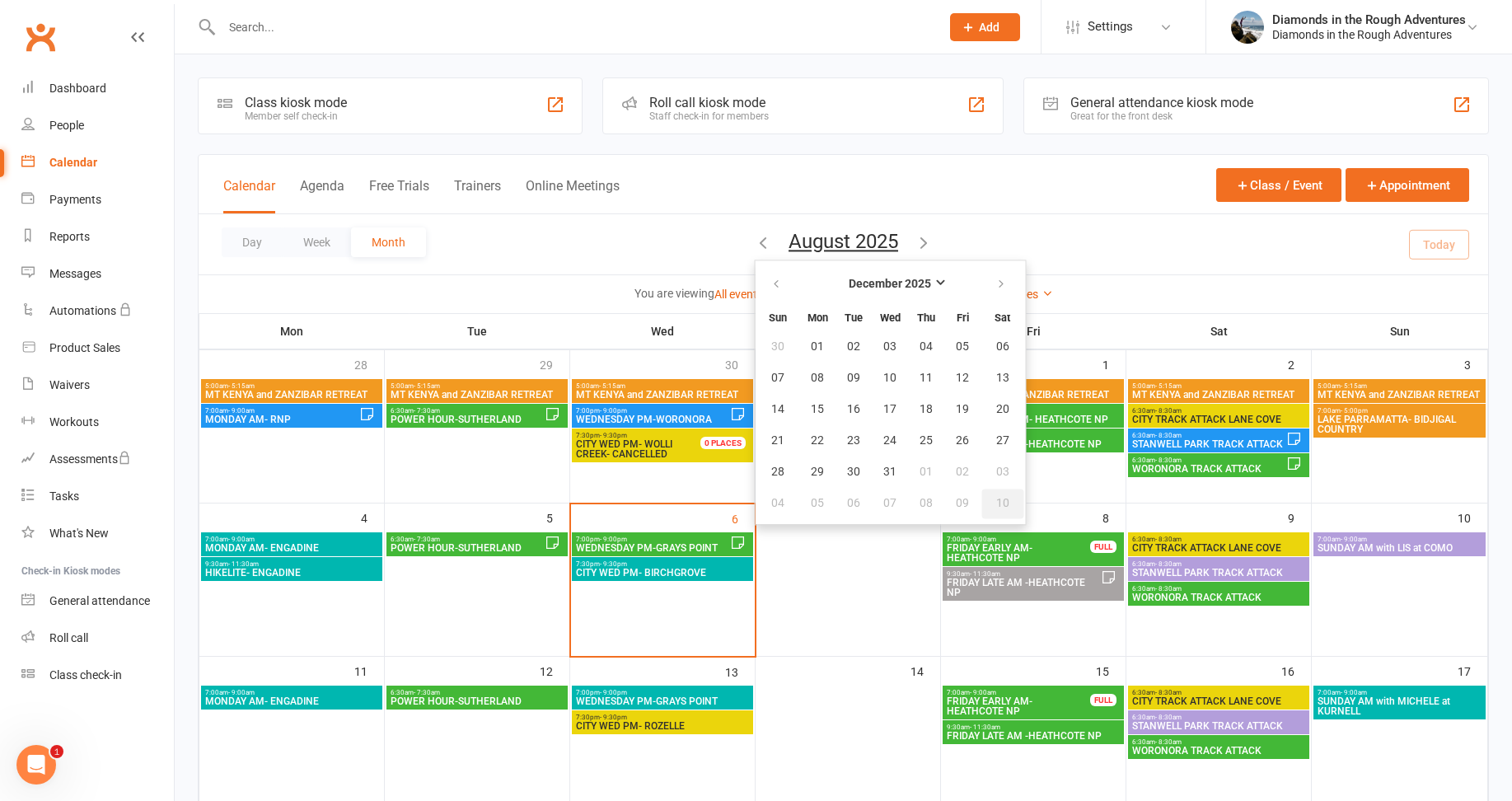 click on "10" at bounding box center (1002, 504) 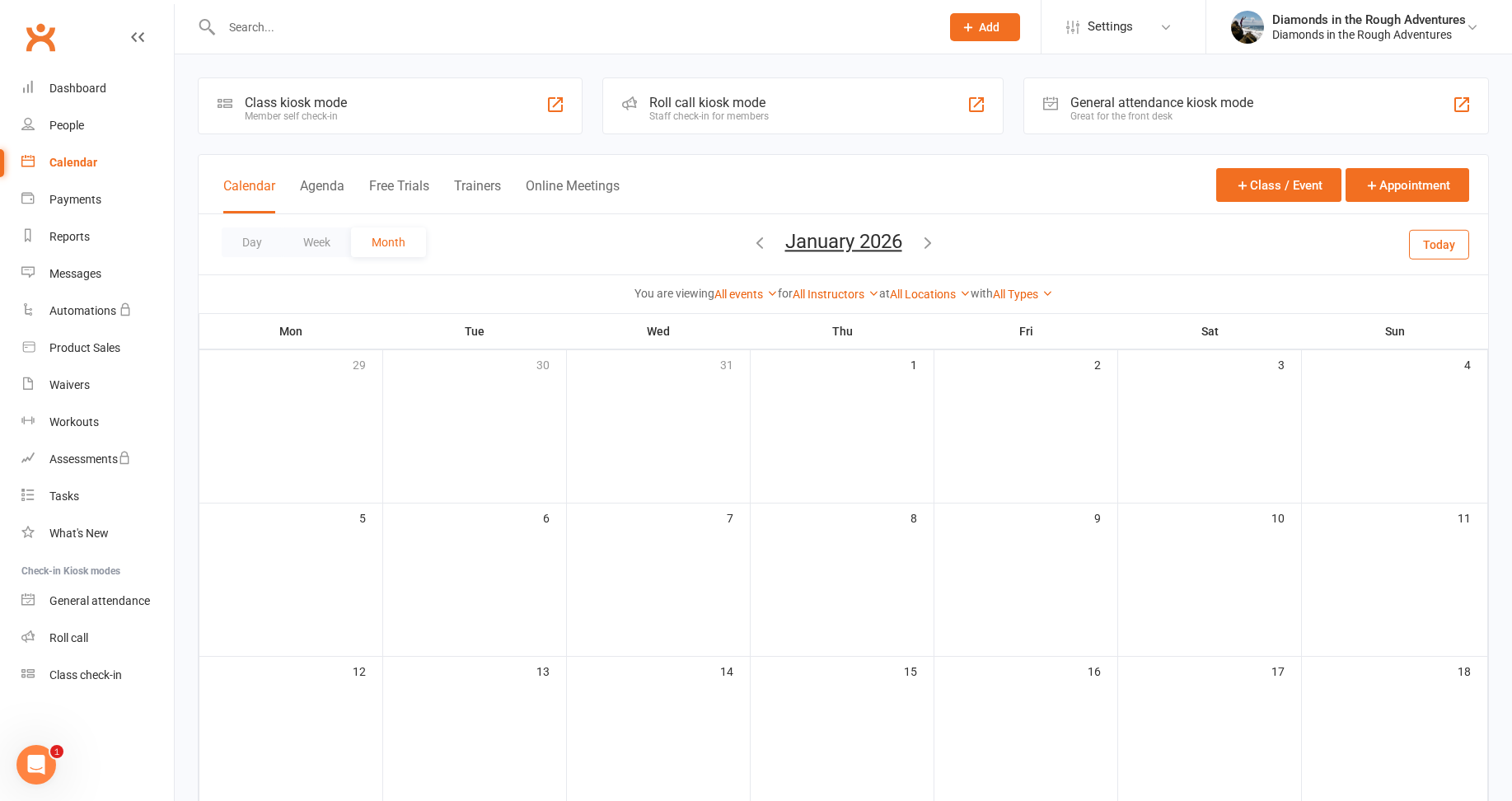 click at bounding box center (928, 242) 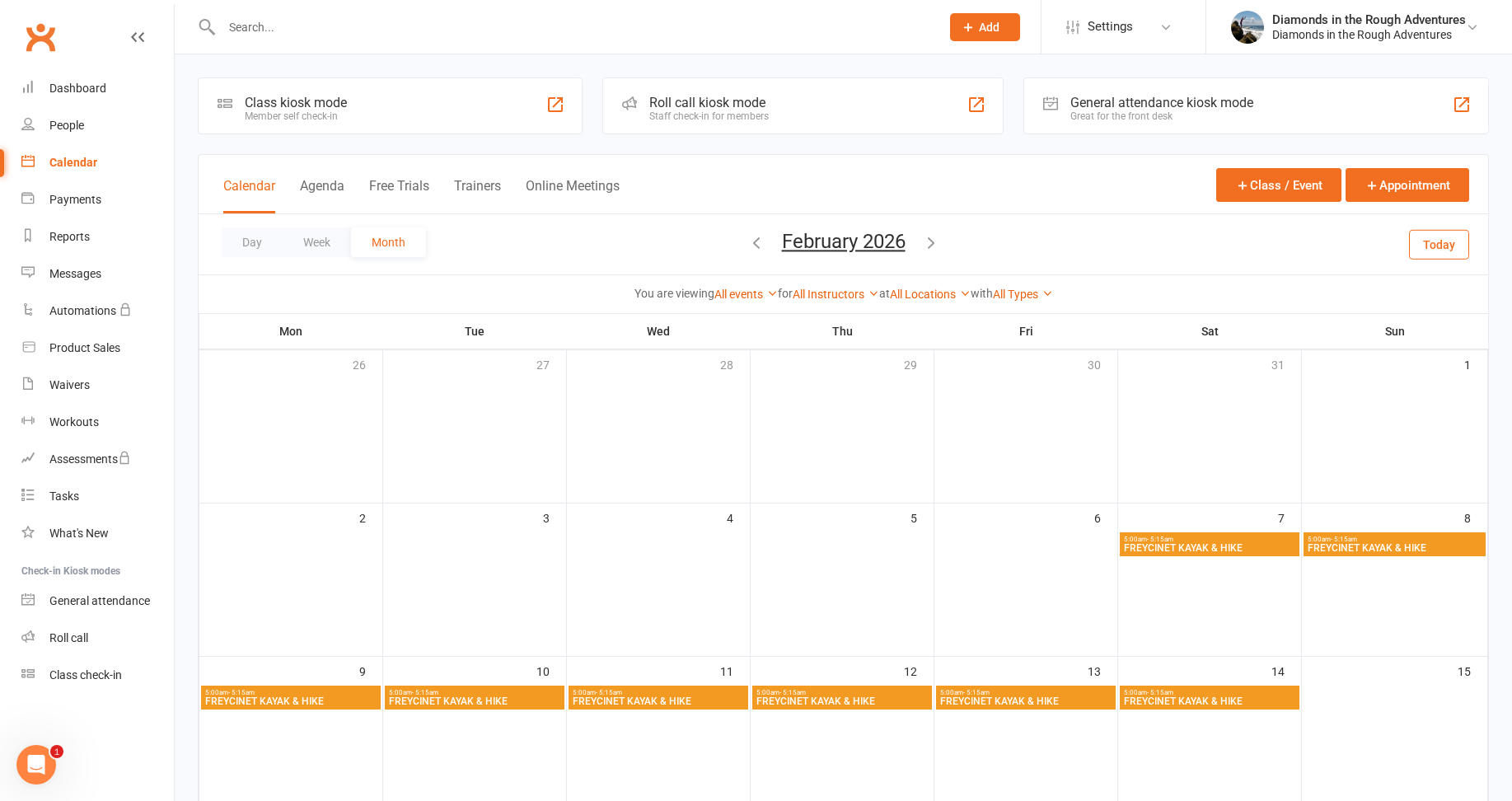 click on "FREYCINET KAYAK & HIKE" at bounding box center (1210, 548) 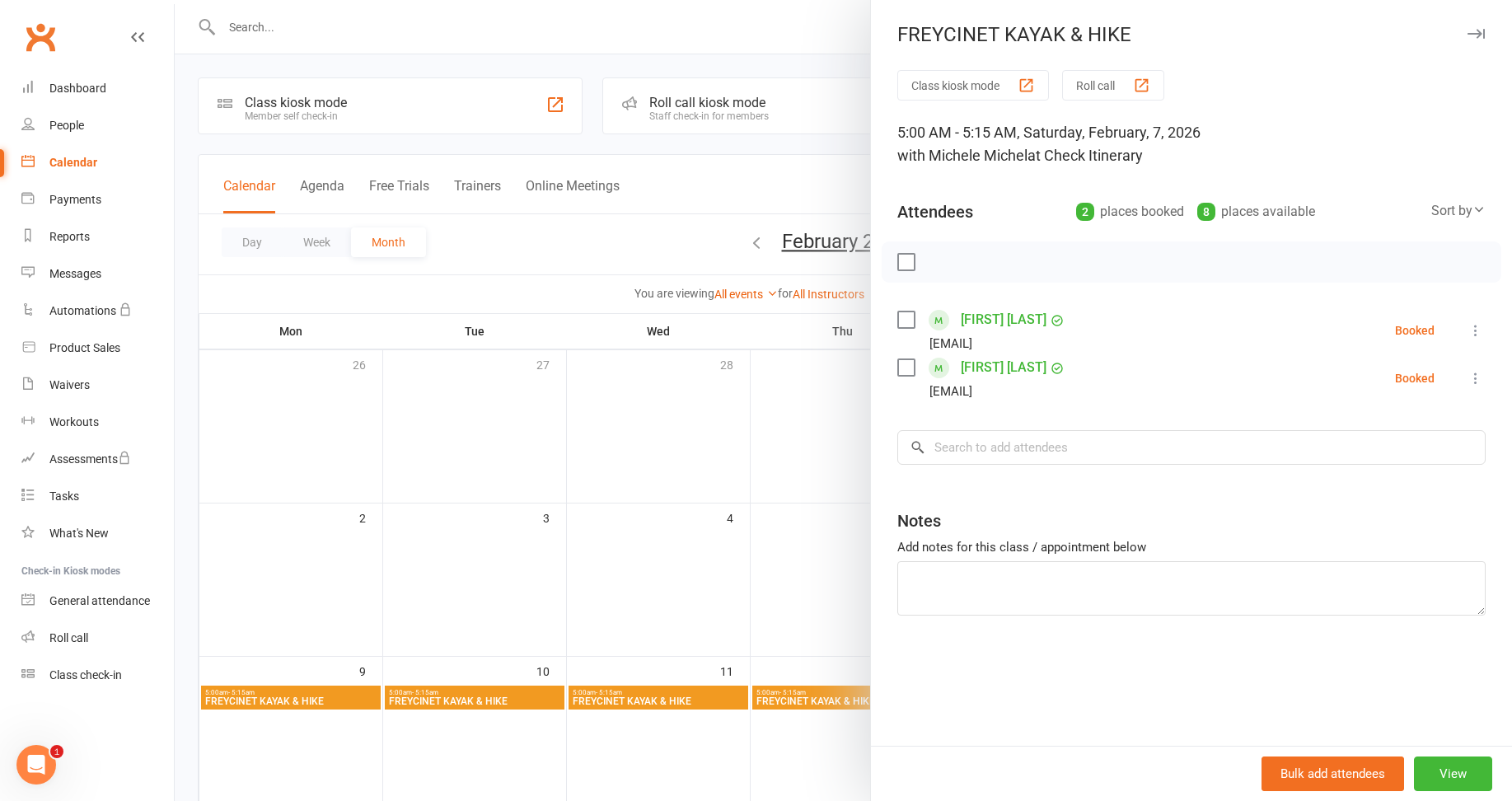 scroll, scrollTop: 82, scrollLeft: 0, axis: vertical 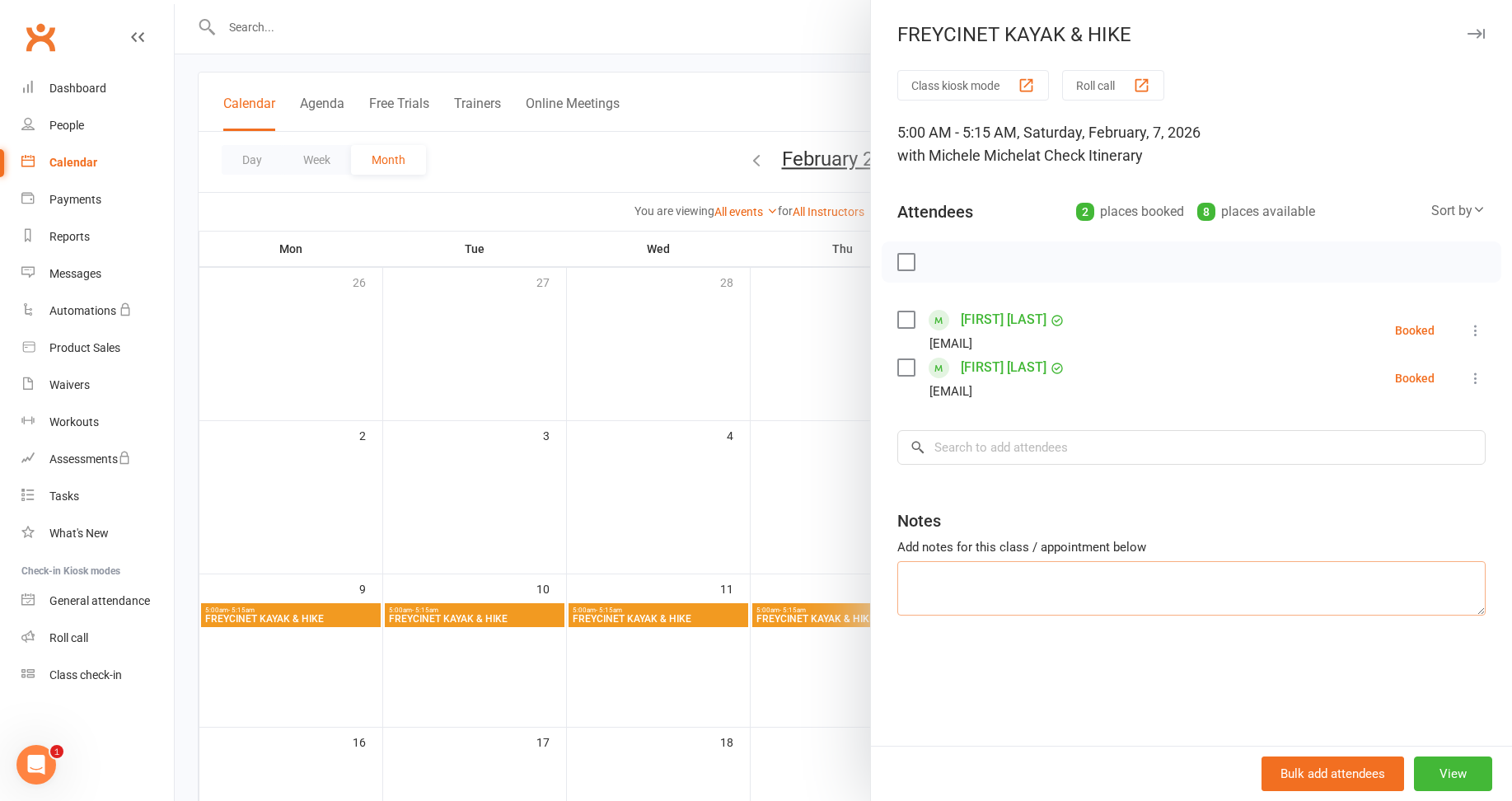 click at bounding box center [1191, 588] 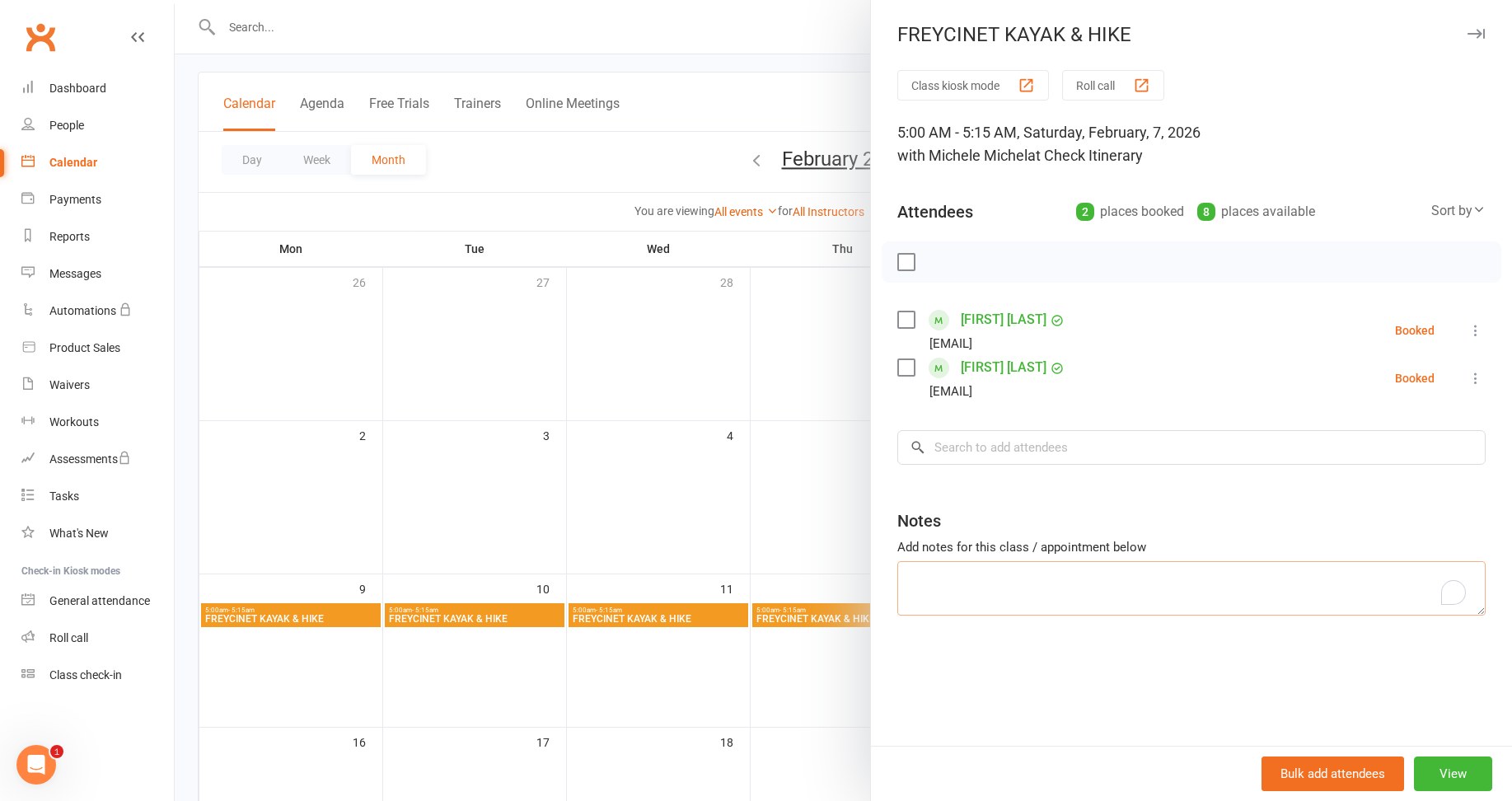 paste on "https://www.tasmanianexpeditions.com.au/private/DDHMNS" 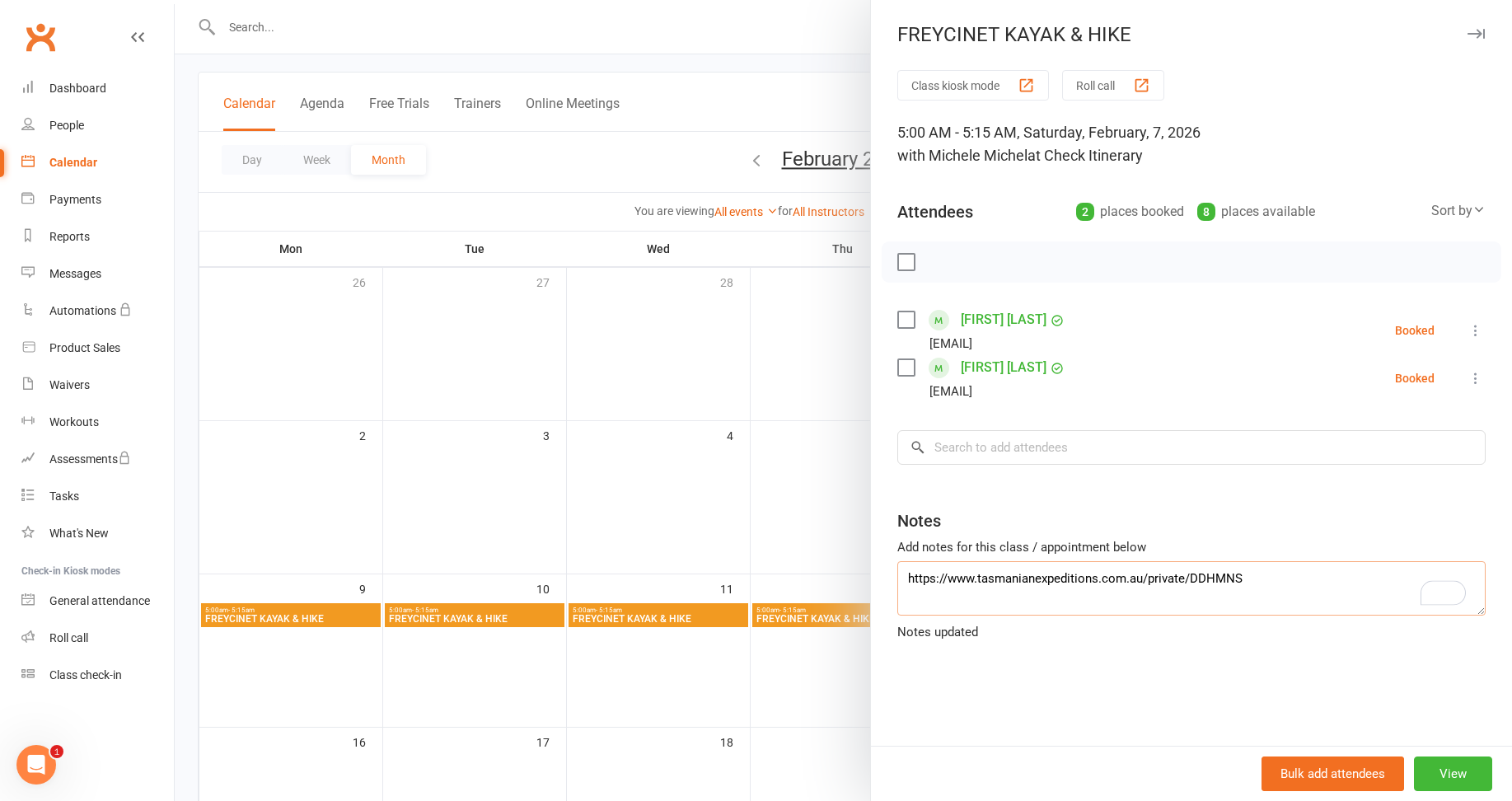 type on "https://www.tasmanianexpeditions.com.au/private/DDHMNS" 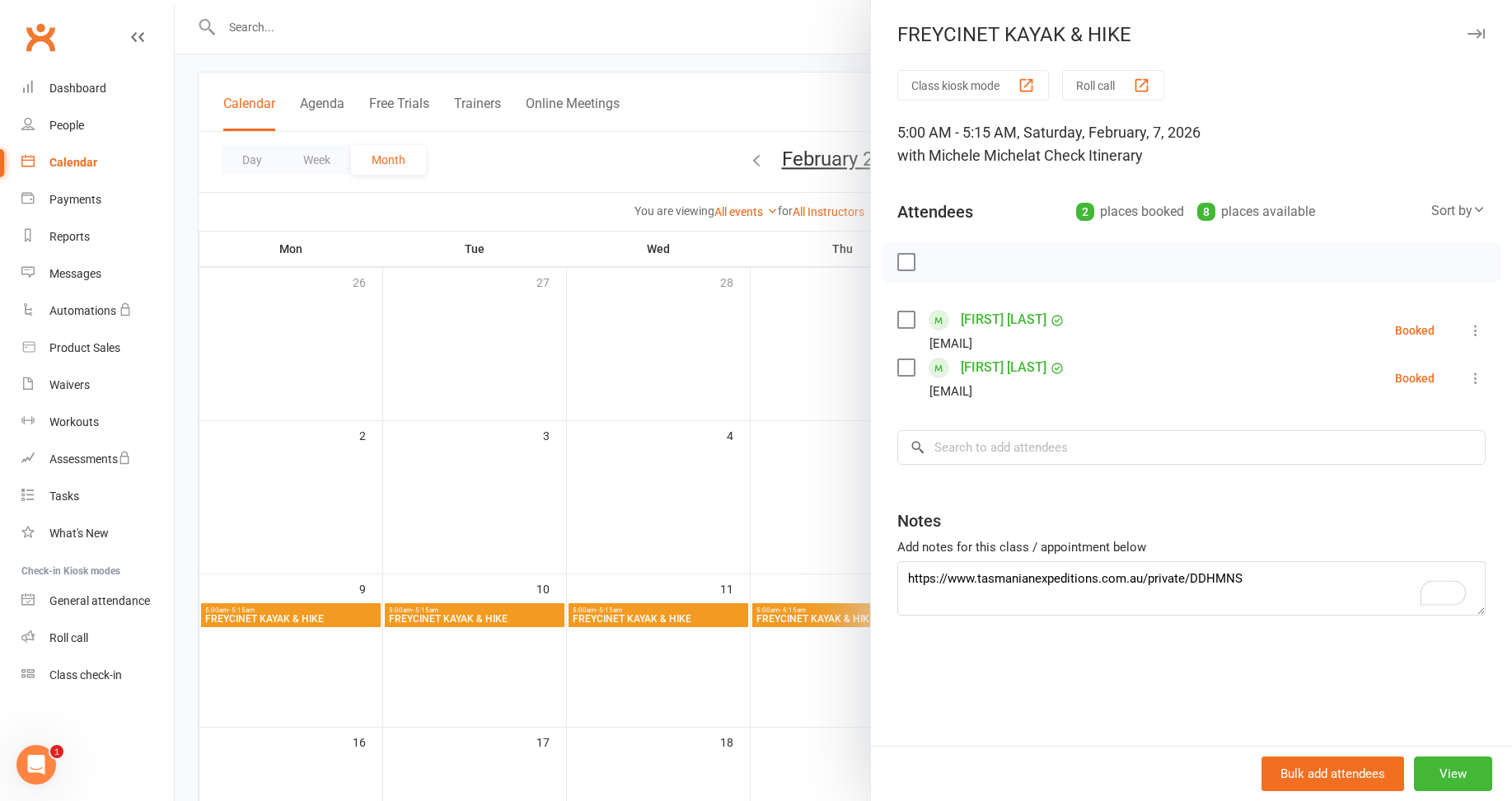 click on "Class kiosk mode Roll call 5:00 AM - 5:15 AM, Saturday, February, 7, 2026 with [FIRST] [LAST] at Check Itinerary Attendees 2 places booked 8 places available Sort by Last name First name Booking created Liza Arney [EMAIL] Booked More info Remove Check in Mark absent Send message All bookings for series Malisa Raffe [EMAIL] Booked More info Remove Check in Mark absent Send message All bookings for series × No results Notes Add notes for this class / appointment below https://www.tasmanianexpeditions.com.au/private/DDHMNS" at bounding box center [1191, 408] 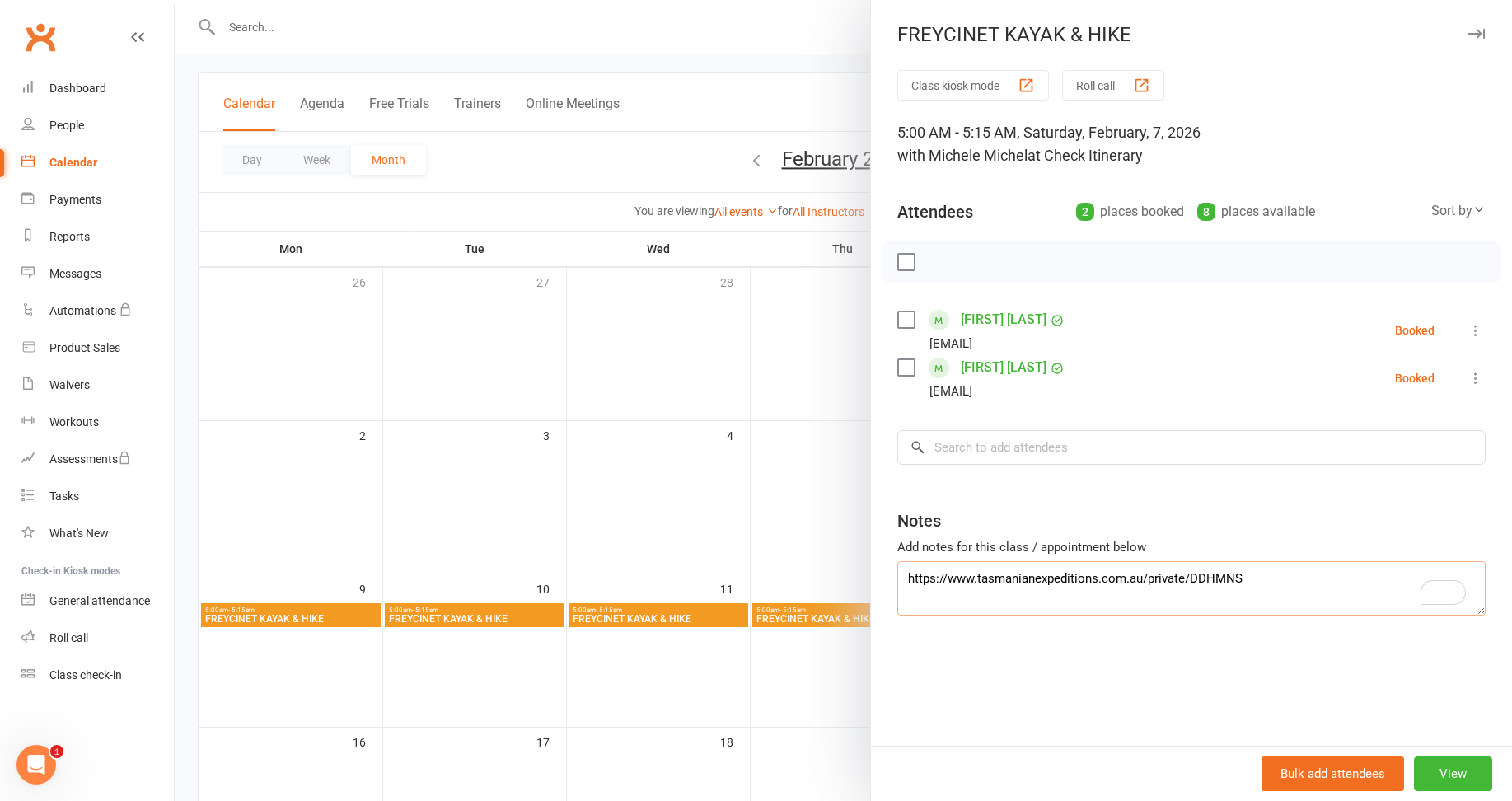 click on "https://www.tasmanianexpeditions.com.au/private/DDHMNS" at bounding box center [1191, 588] 